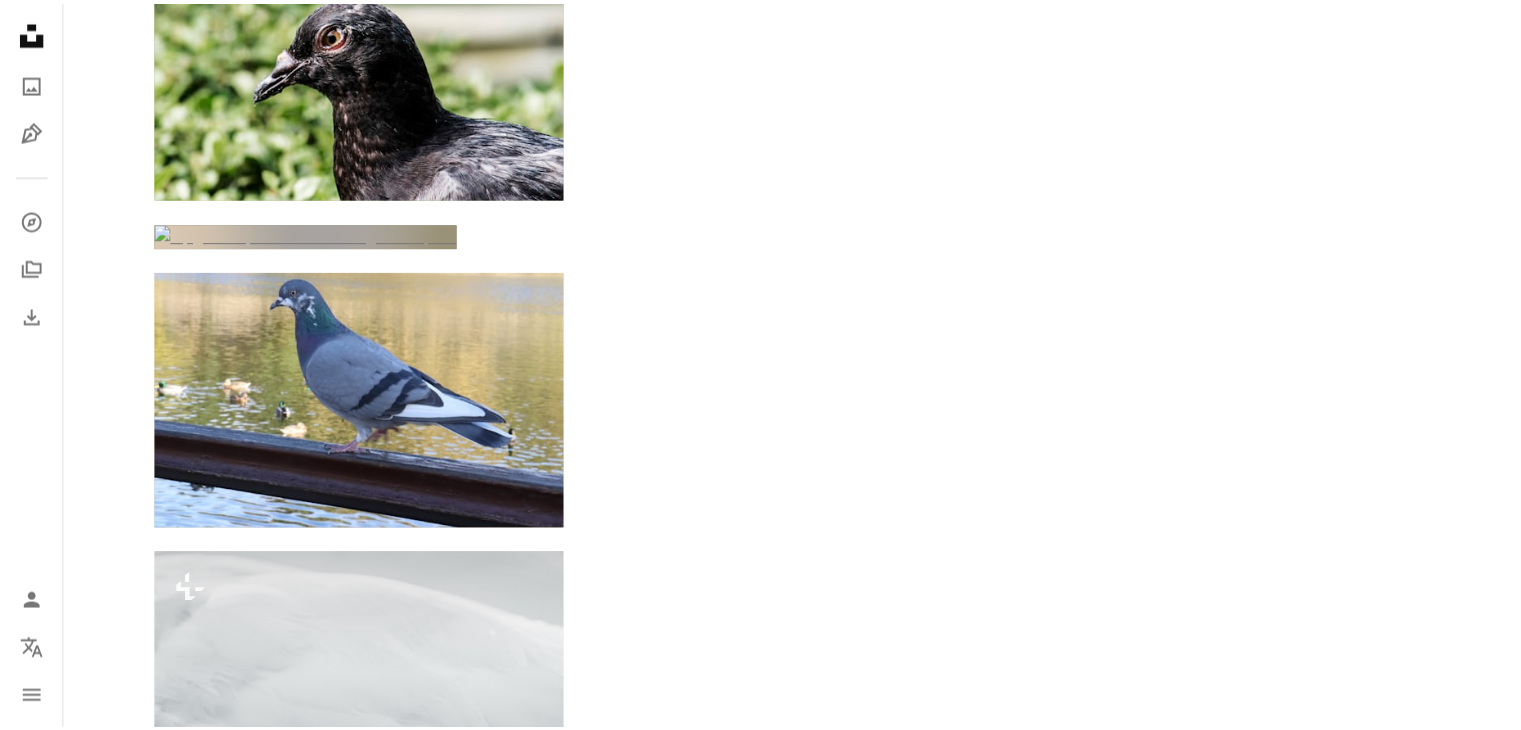 scroll, scrollTop: 21448, scrollLeft: 0, axis: vertical 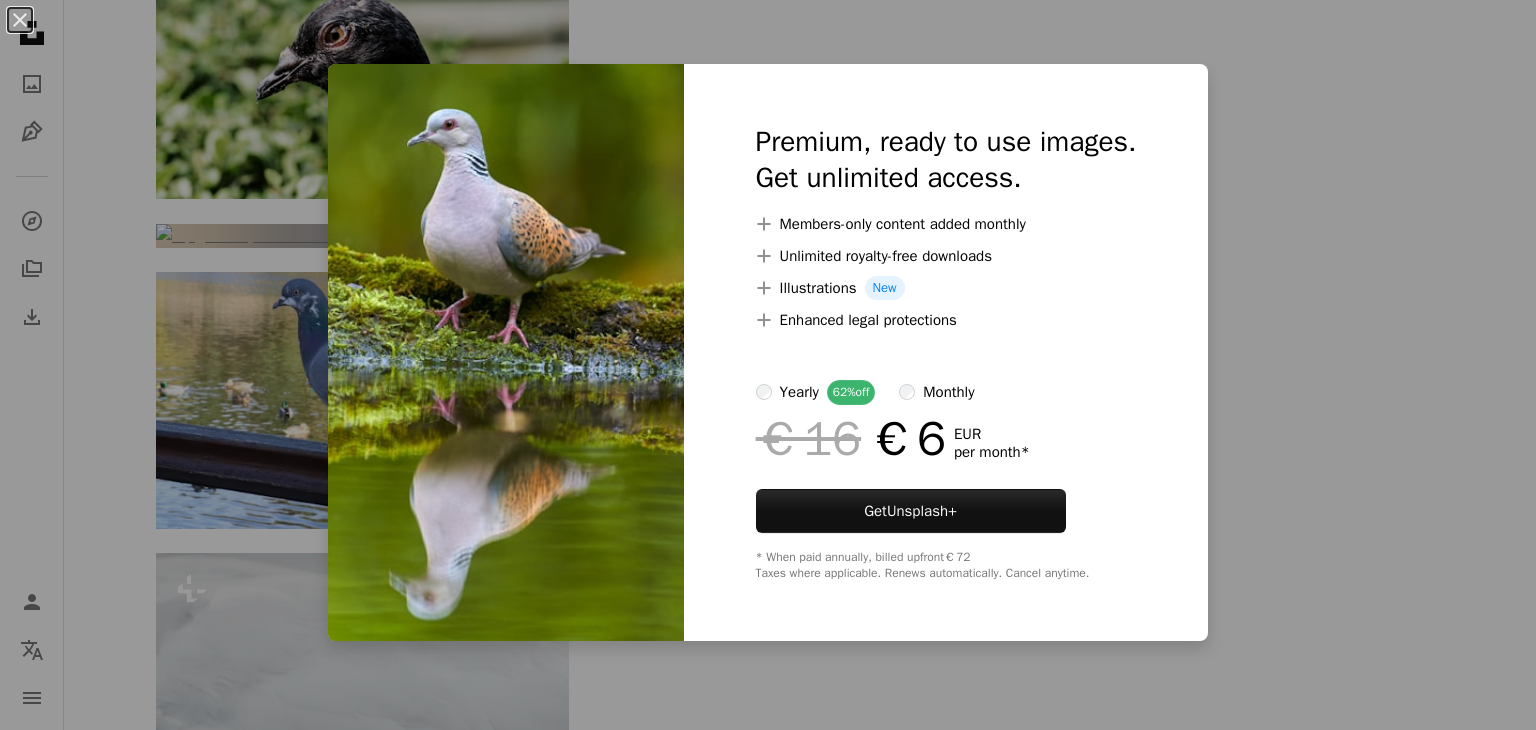 click on "An X shape Premium, ready to use images. Get unlimited access. A plus sign Members-only content added monthly A plus sign Unlimited royalty-free downloads A plus sign Illustrations  New A plus sign Enhanced legal protections yearly 62%  off monthly €16   €6 EUR per month * Get  Unsplash+ * When paid annually, billed upfront  €72 Taxes where applicable. Renews automatically. Cancel anytime." at bounding box center [768, 365] 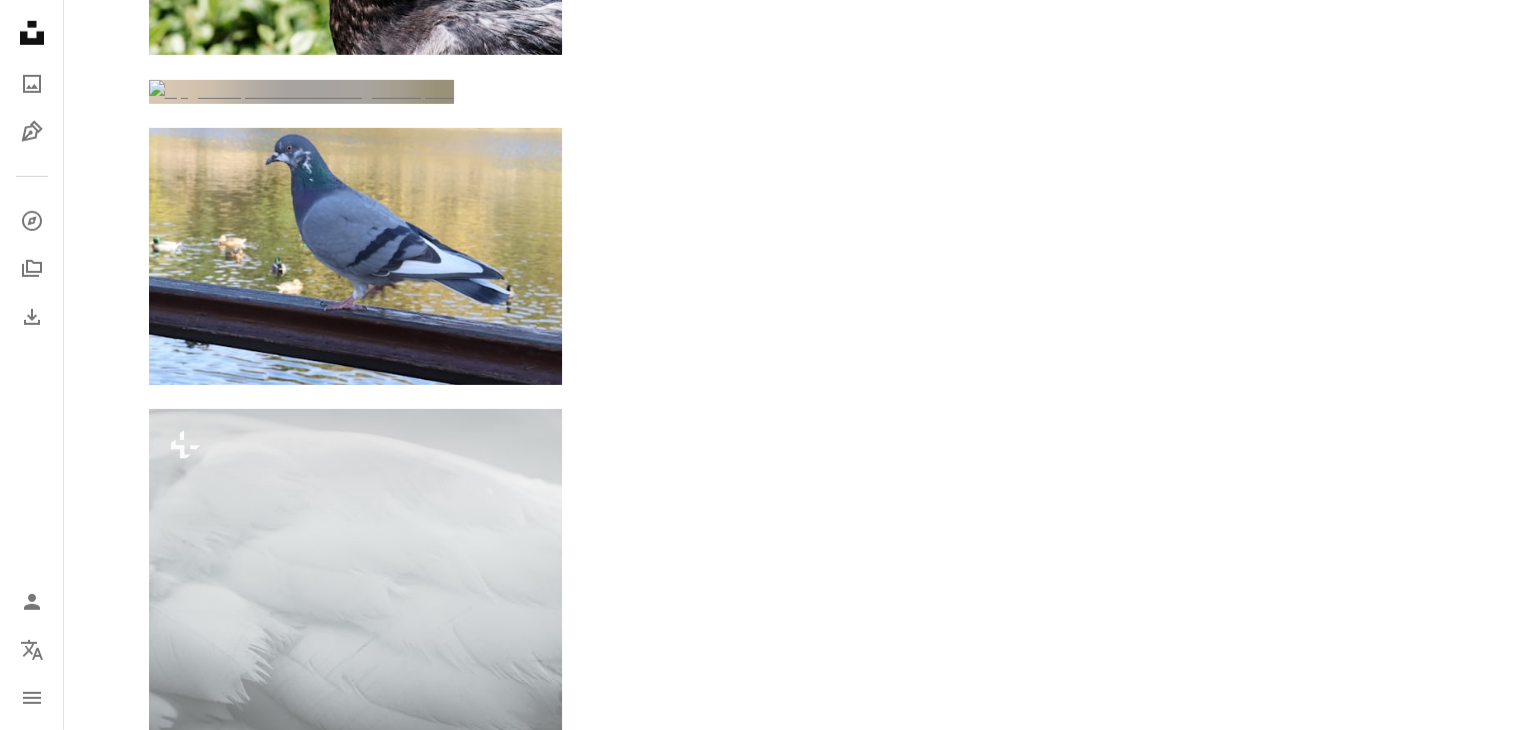 scroll, scrollTop: 21608, scrollLeft: 0, axis: vertical 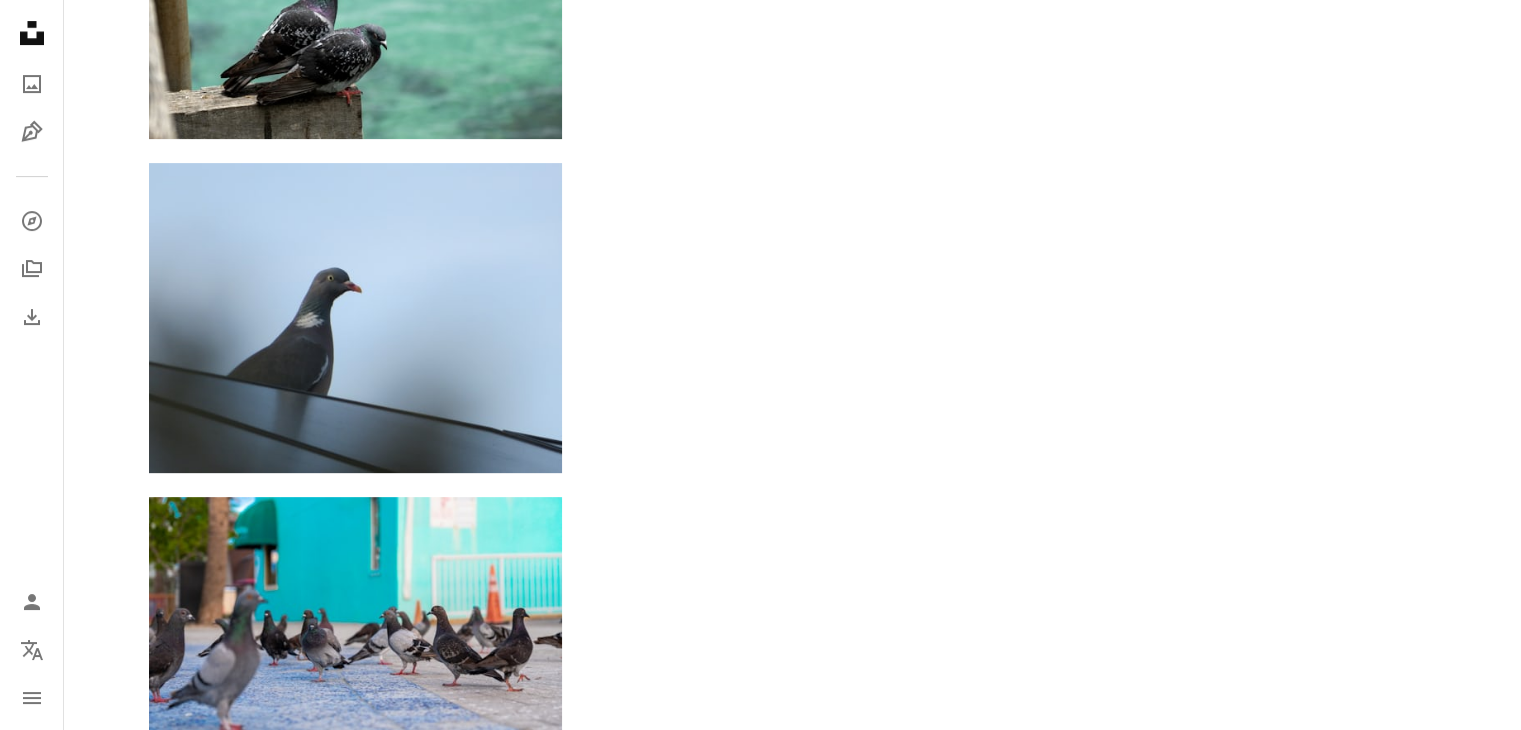 click on "Arrow pointing down" 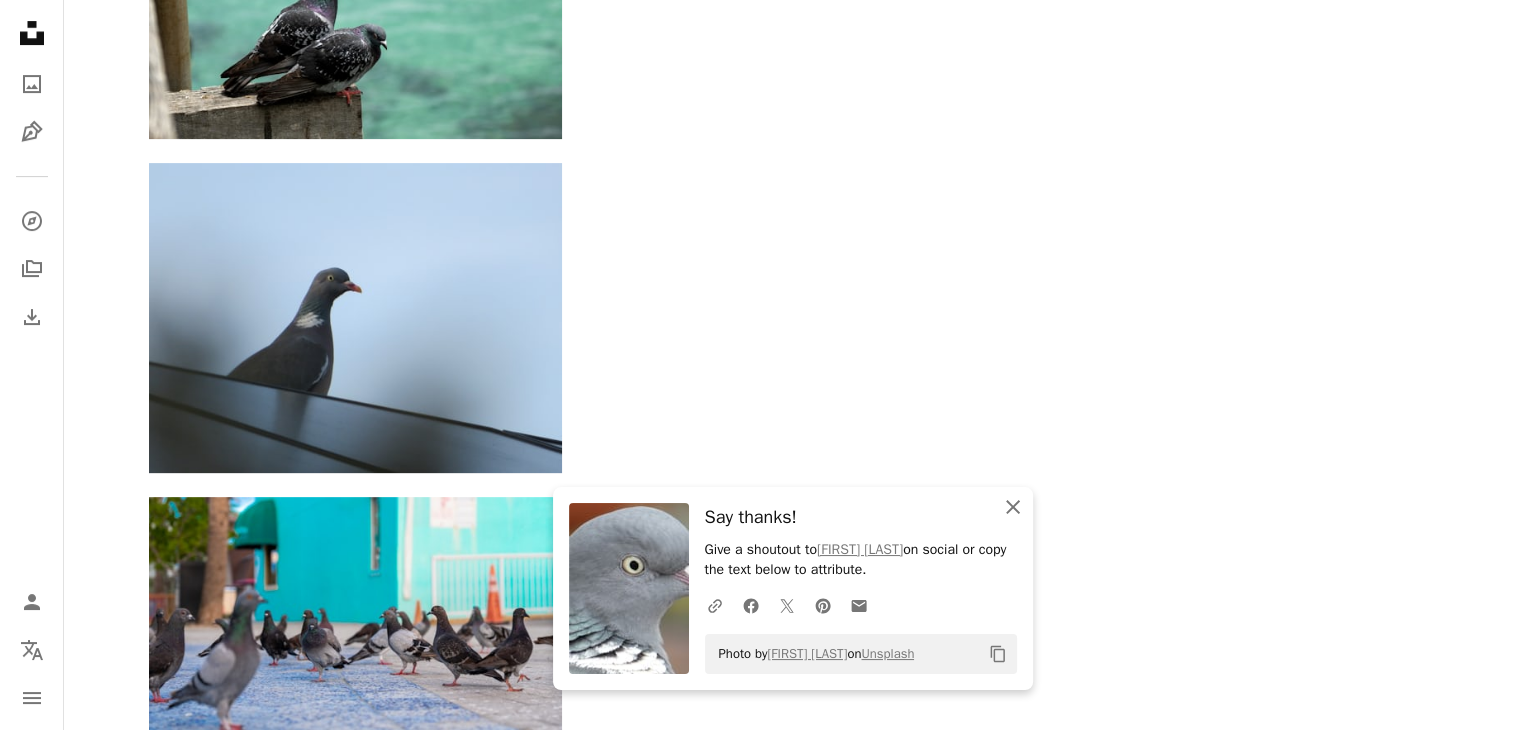 click 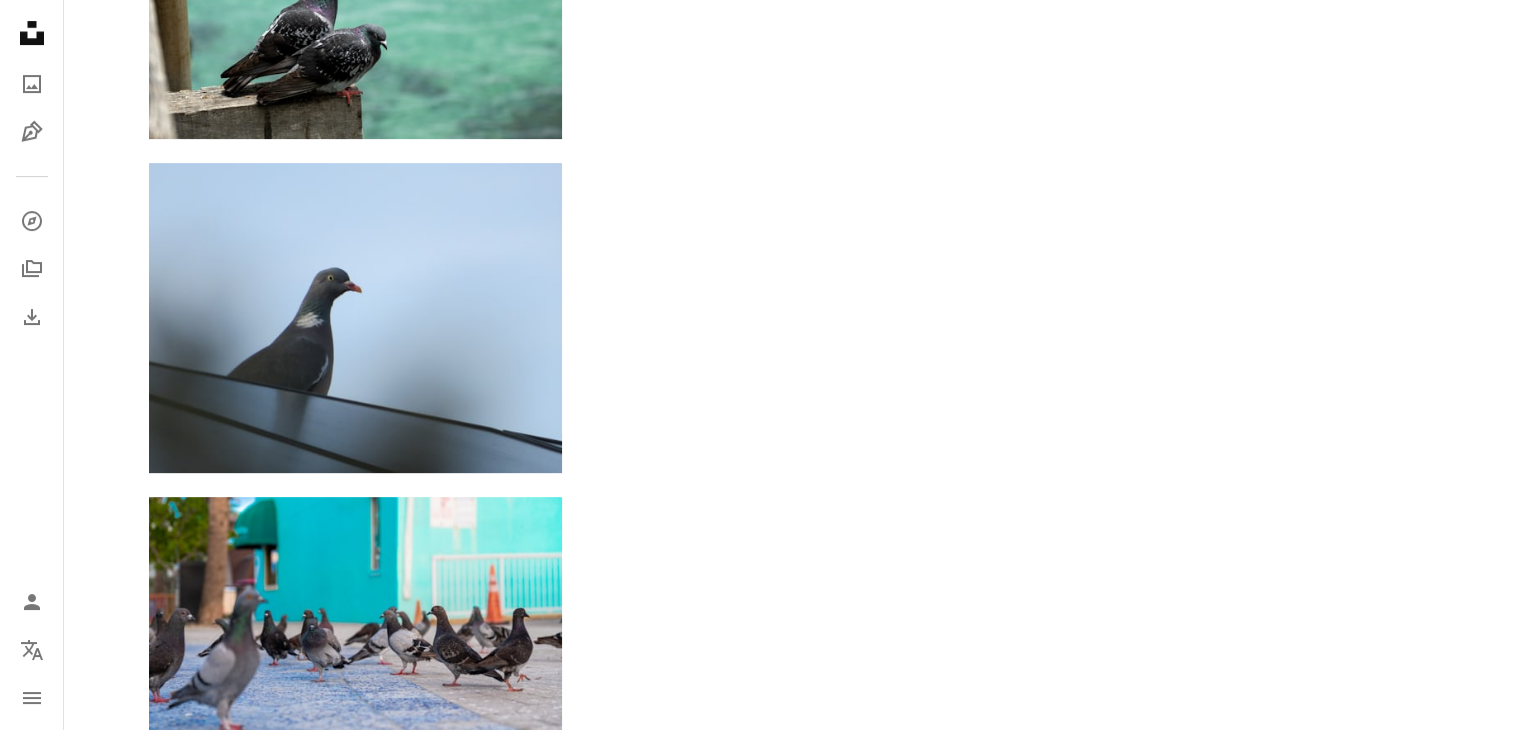 click on "Arrow pointing down" at bounding box center [959, -8090] 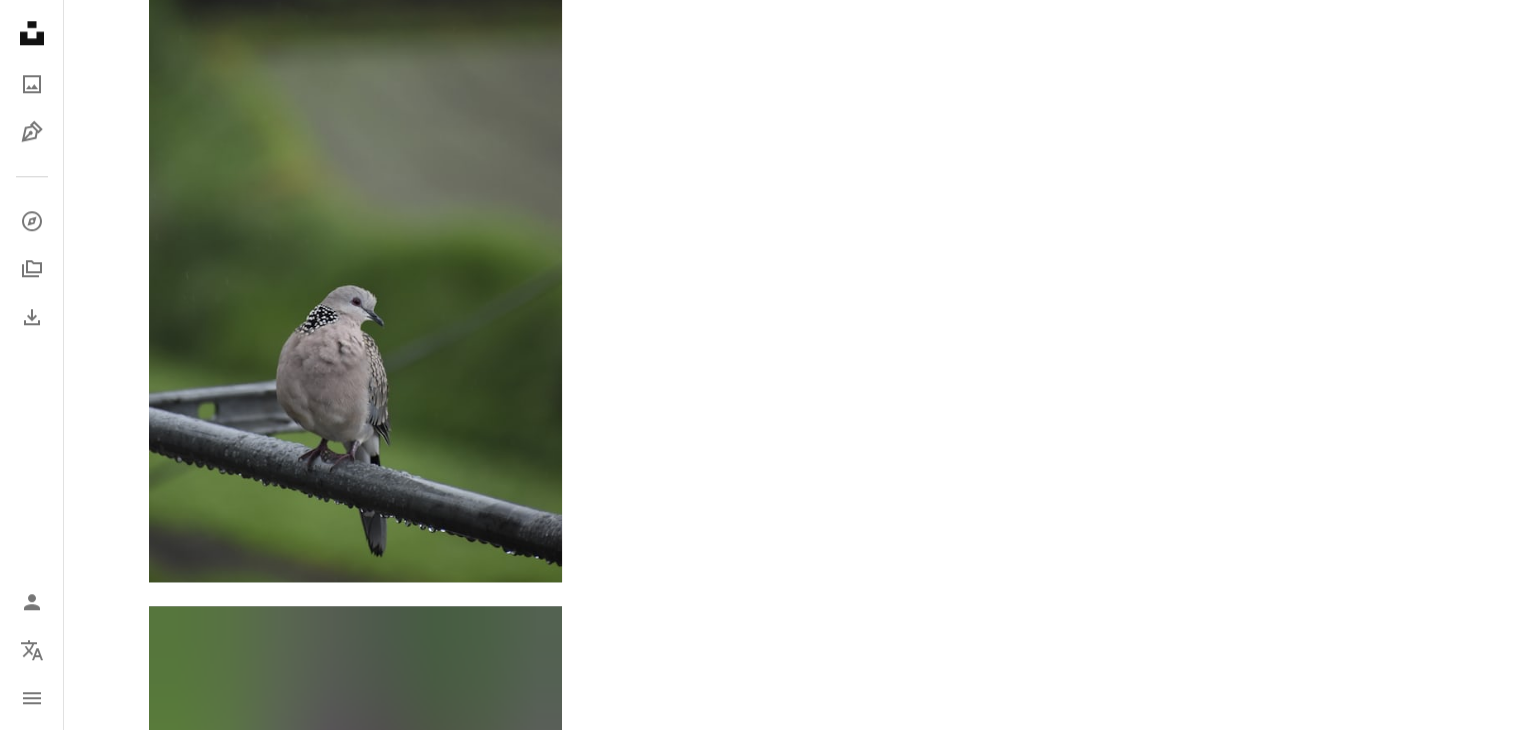 scroll, scrollTop: 24955, scrollLeft: 0, axis: vertical 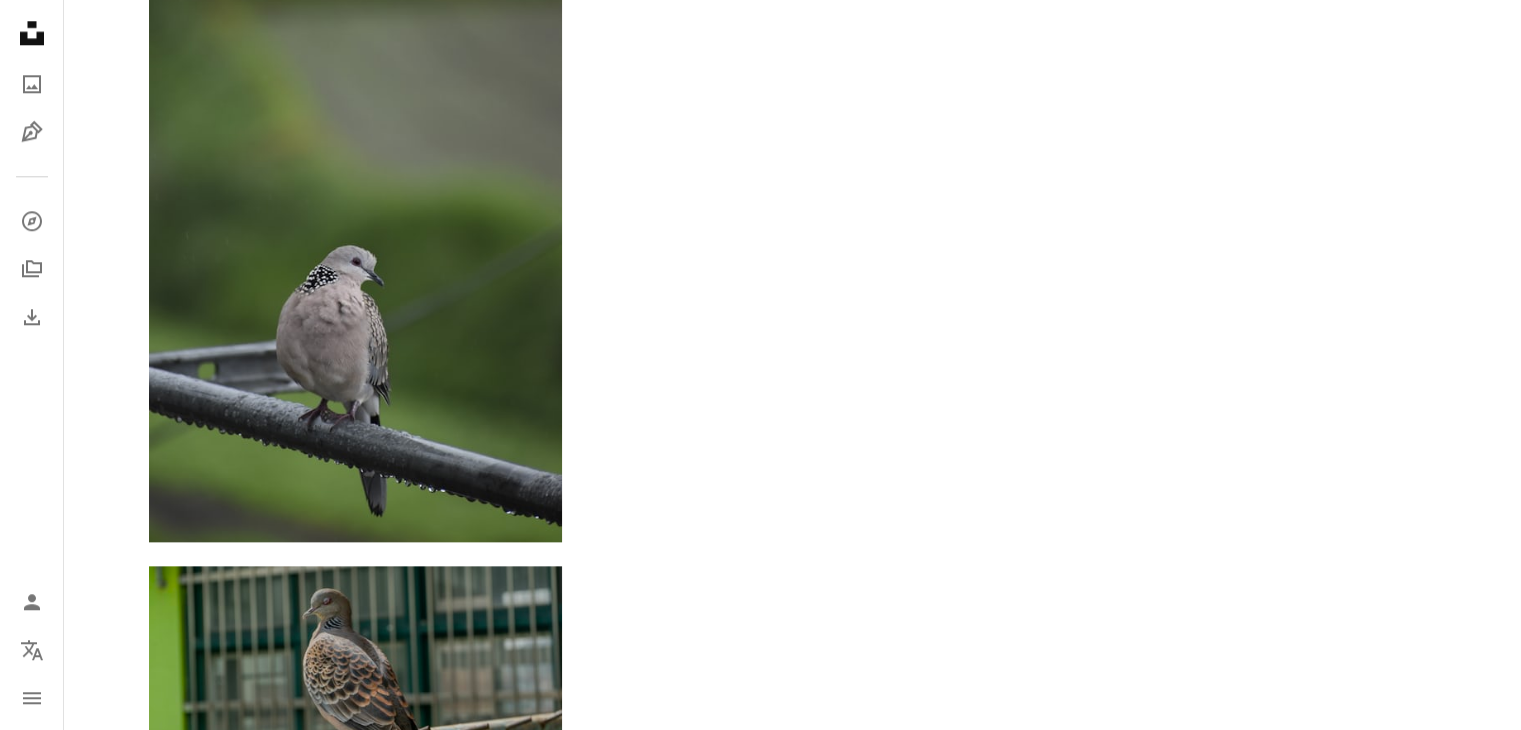 click on "Arrow pointing down" at bounding box center (1397, -4573) 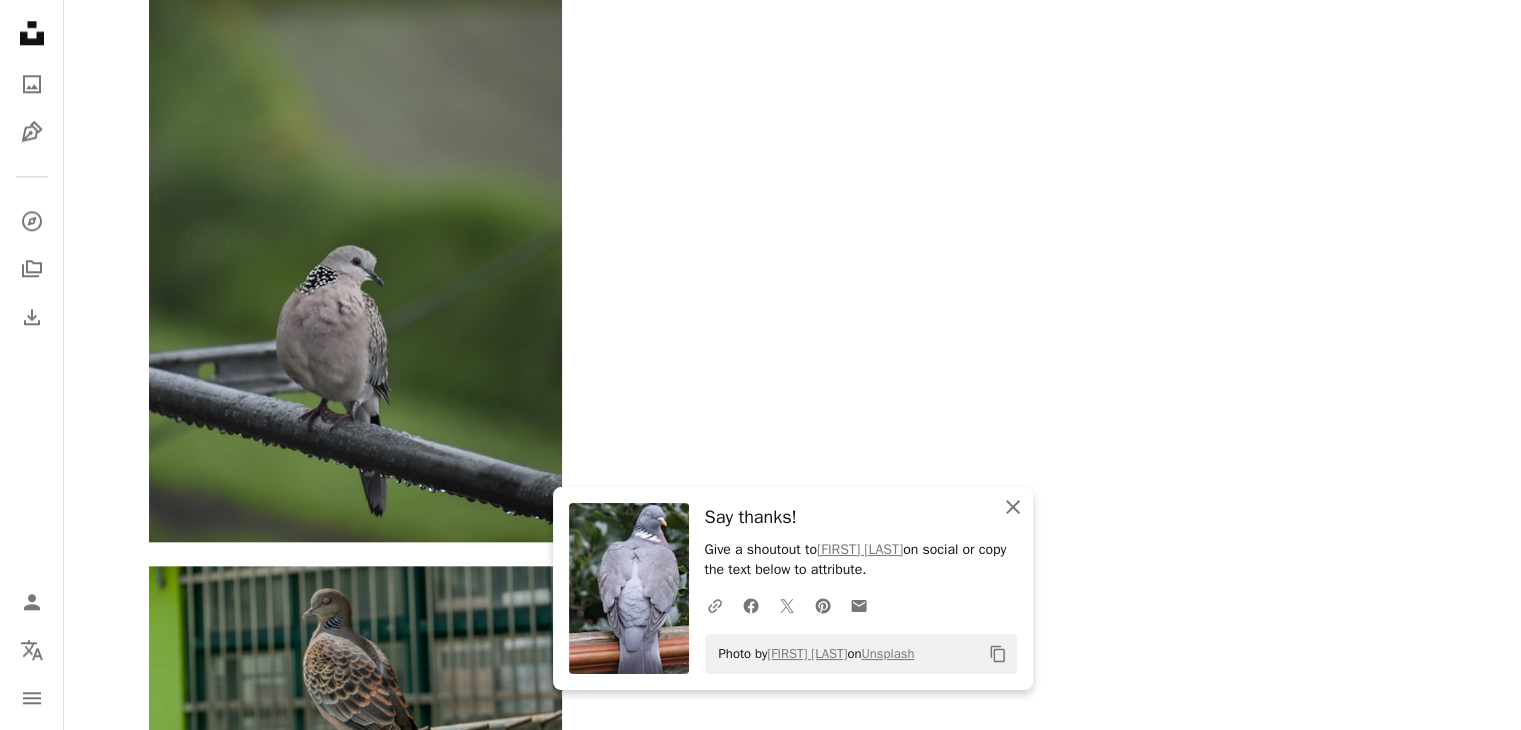 click on "An X shape" 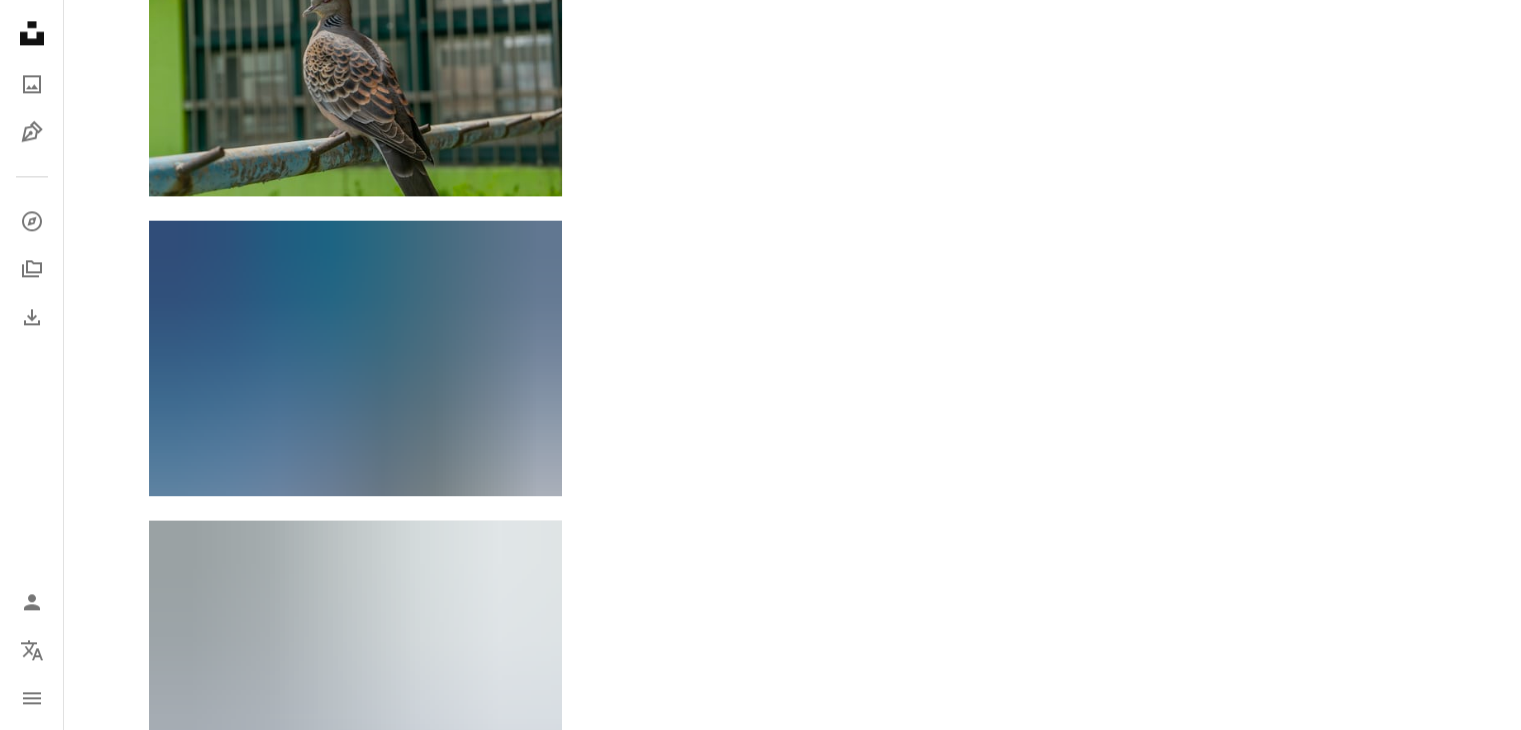 scroll, scrollTop: 25568, scrollLeft: 0, axis: vertical 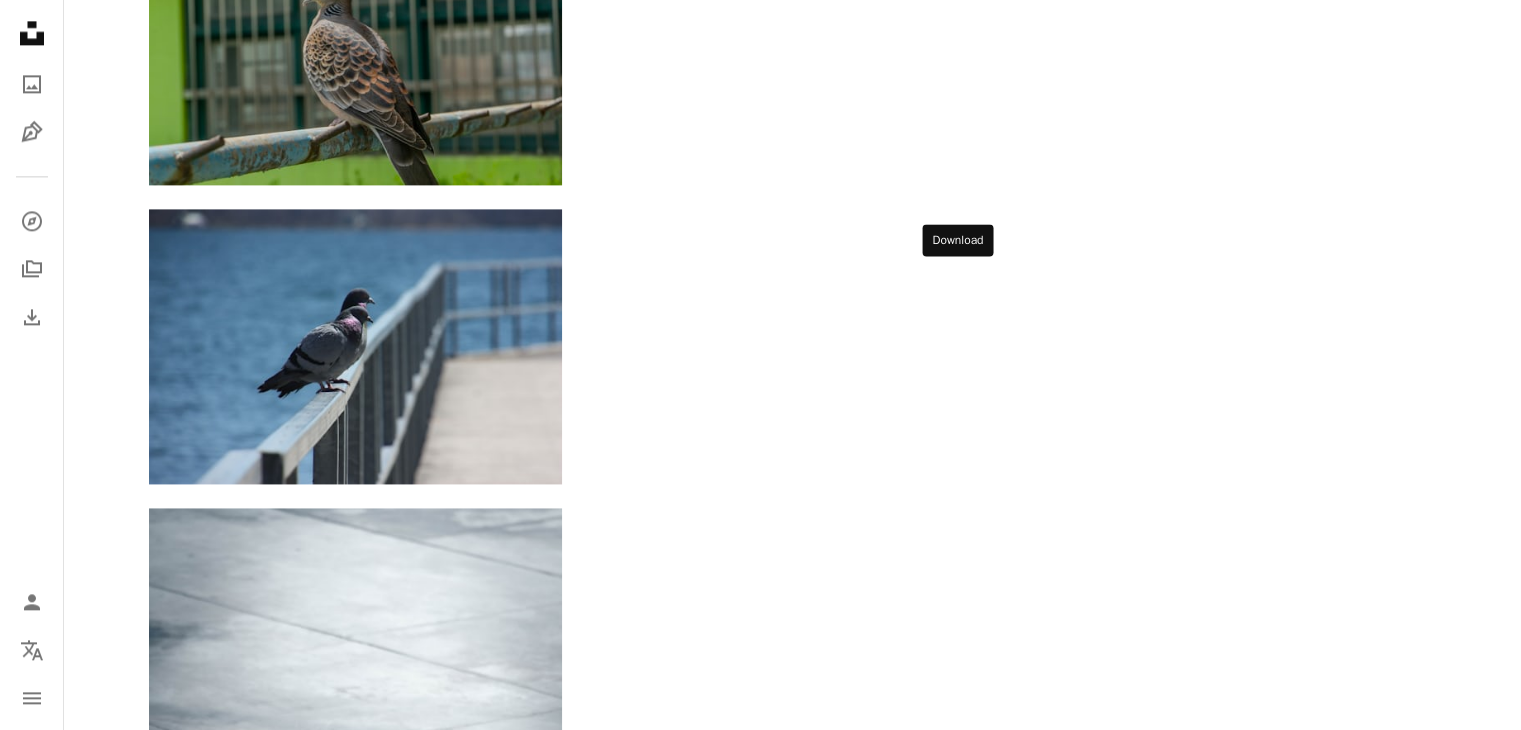 click on "Arrow pointing down" 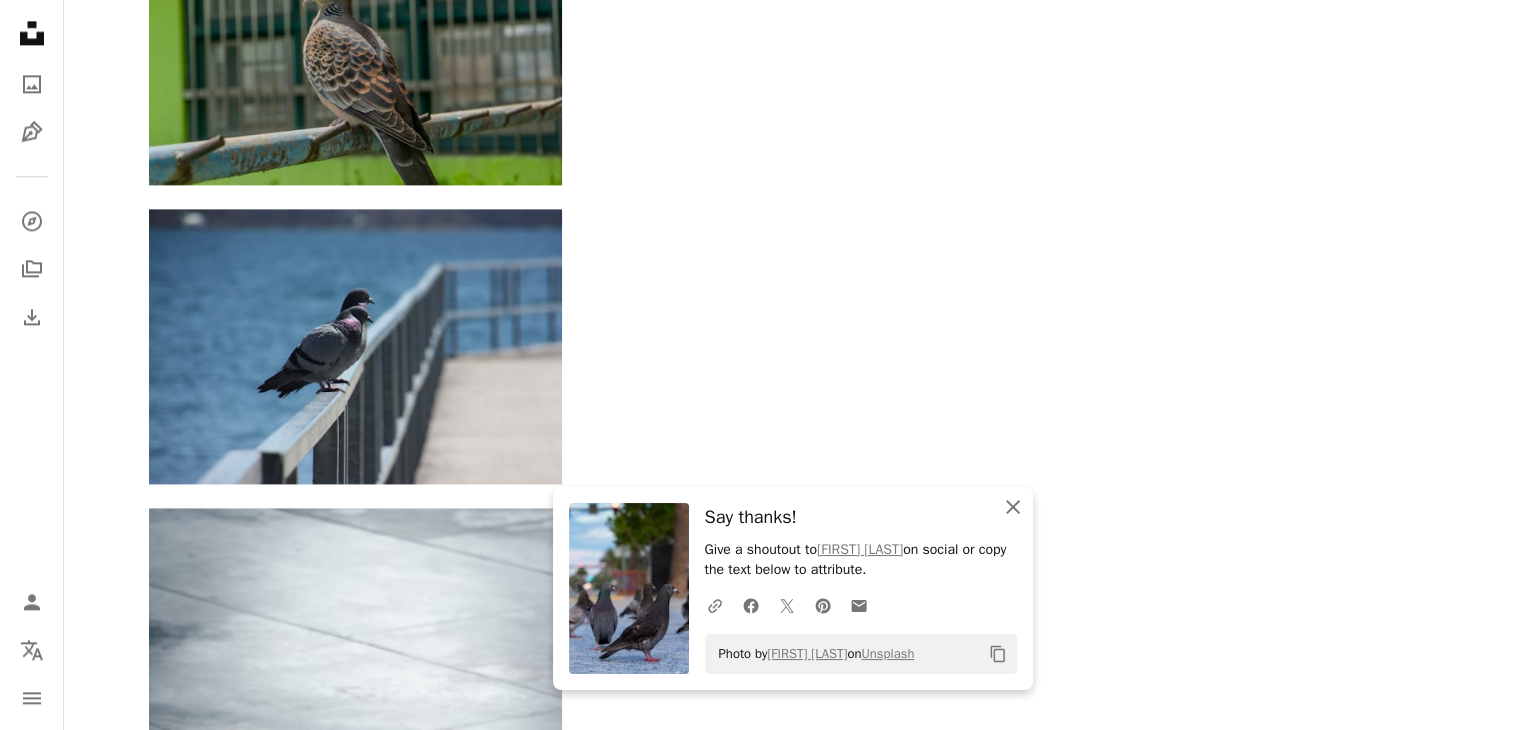 click on "An X shape" 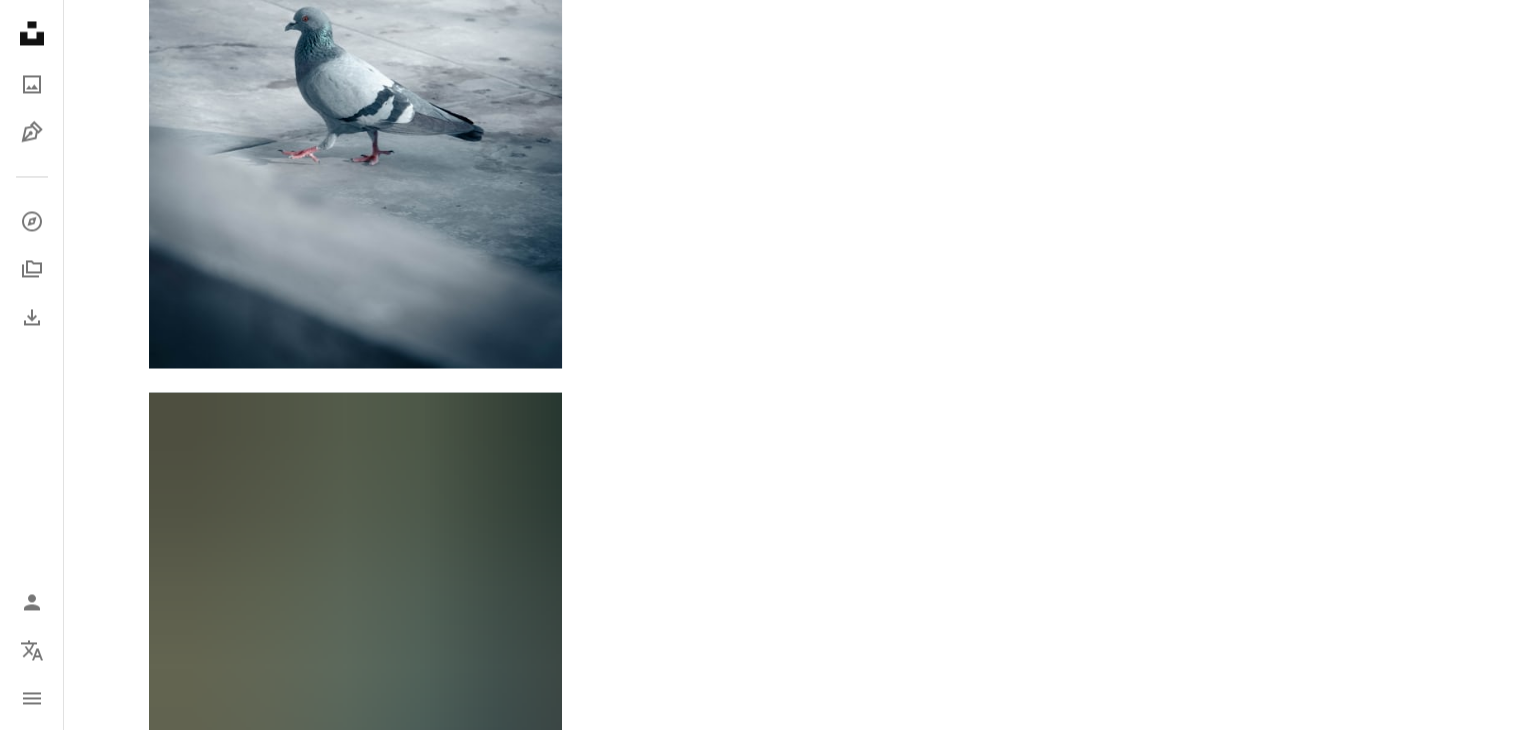 scroll, scrollTop: 26368, scrollLeft: 0, axis: vertical 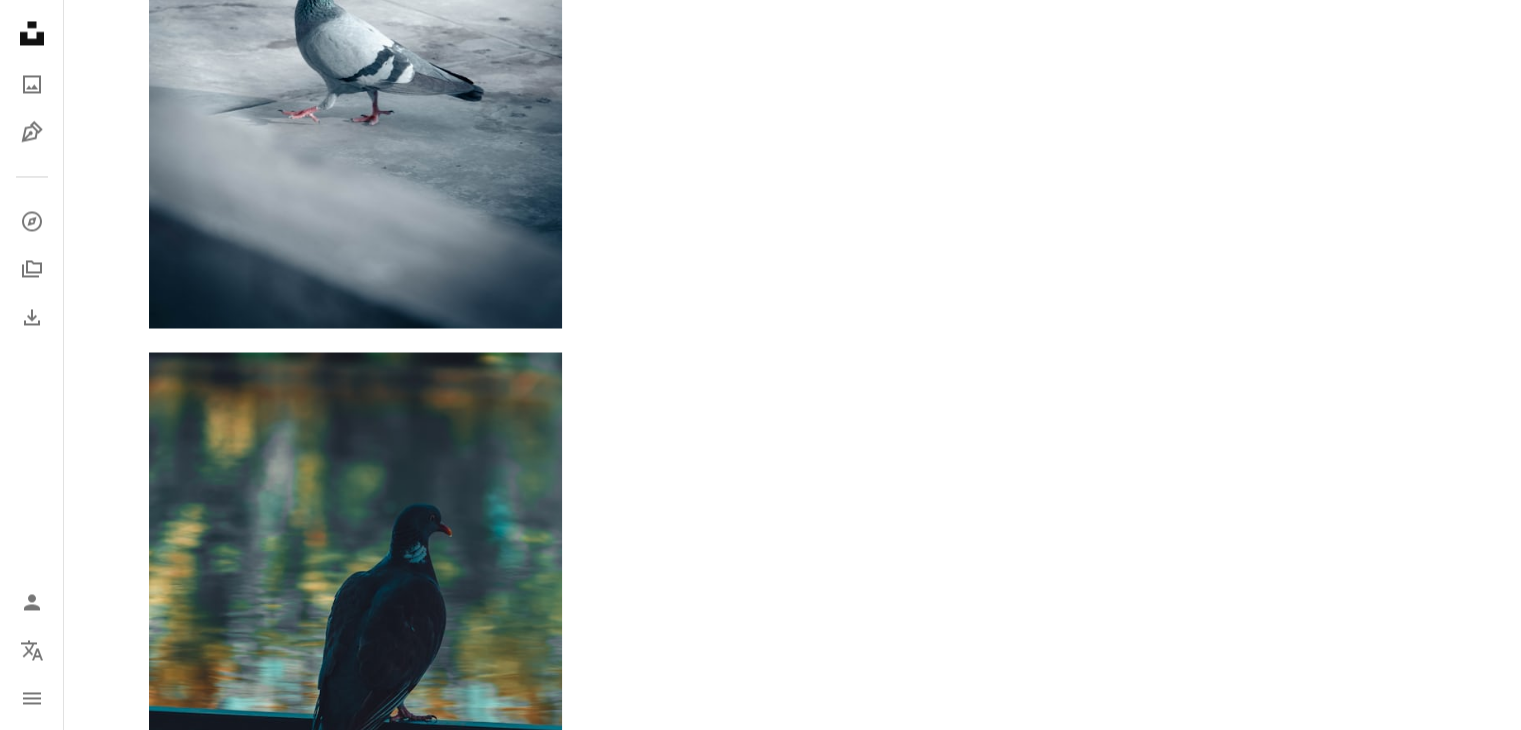 click on "Arrow pointing down" 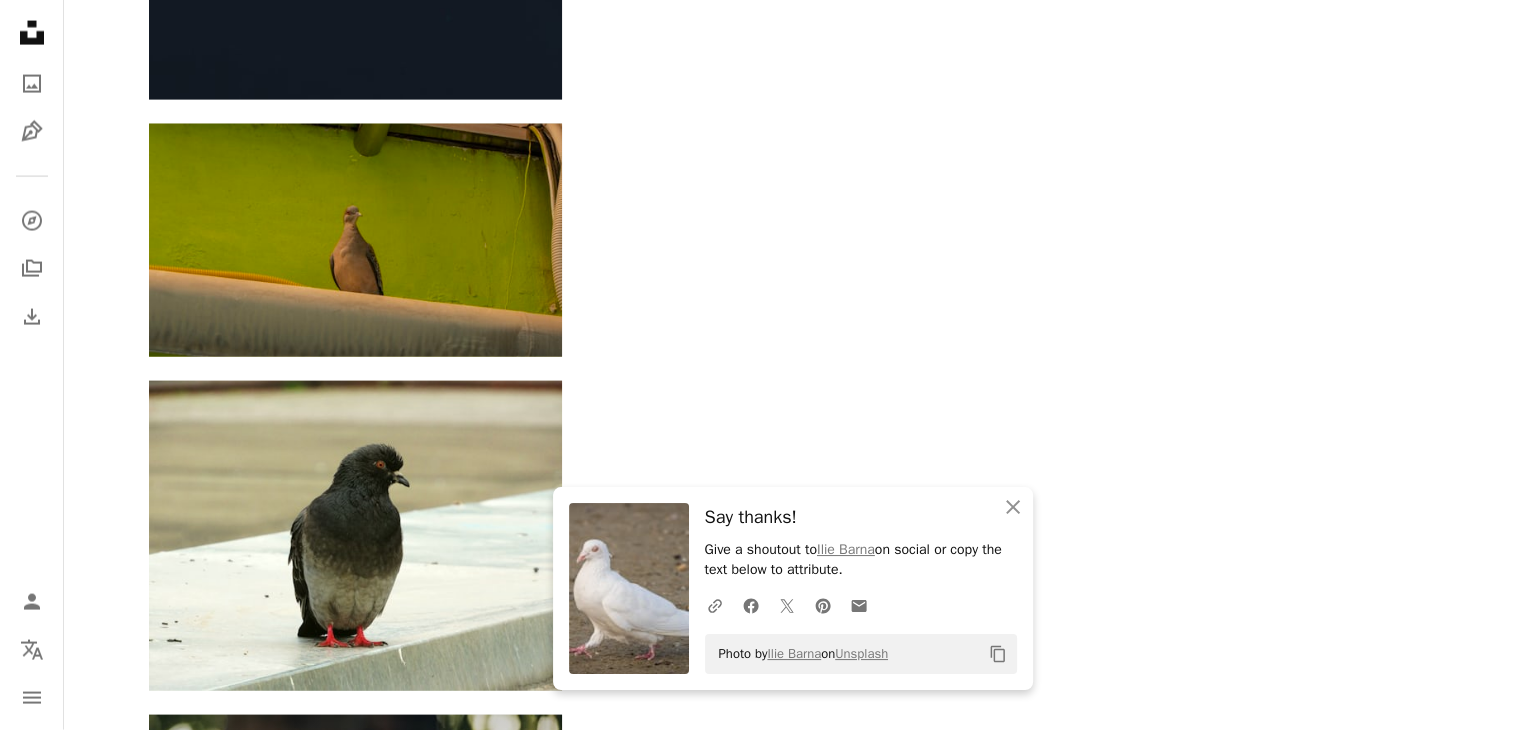 scroll, scrollTop: 27248, scrollLeft: 0, axis: vertical 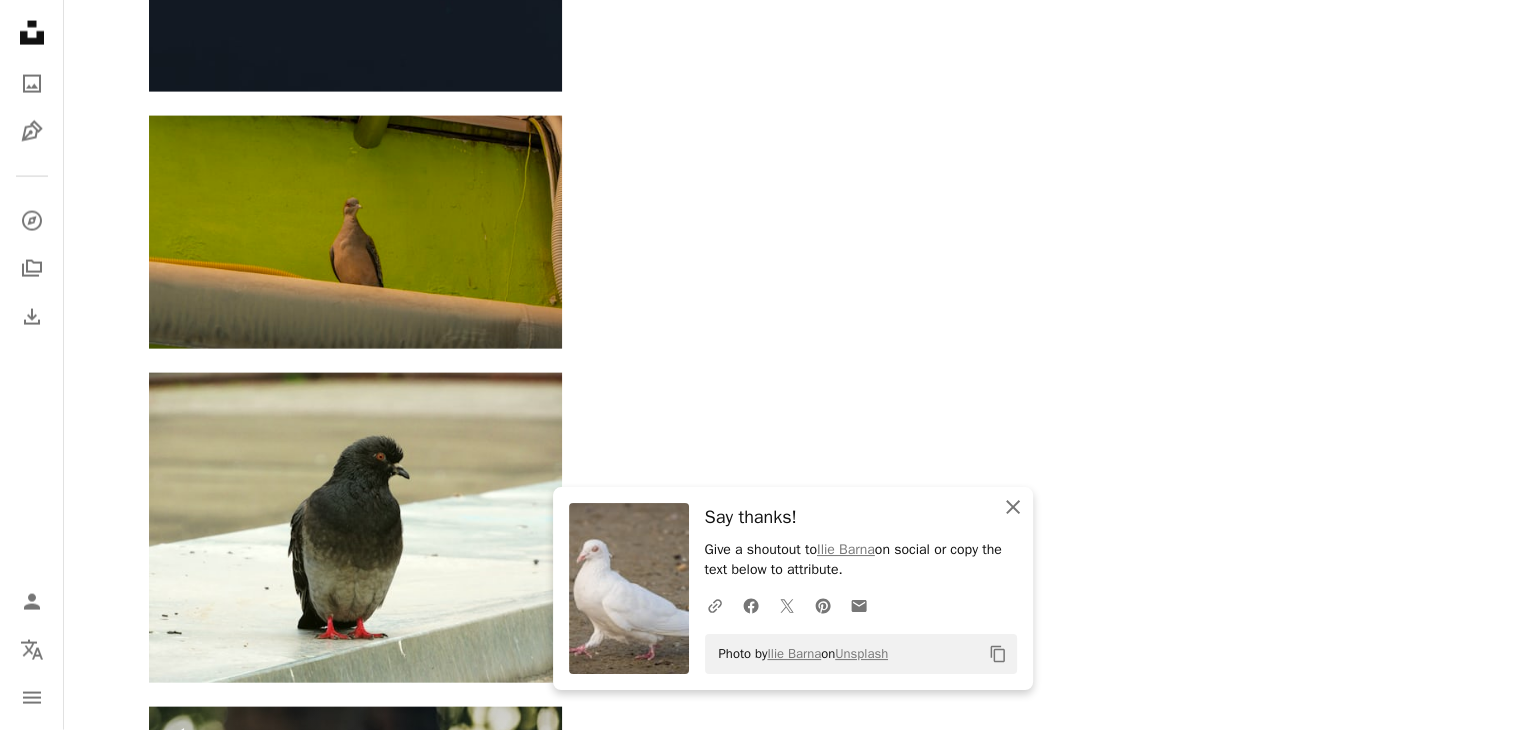 click on "An X shape" 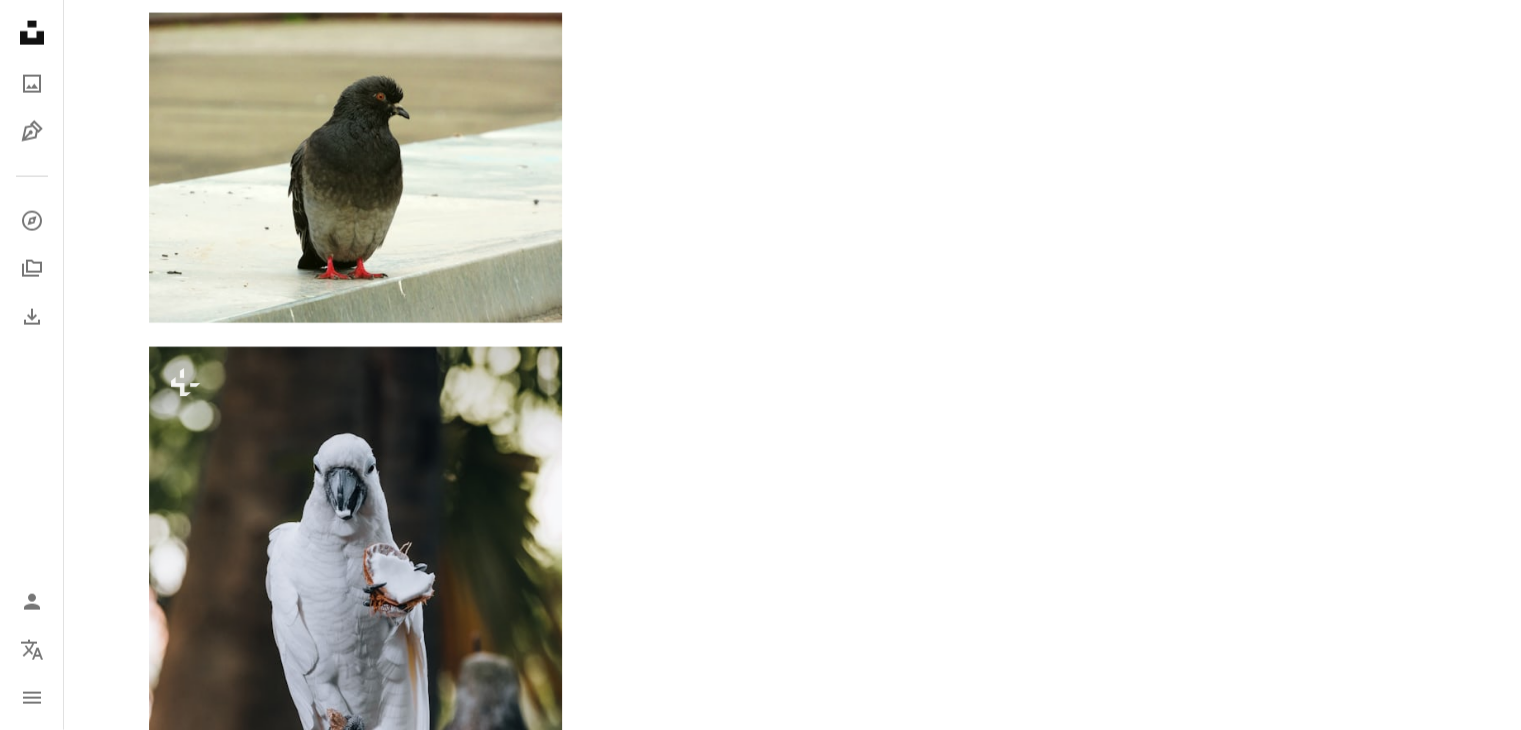 scroll, scrollTop: 27648, scrollLeft: 0, axis: vertical 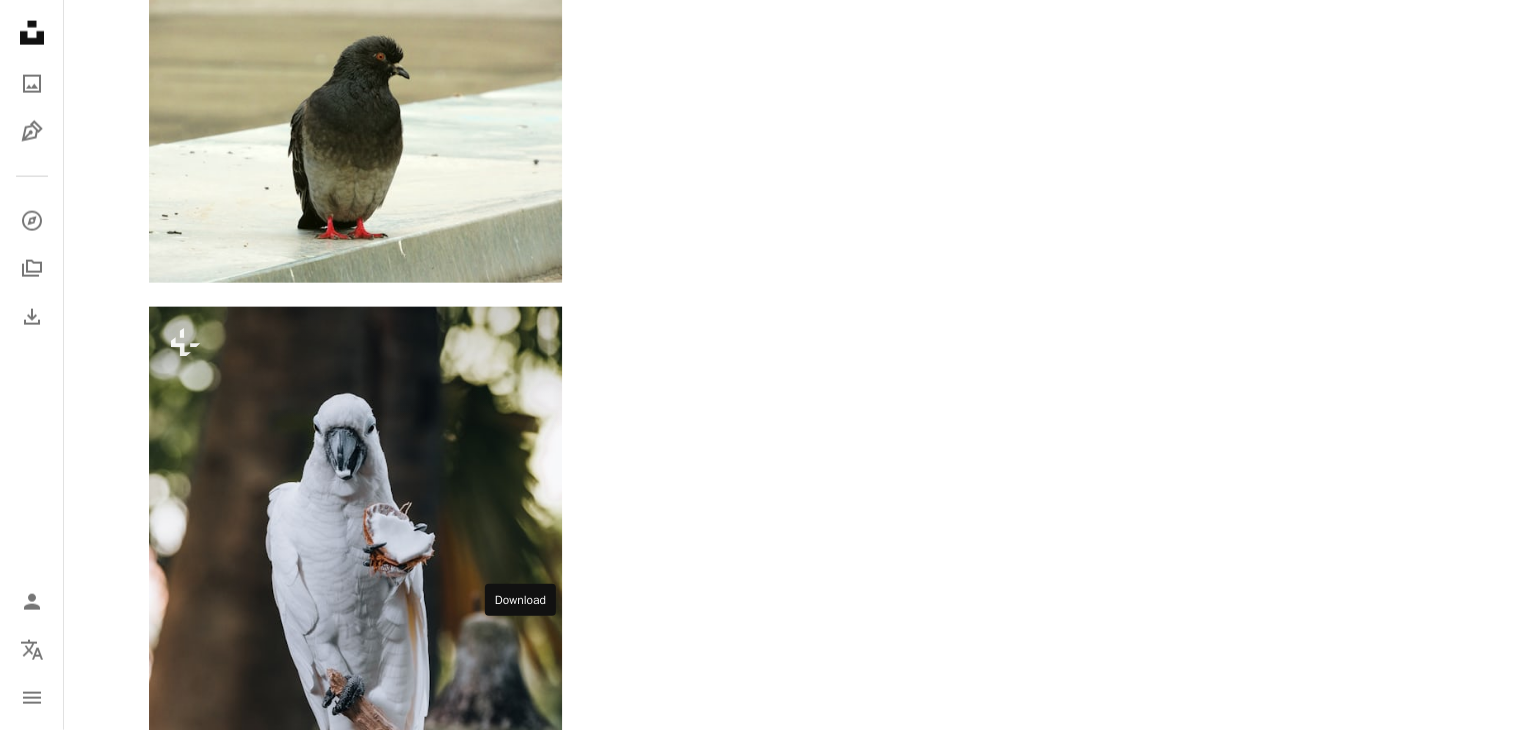 click on "Arrow pointing down" 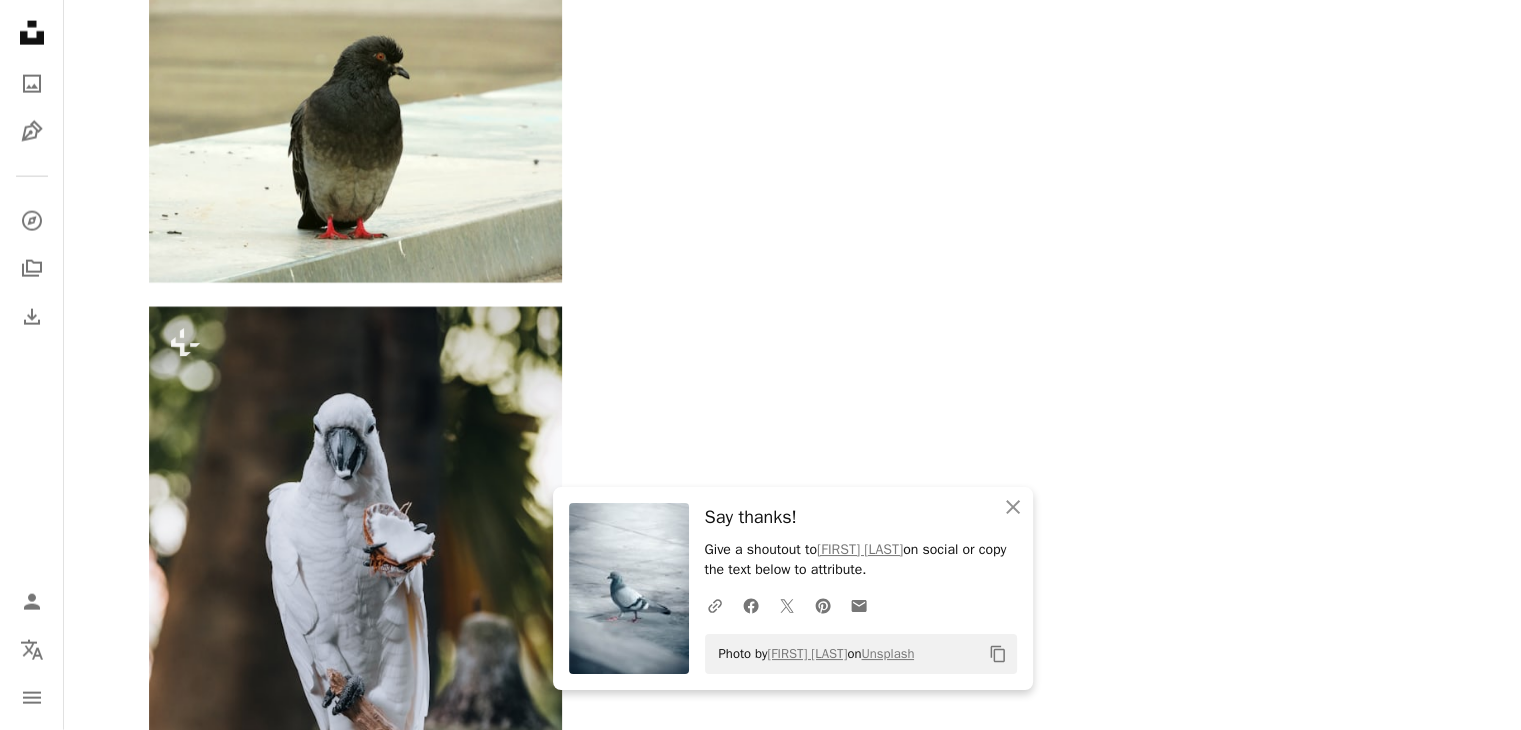 click on "A heart" at bounding box center (474, -1536) 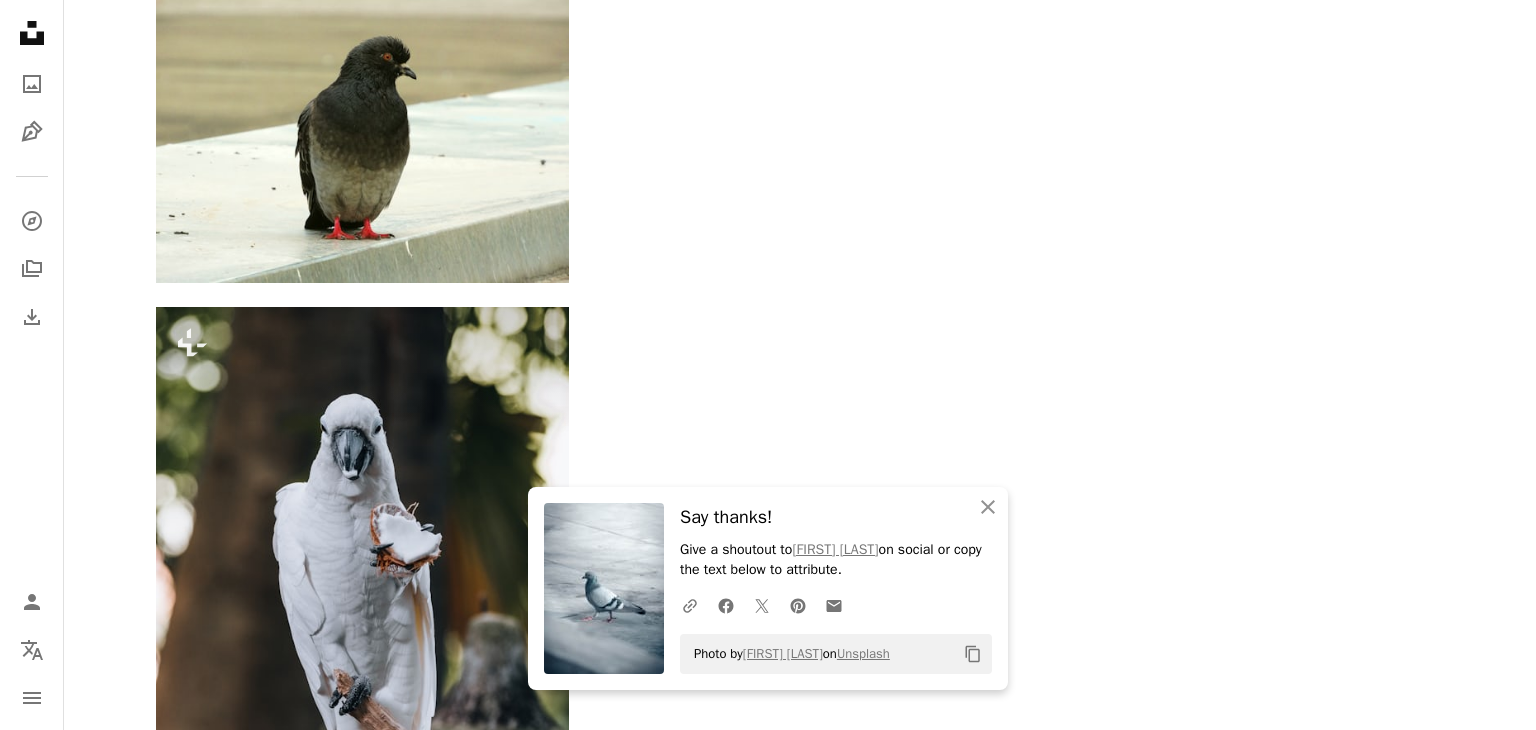 click on "An X shape An X shape Close Say thanks! Give a shoutout to  [FIRST] [LAST]  on social or copy the text below to attribute. A URL sharing icon (chains) Facebook icon X (formerly Twitter) icon Pinterest icon An envelope Photo by  [FIRST] [LAST]  on  Unsplash
Copy content Join Unsplash Already have an account?  Login First name Last name Email Username  (only letters, numbers and underscores) Password  (min. 8 char) Join By joining, you agree to the  Terms  and  Privacy Policy ." at bounding box center (768, 2481) 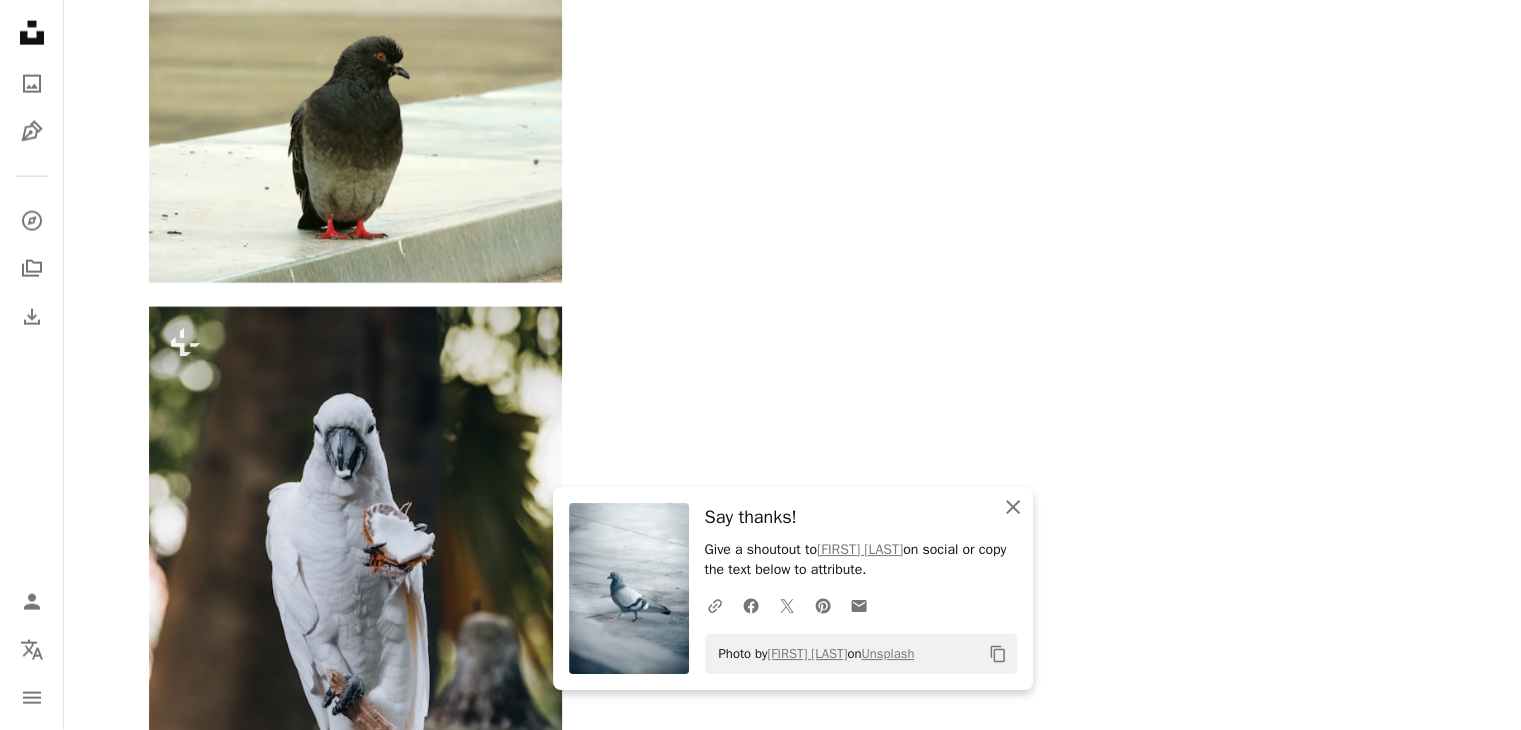 click on "An X shape" 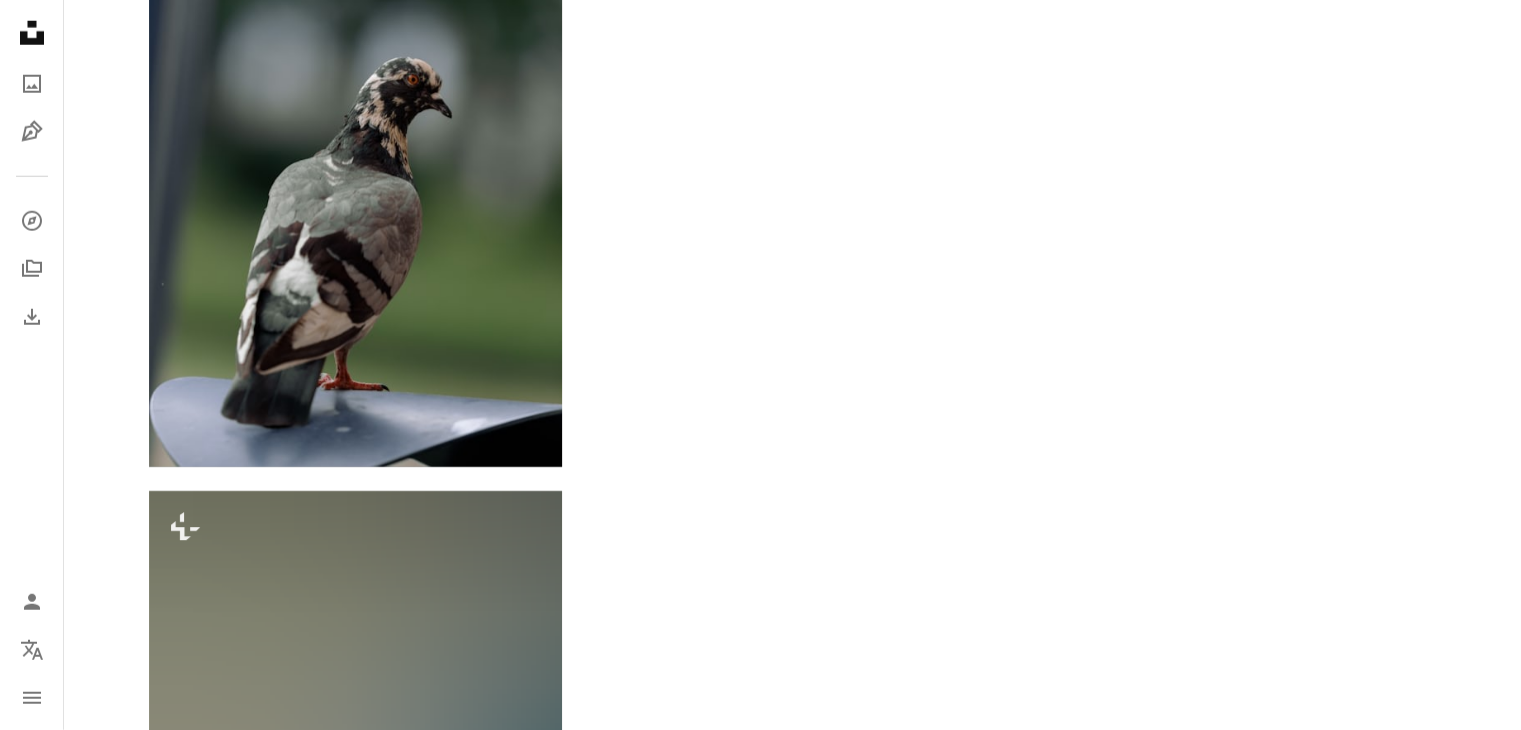 scroll, scrollTop: 36062, scrollLeft: 0, axis: vertical 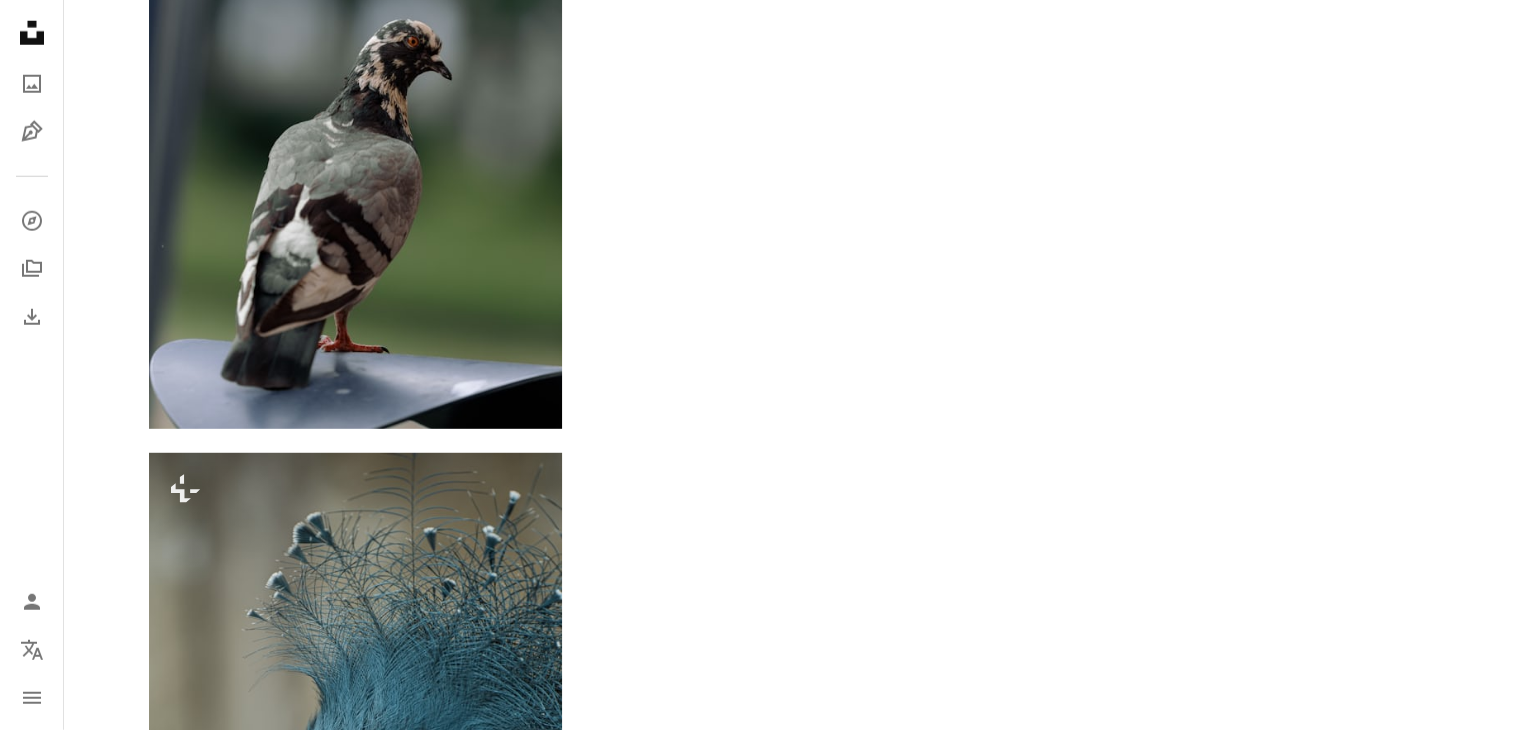 click on "Arrow pointing down" 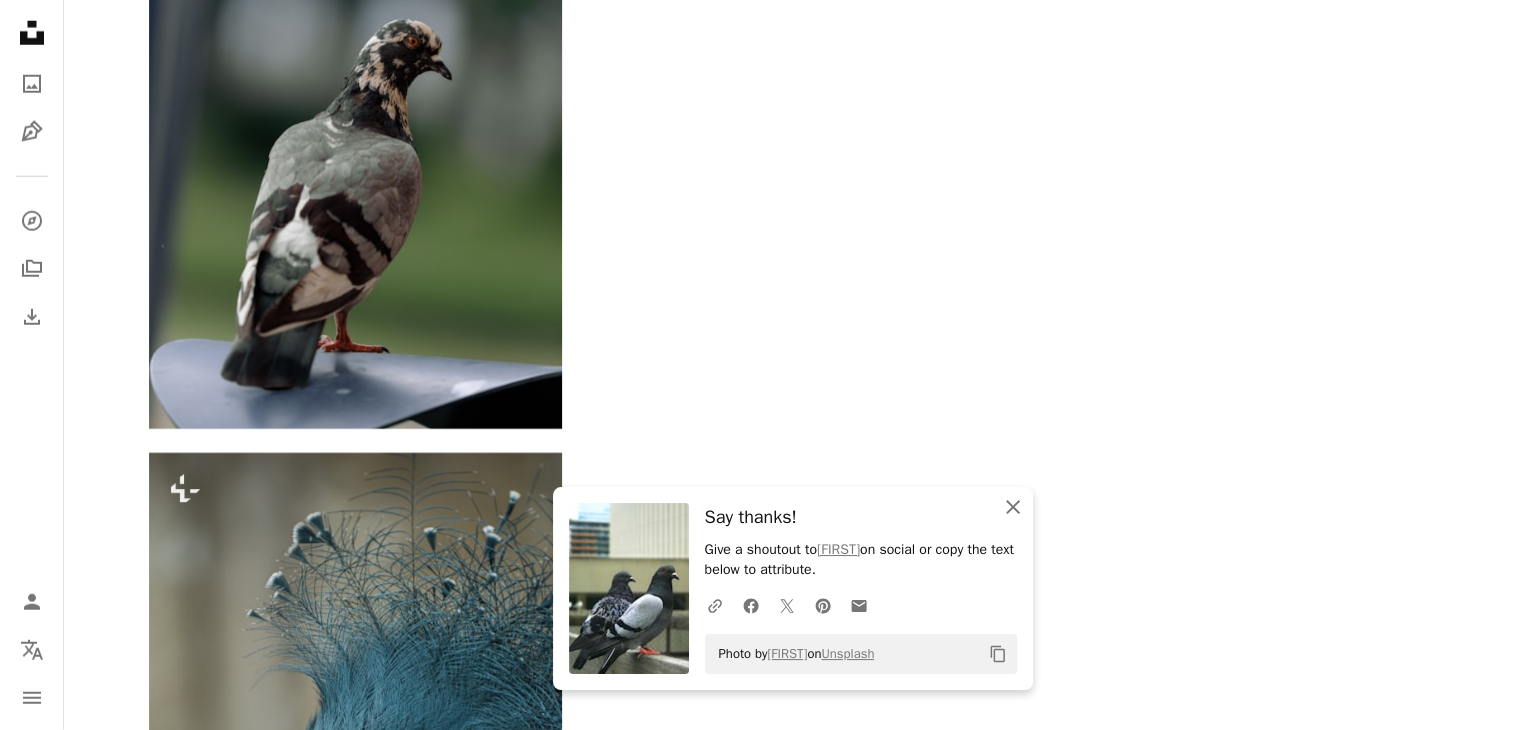 click on "An X shape" 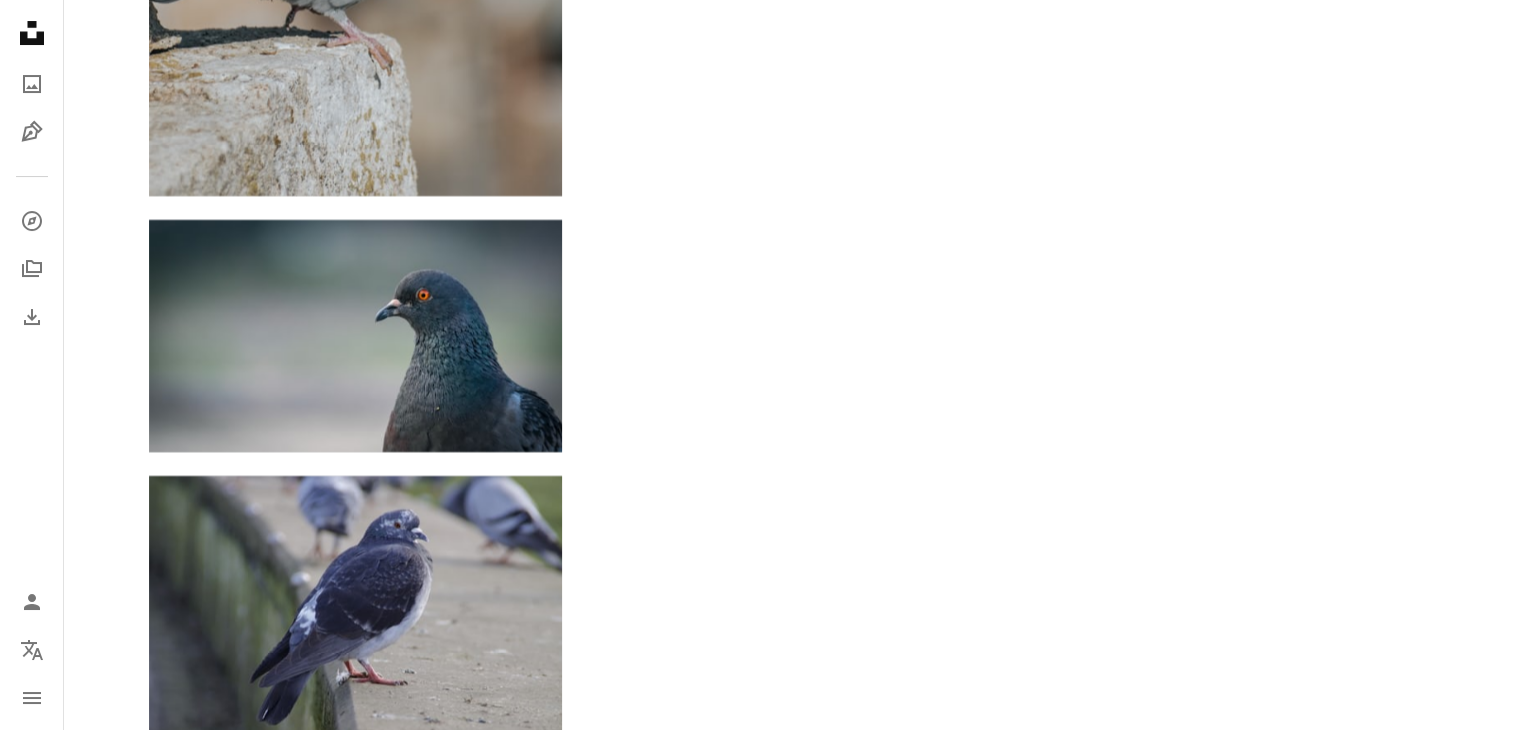 scroll, scrollTop: 38381, scrollLeft: 0, axis: vertical 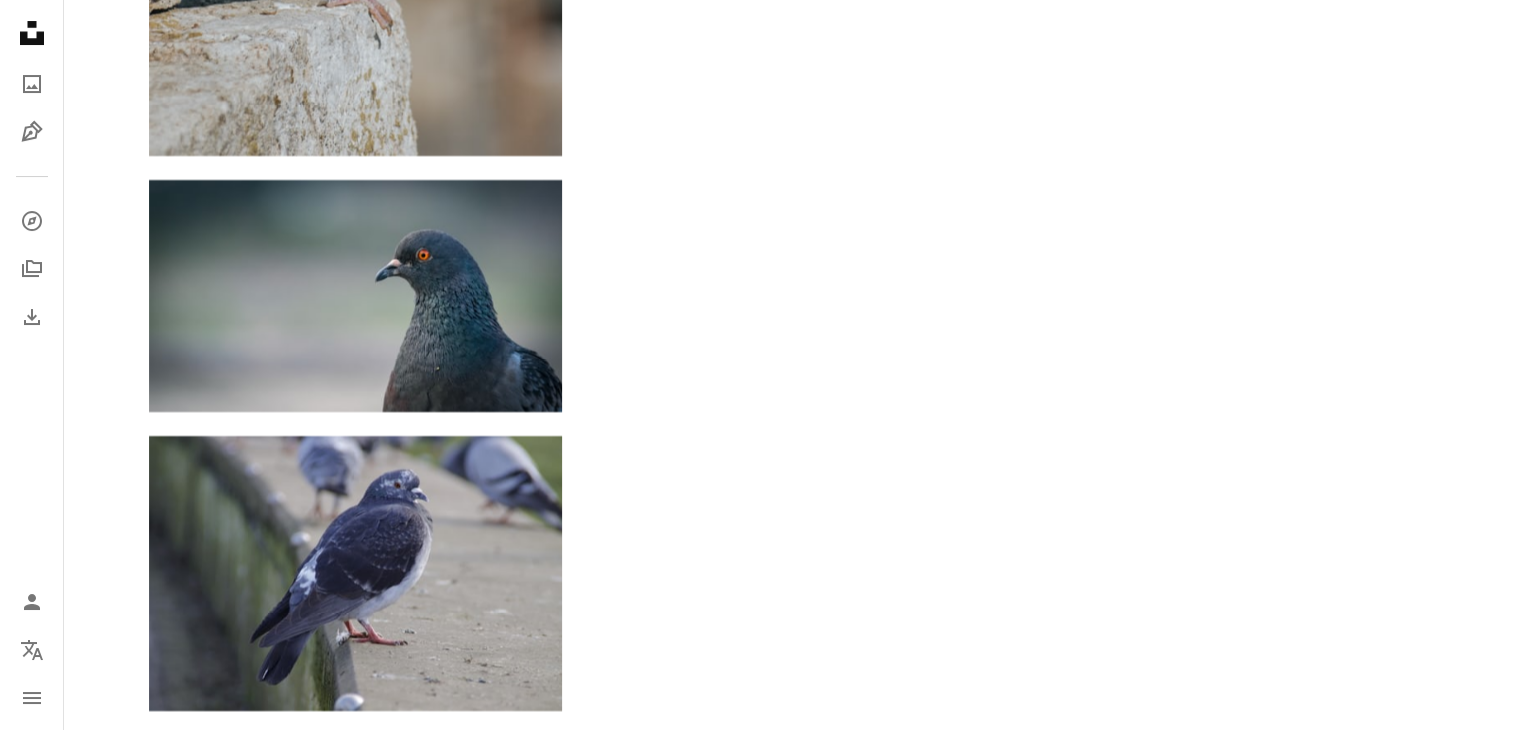 click on "Arrow pointing down" 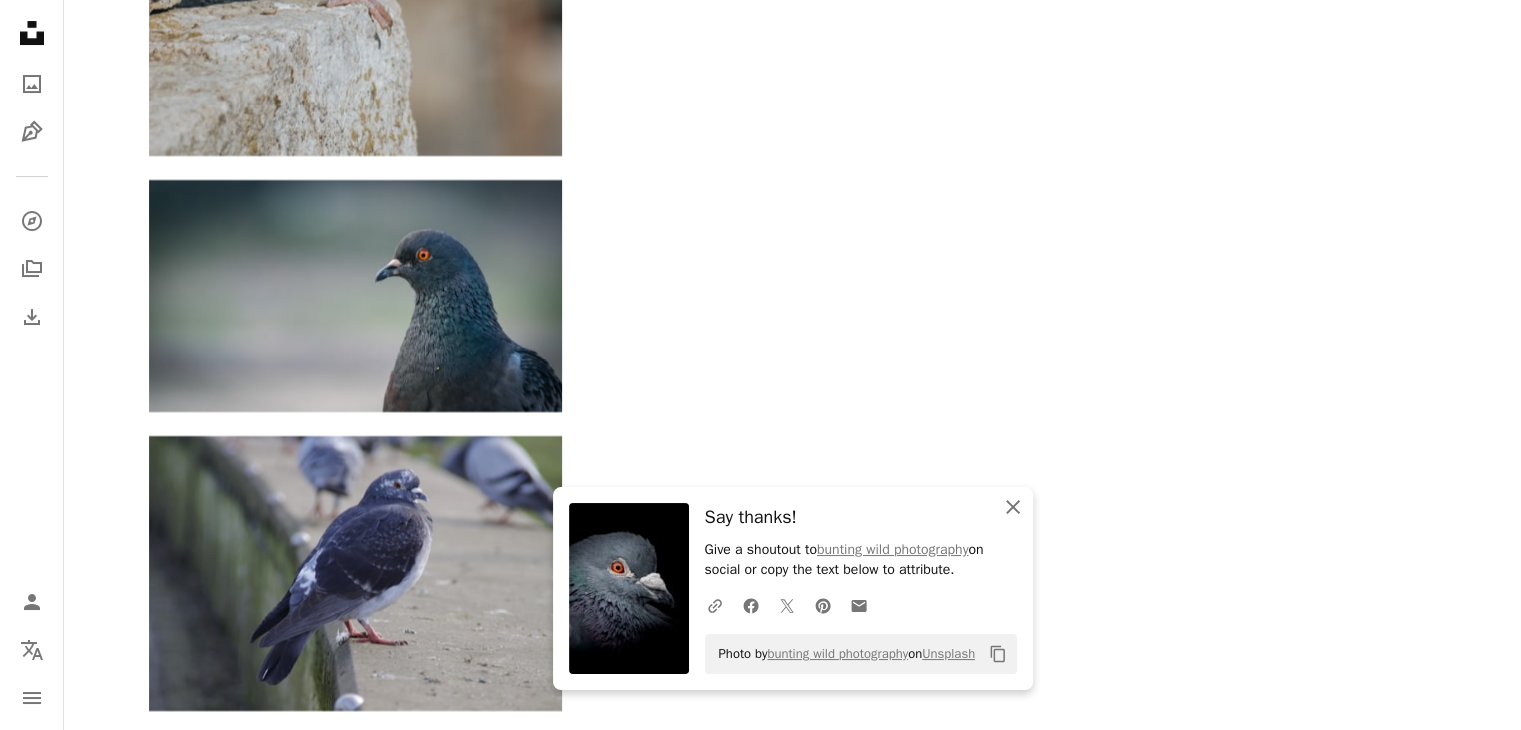 click 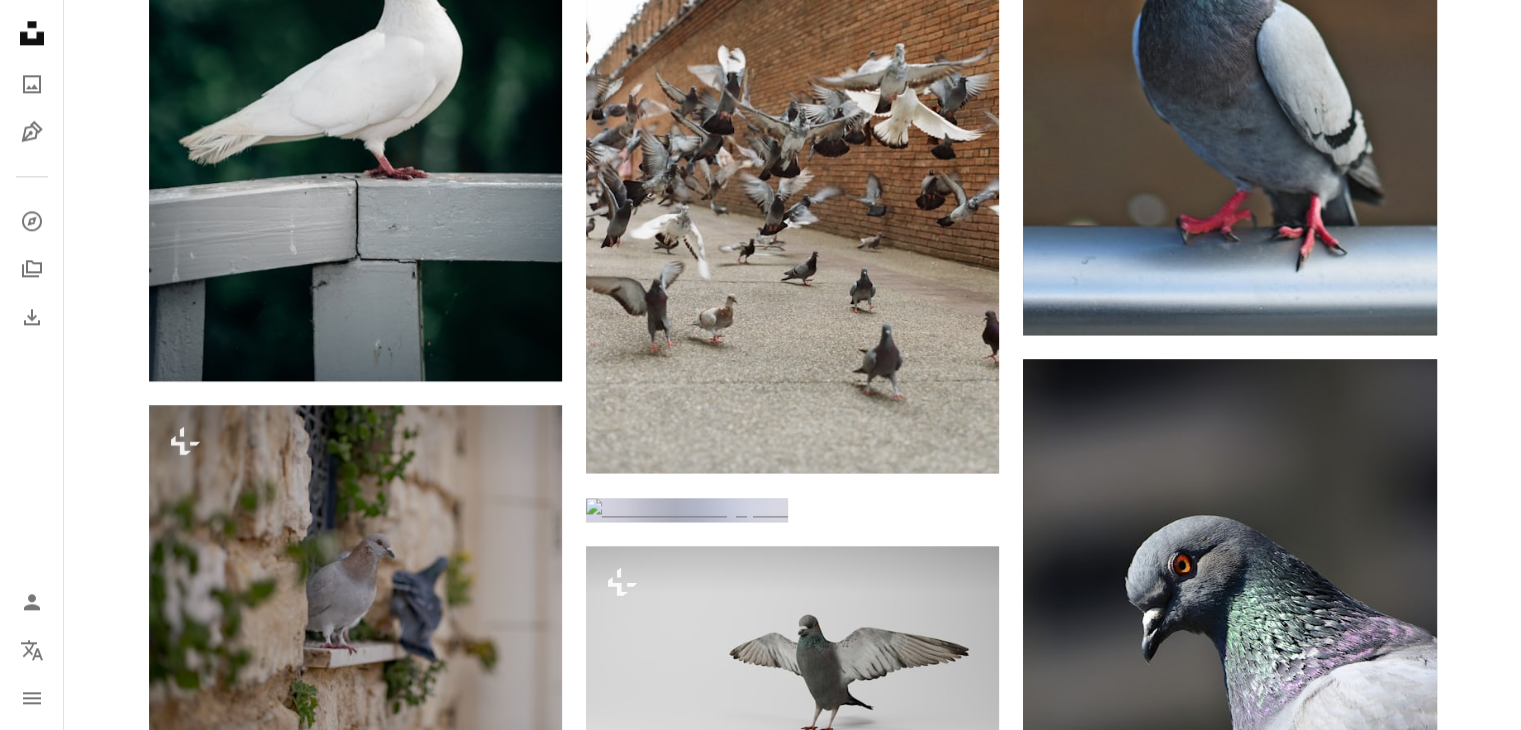 scroll, scrollTop: 0, scrollLeft: 0, axis: both 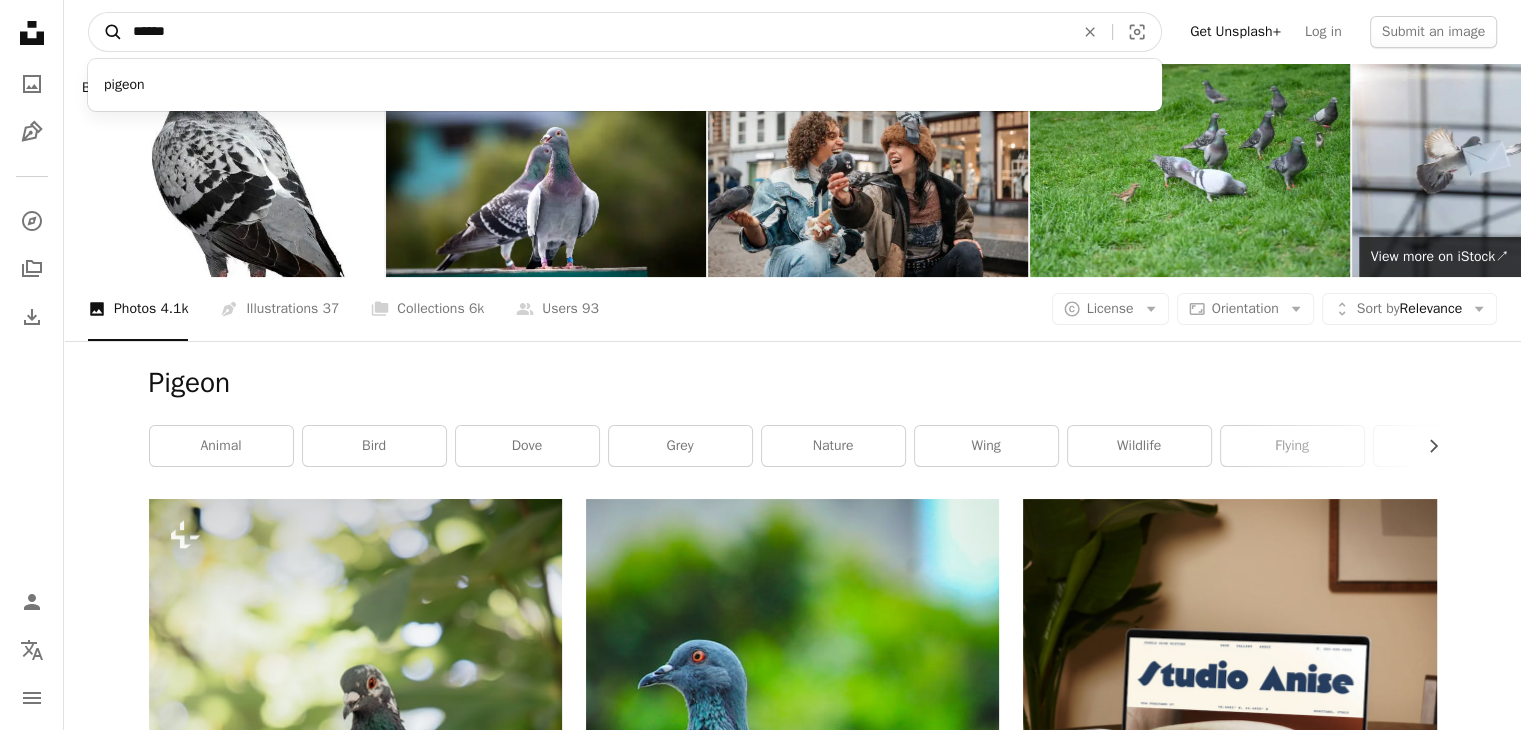 drag, startPoint x: 180, startPoint y: 36, endPoint x: 118, endPoint y: 26, distance: 62.801273 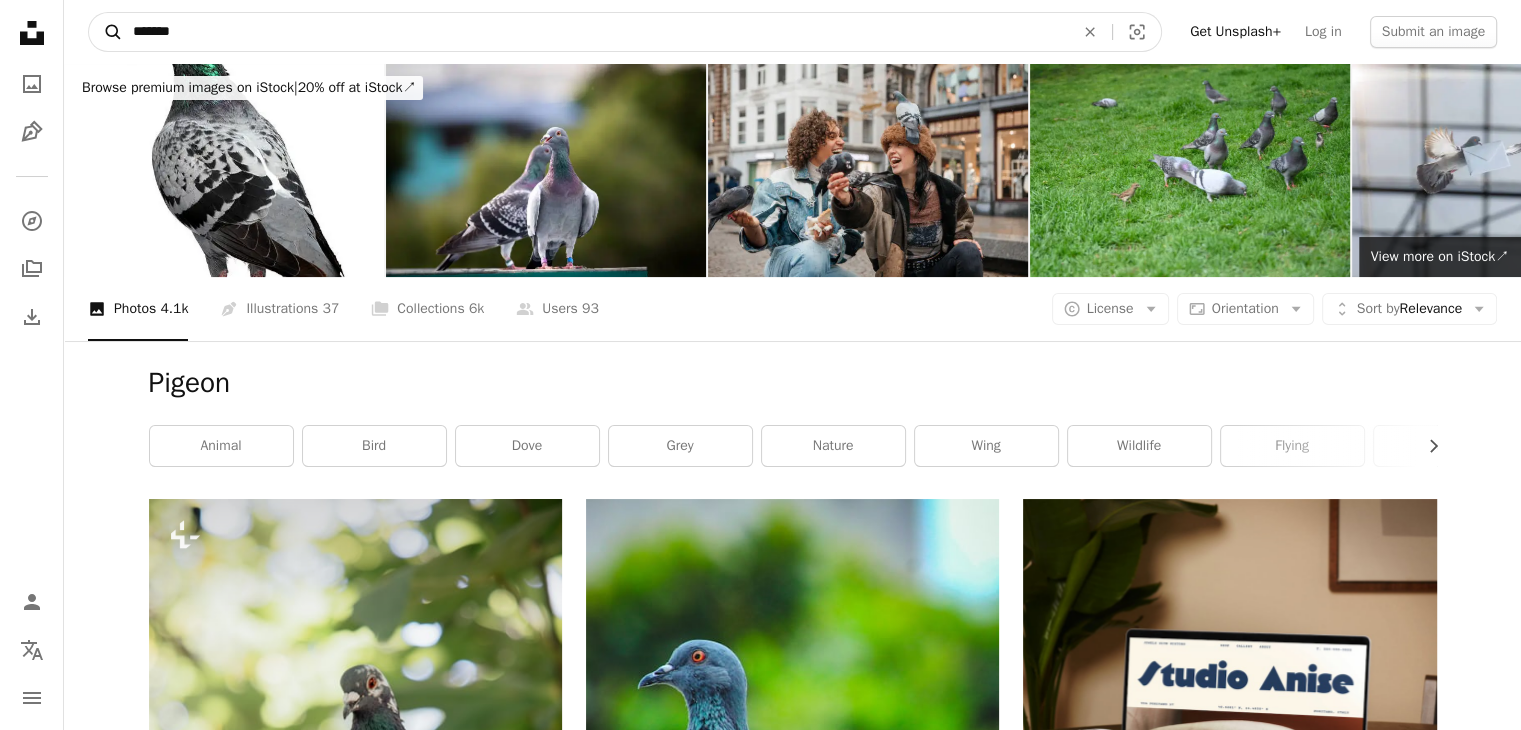 type on "*******" 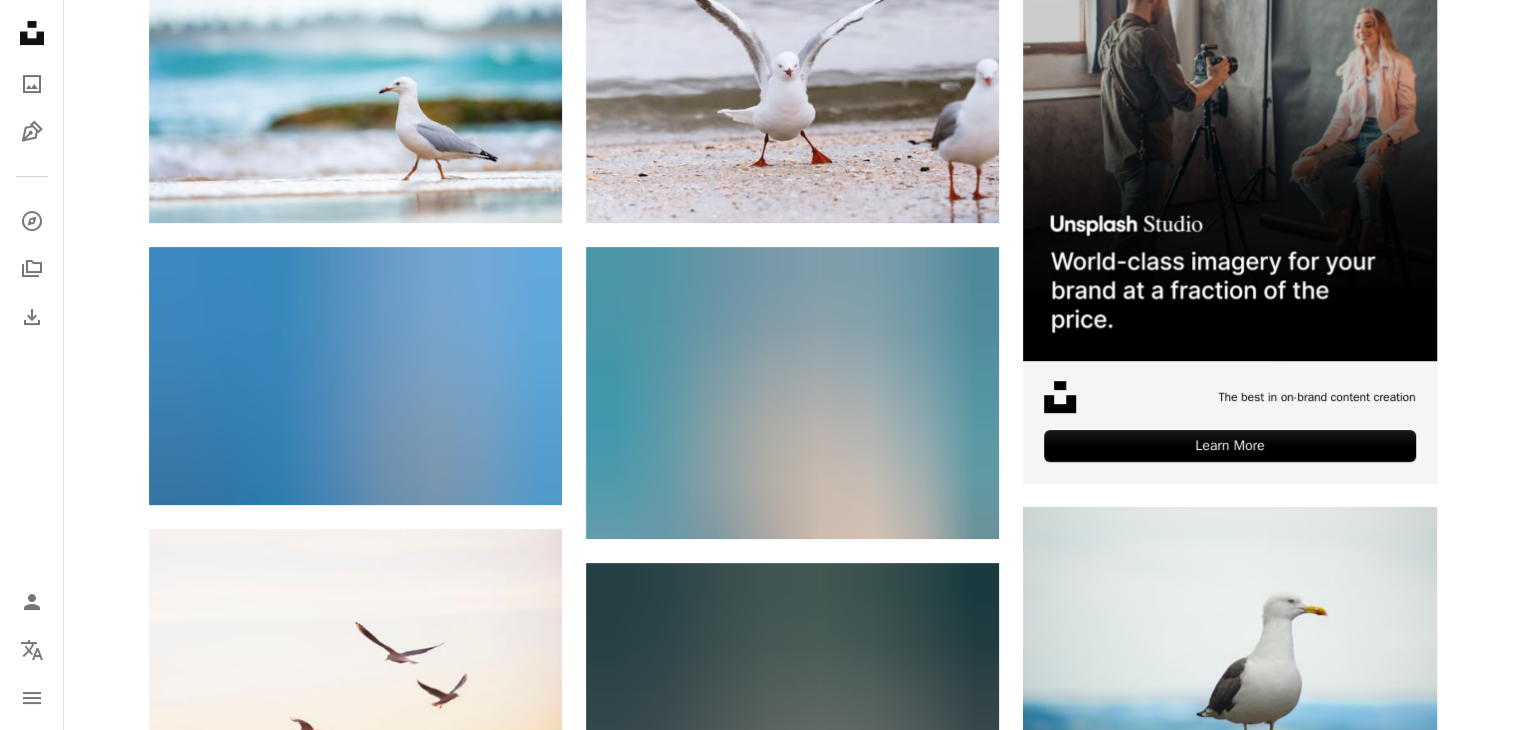 scroll, scrollTop: 624, scrollLeft: 0, axis: vertical 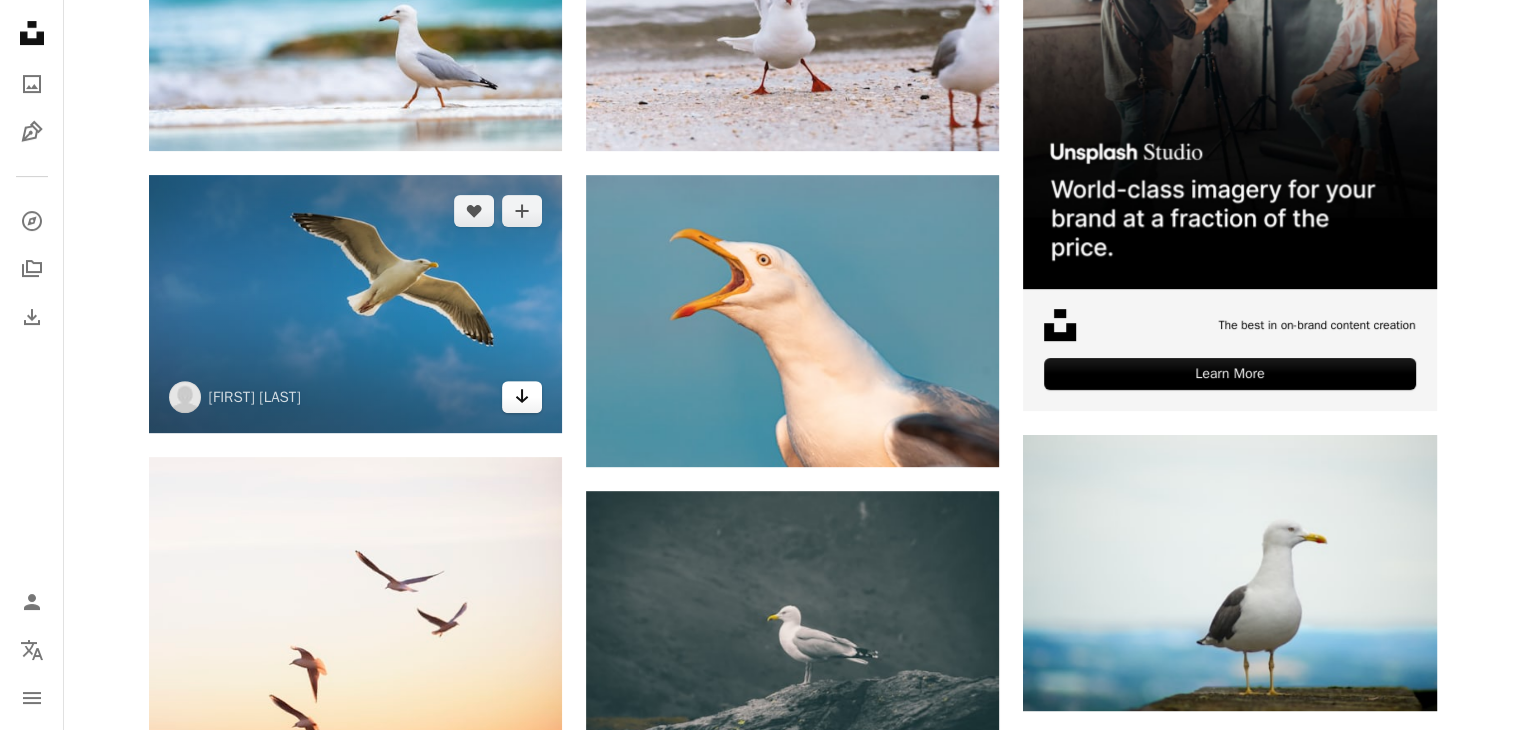click on "Arrow pointing down" 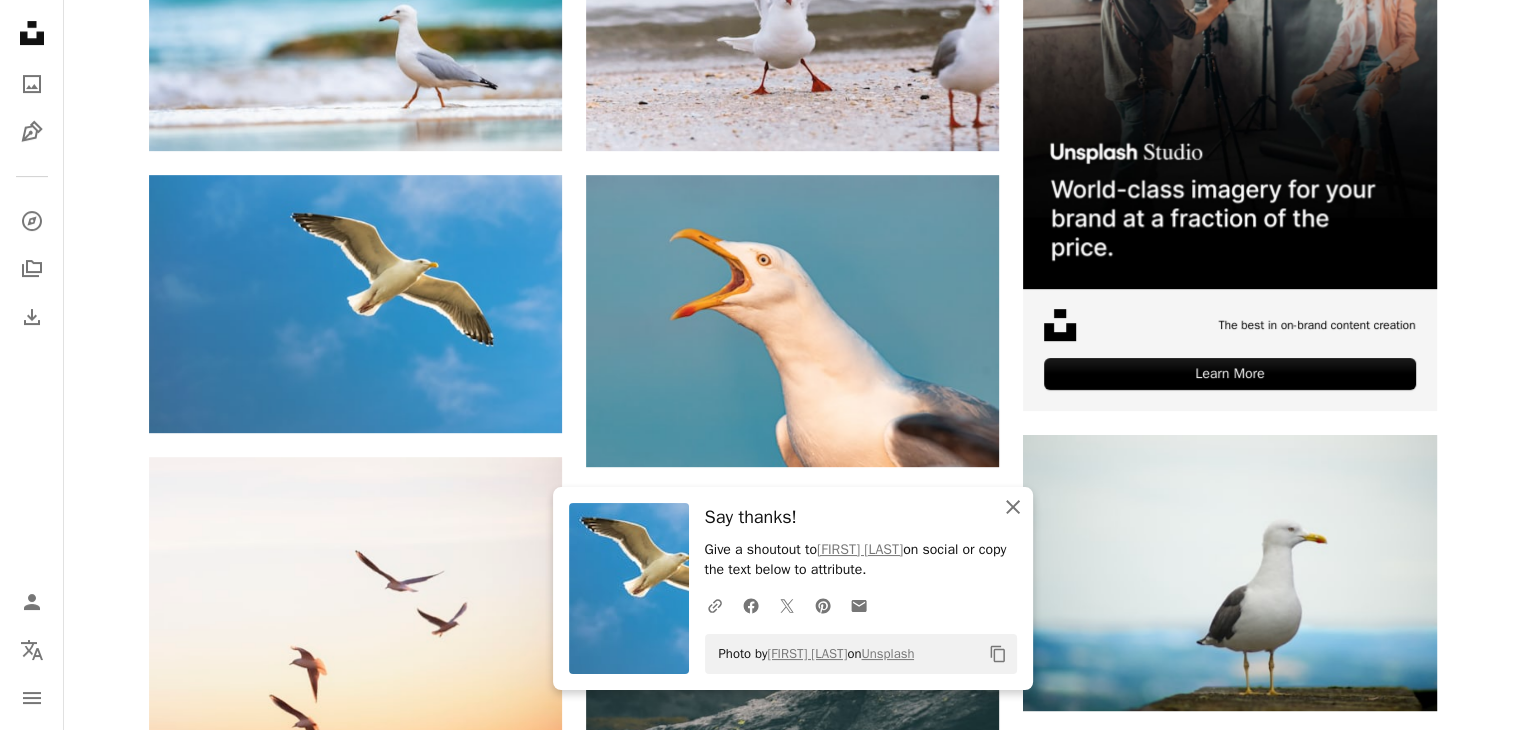 click on "An X shape" 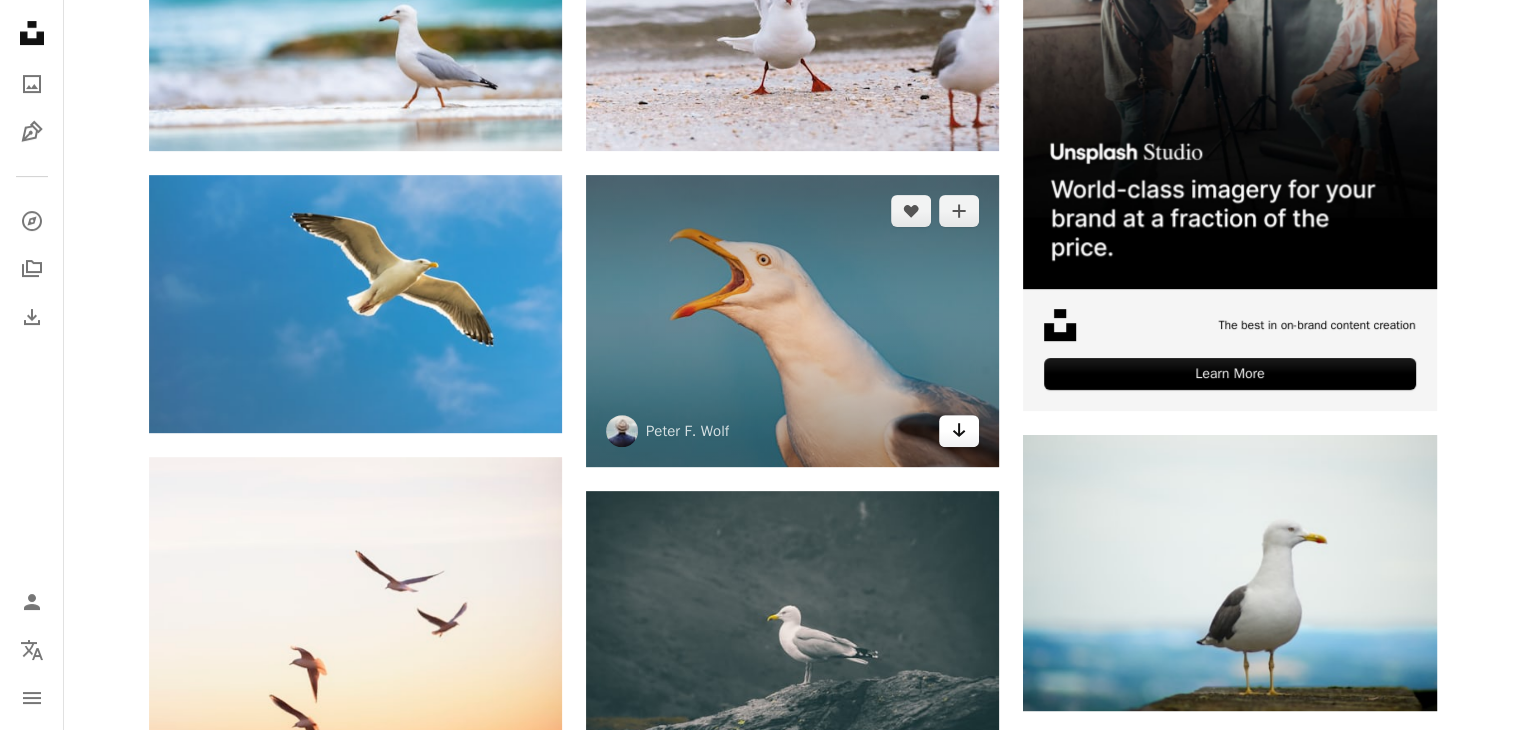 click on "Arrow pointing down" at bounding box center (959, 431) 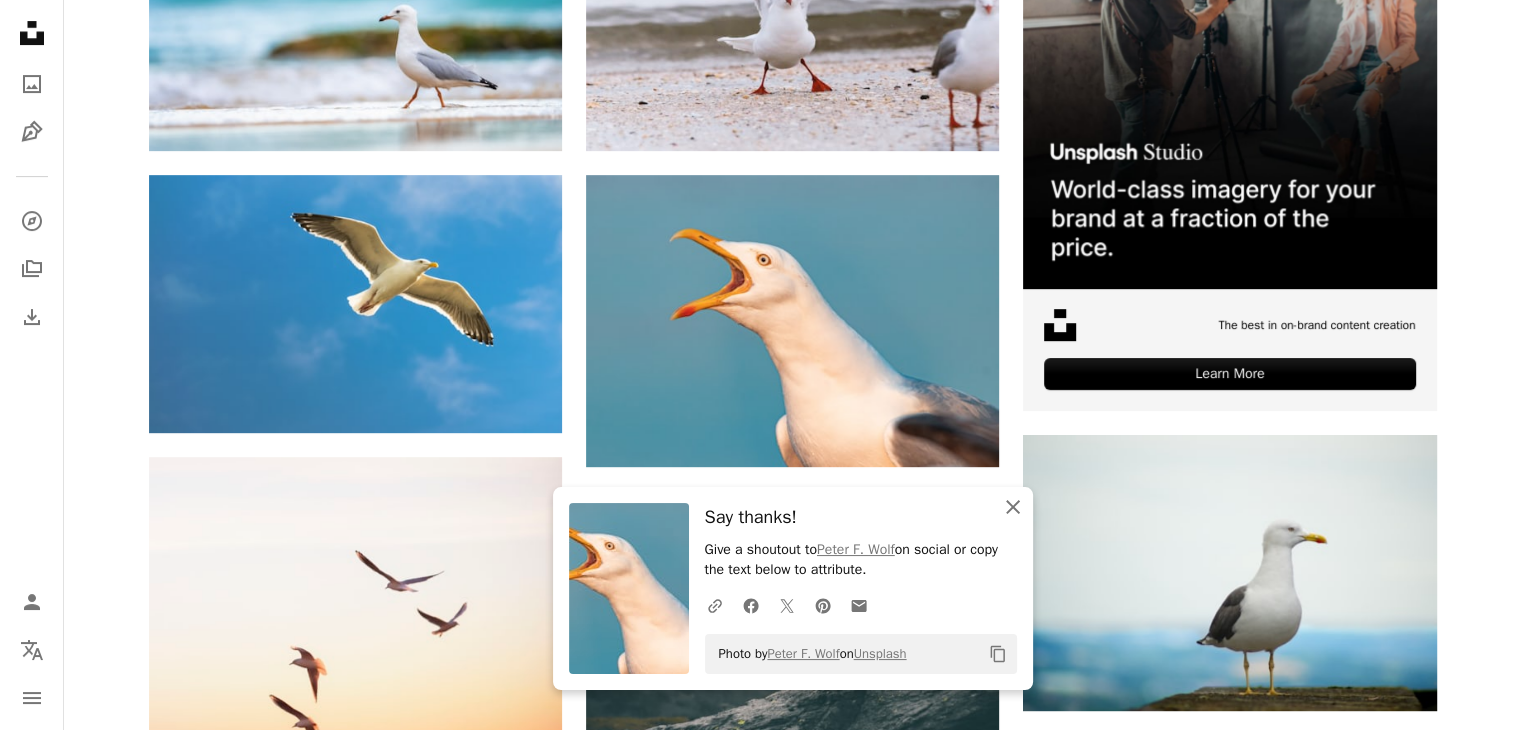 click on "An X shape" 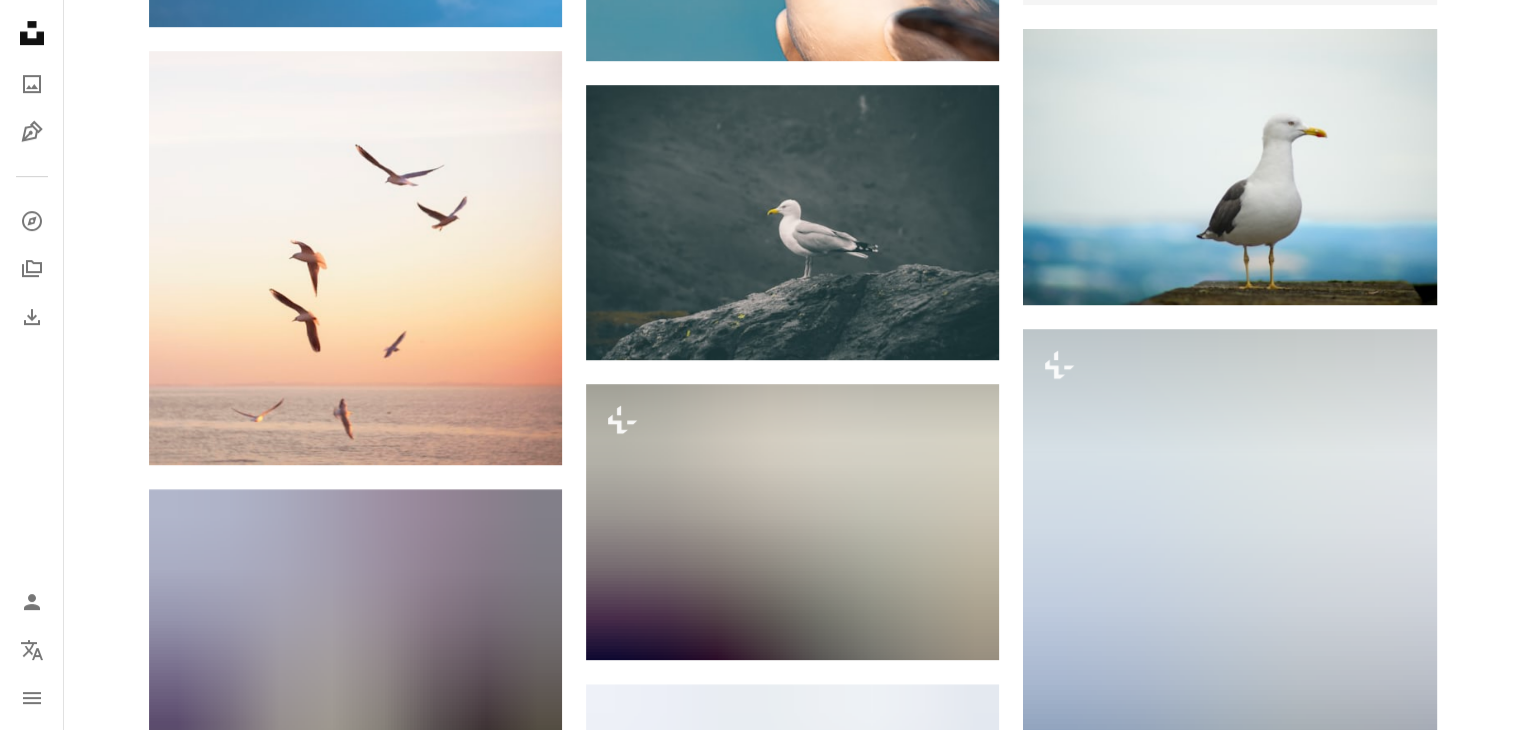 scroll, scrollTop: 1038, scrollLeft: 0, axis: vertical 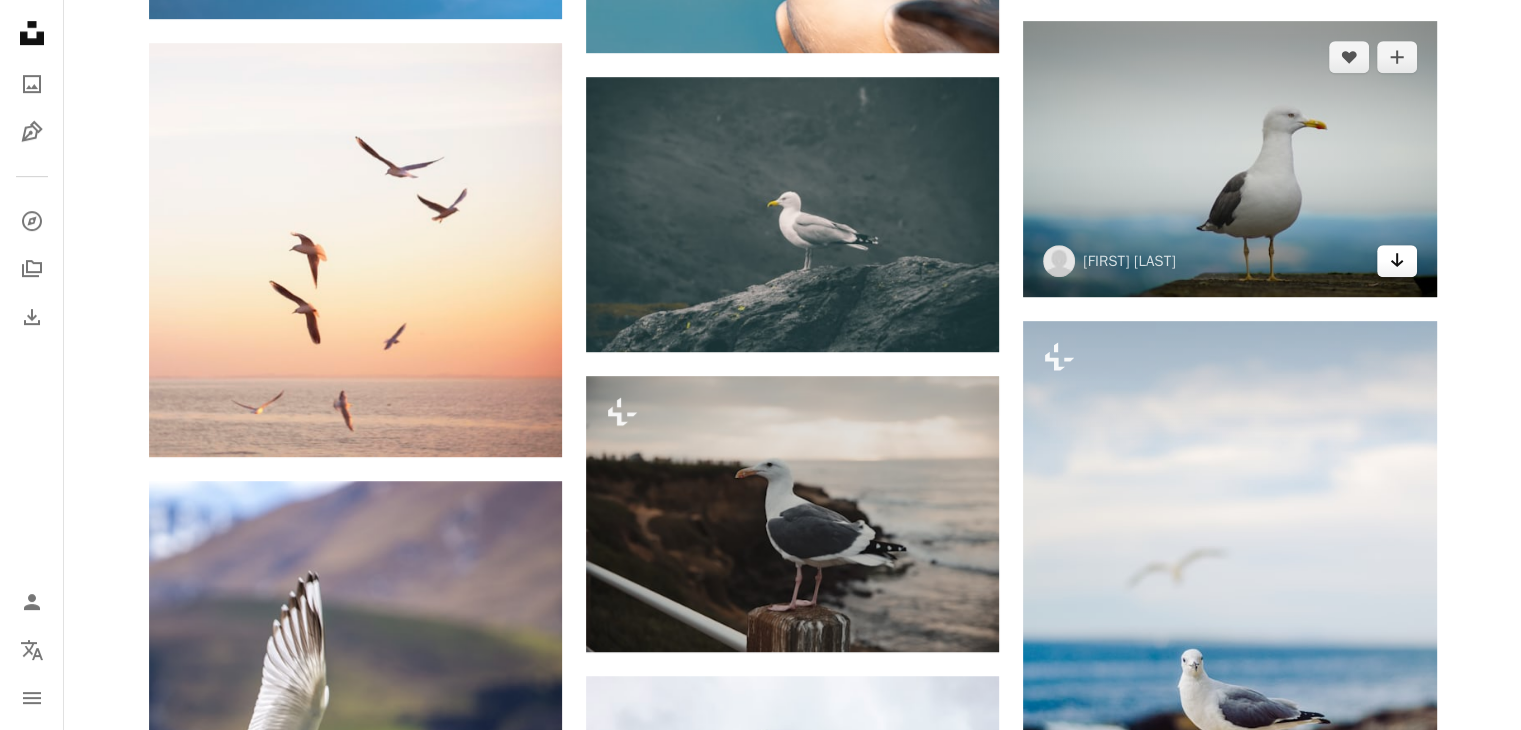 click on "Arrow pointing down" 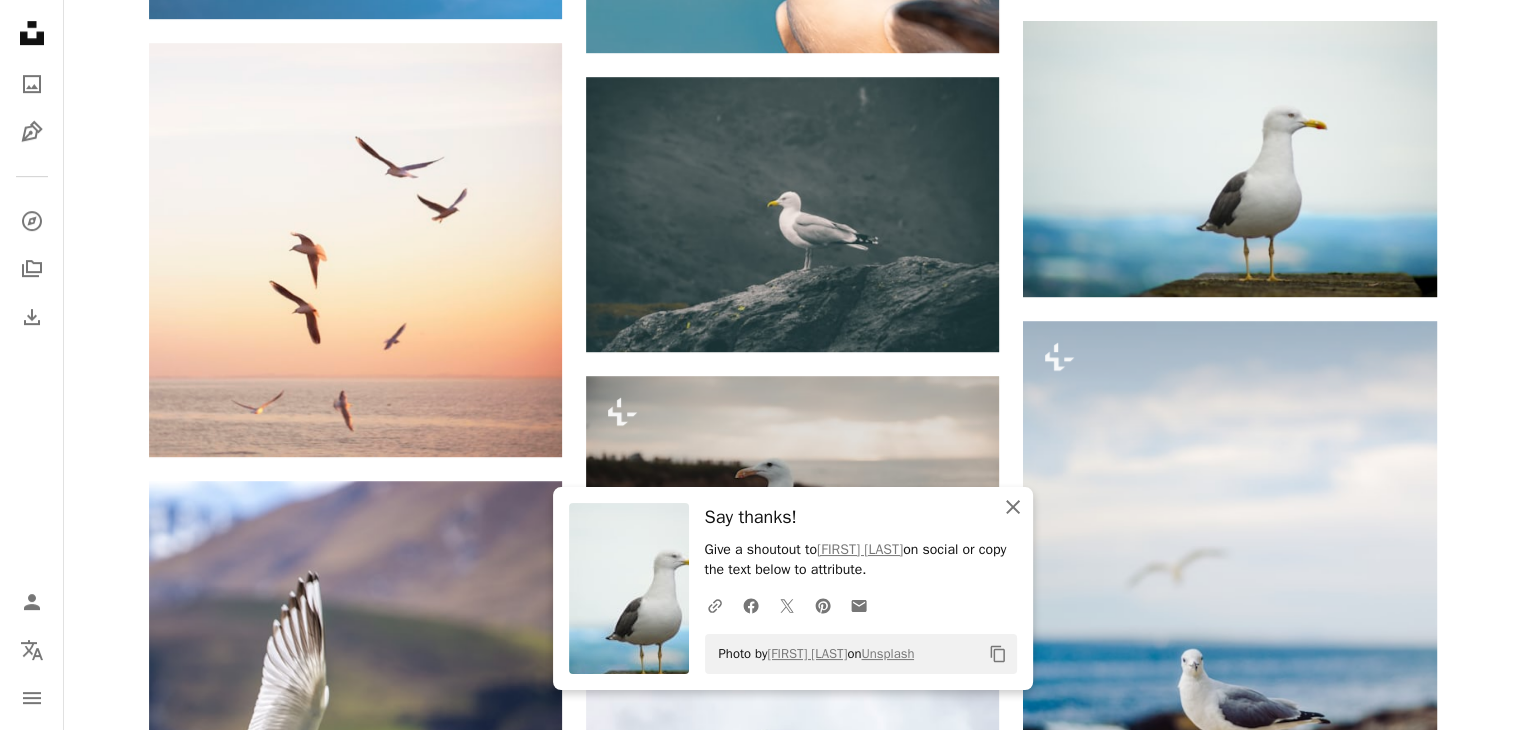 click on "An X shape" 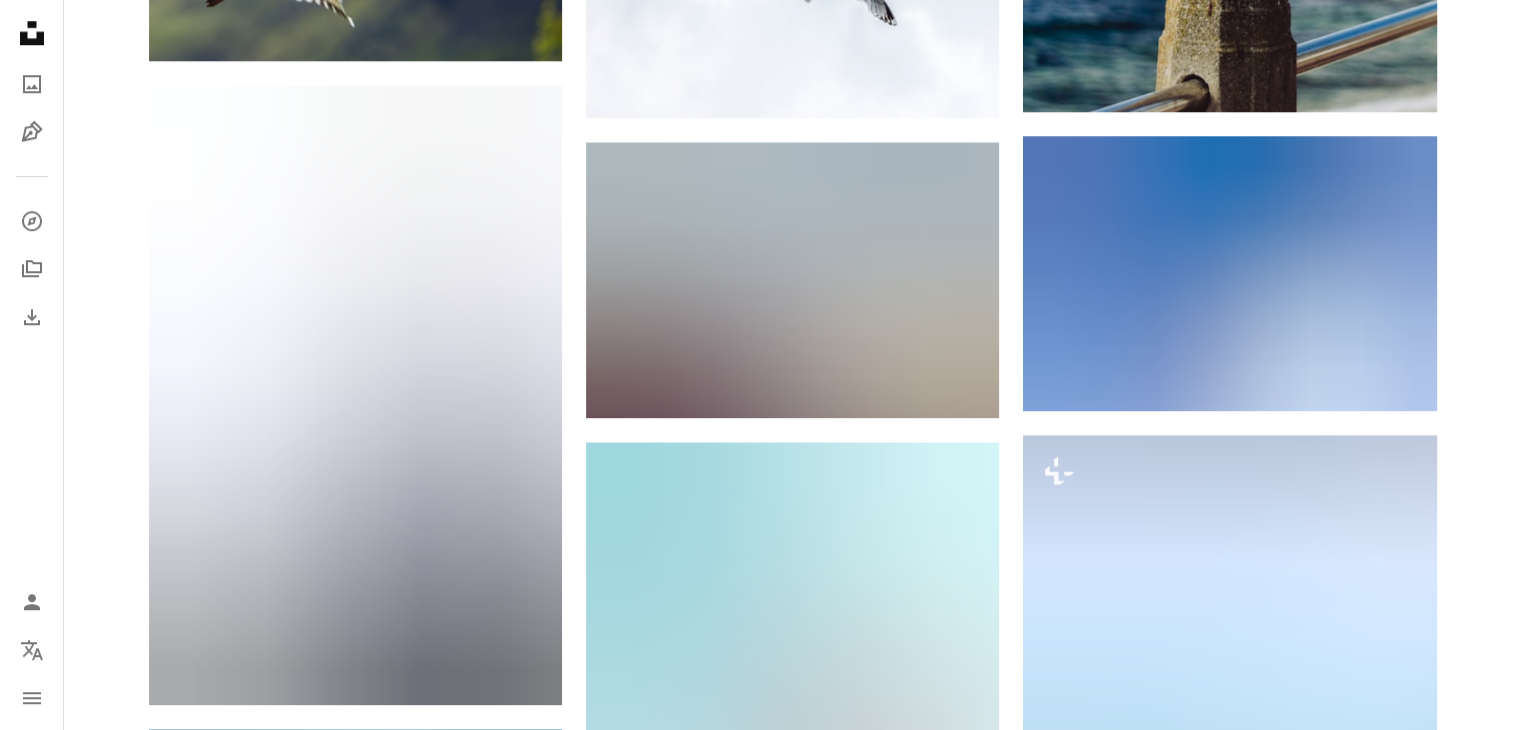 scroll, scrollTop: 1878, scrollLeft: 0, axis: vertical 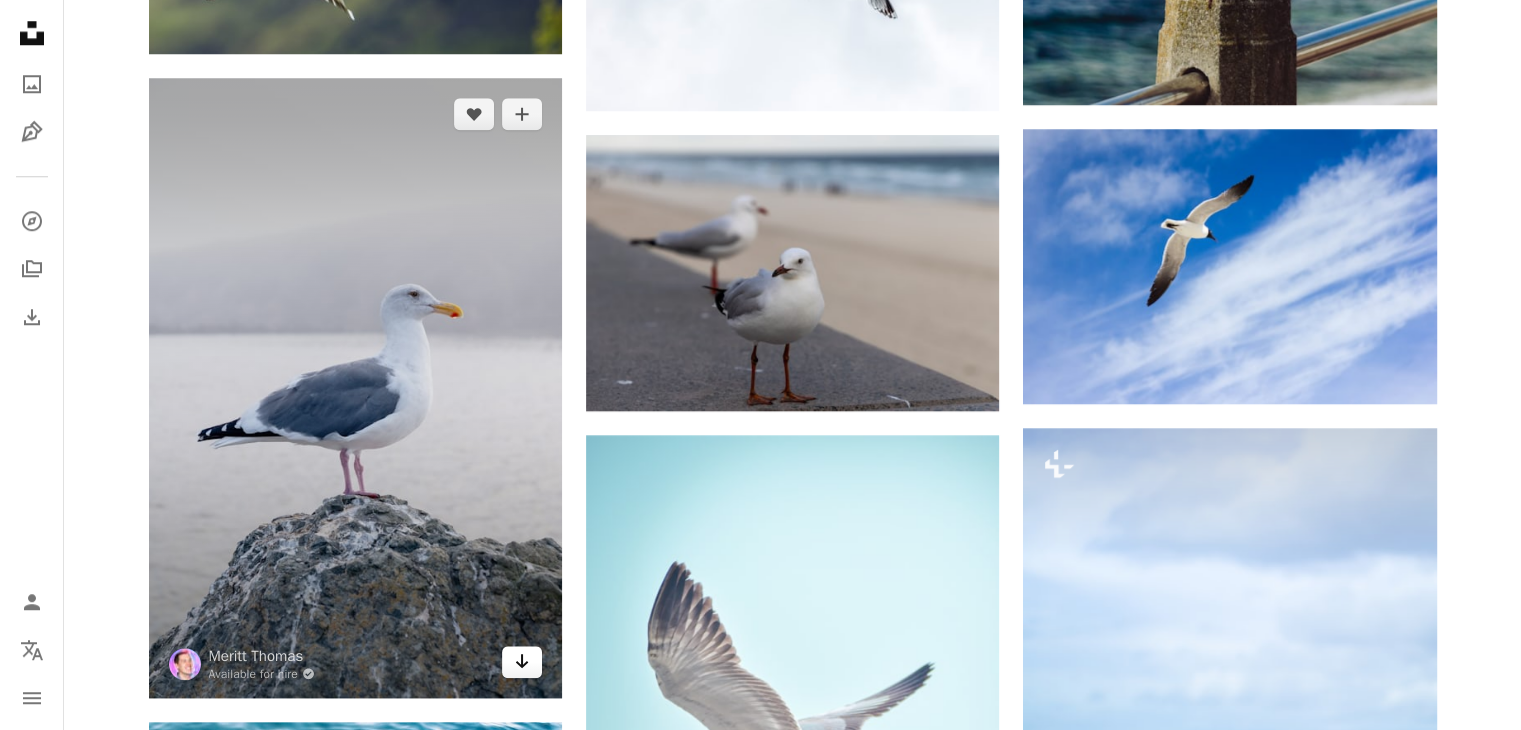 click on "Arrow pointing down" 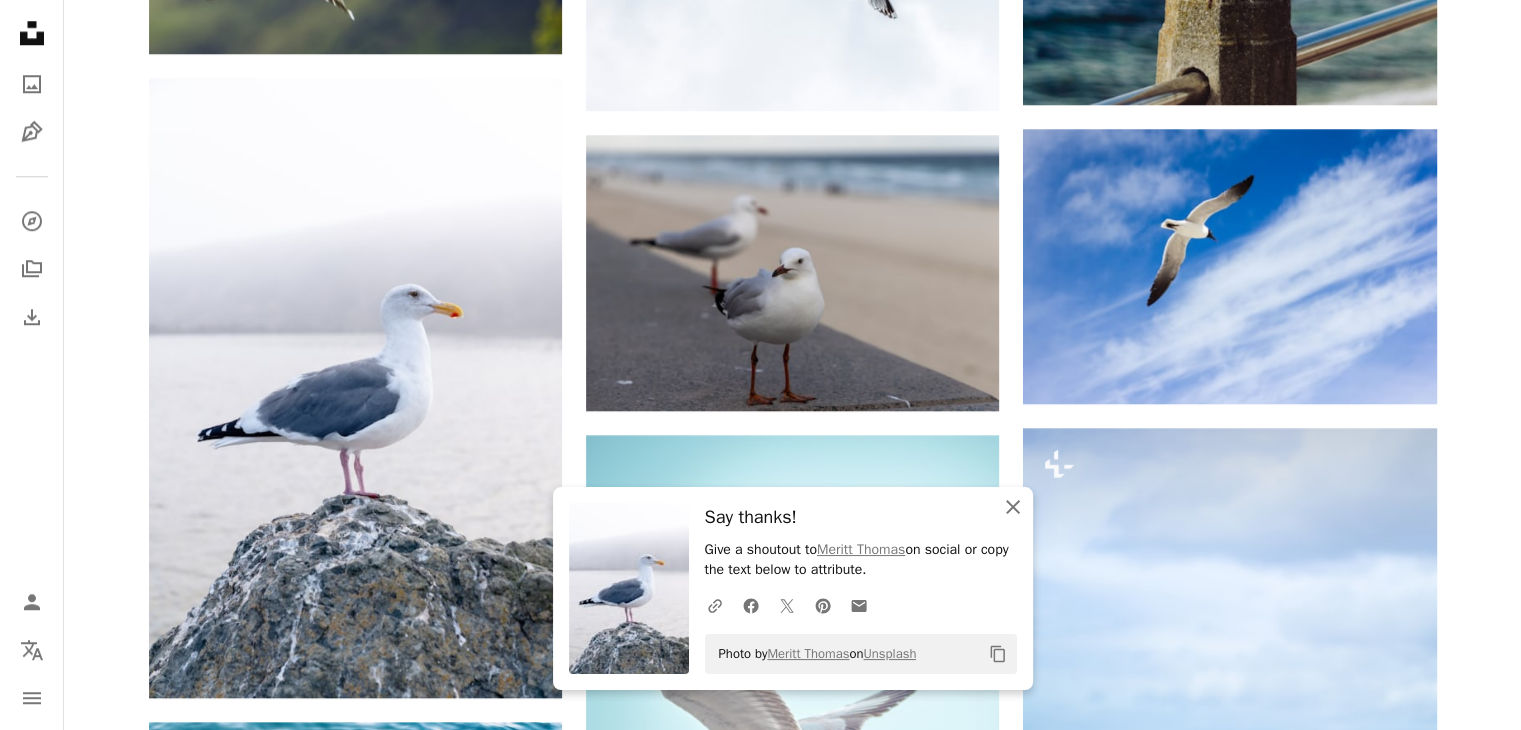 click on "An X shape" 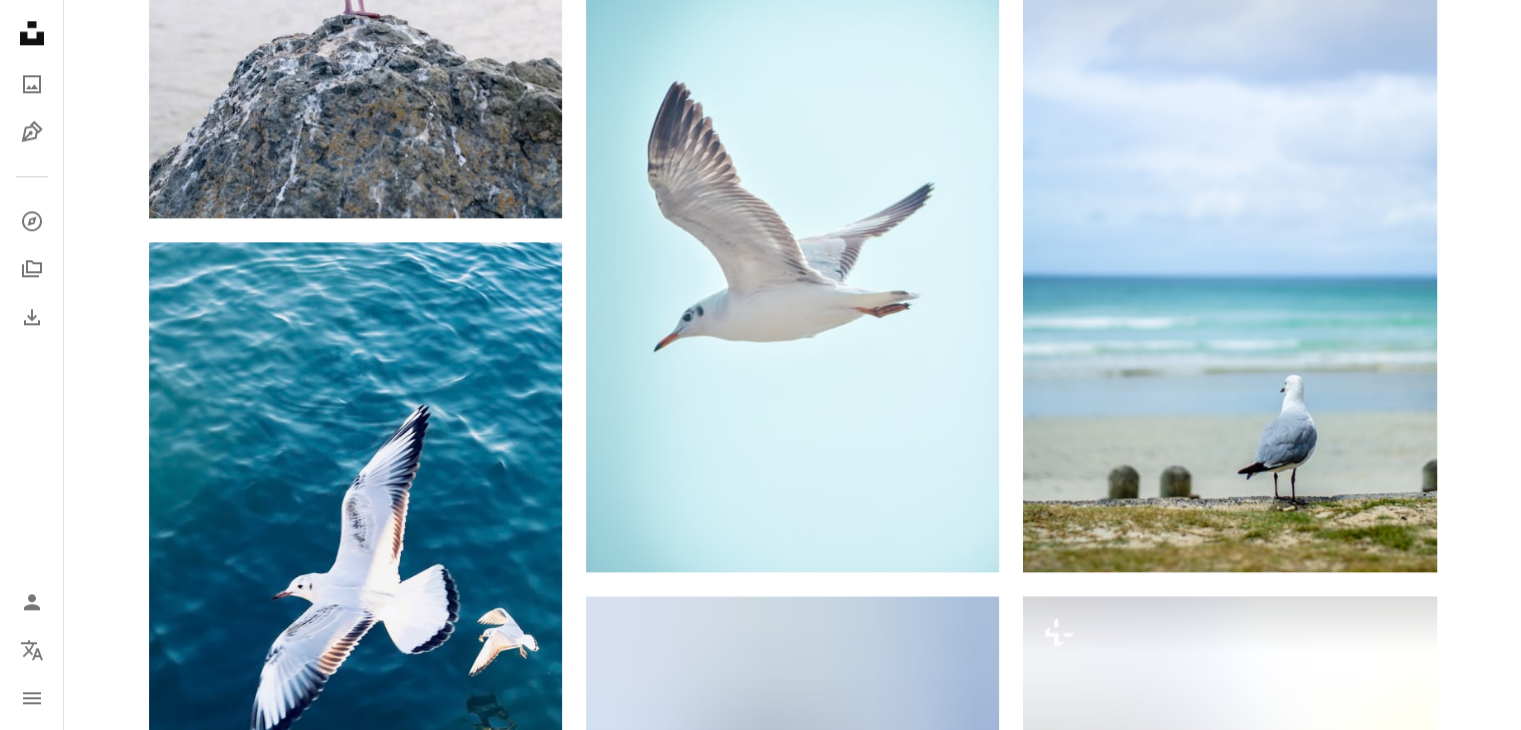 scroll, scrollTop: 2398, scrollLeft: 0, axis: vertical 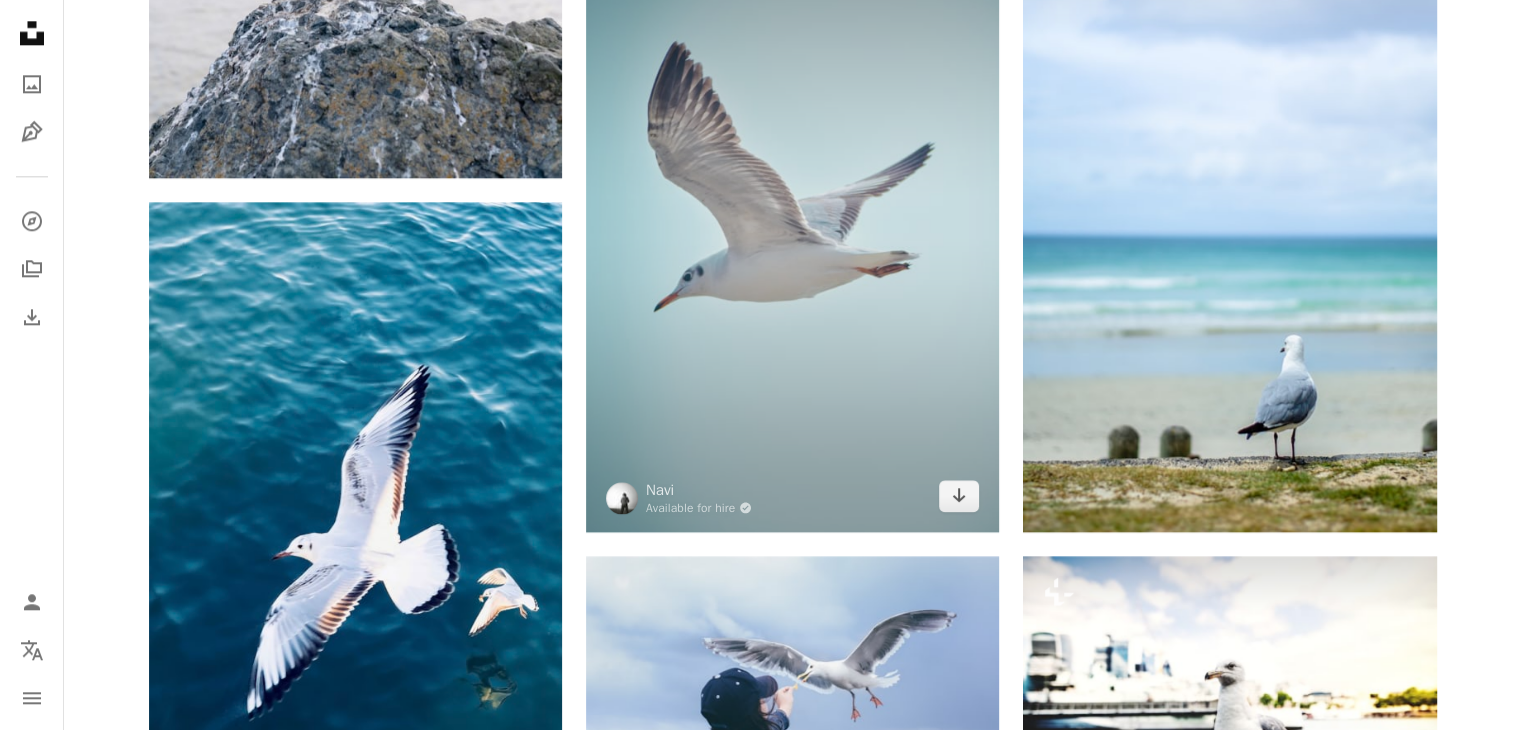 click at bounding box center [792, 223] 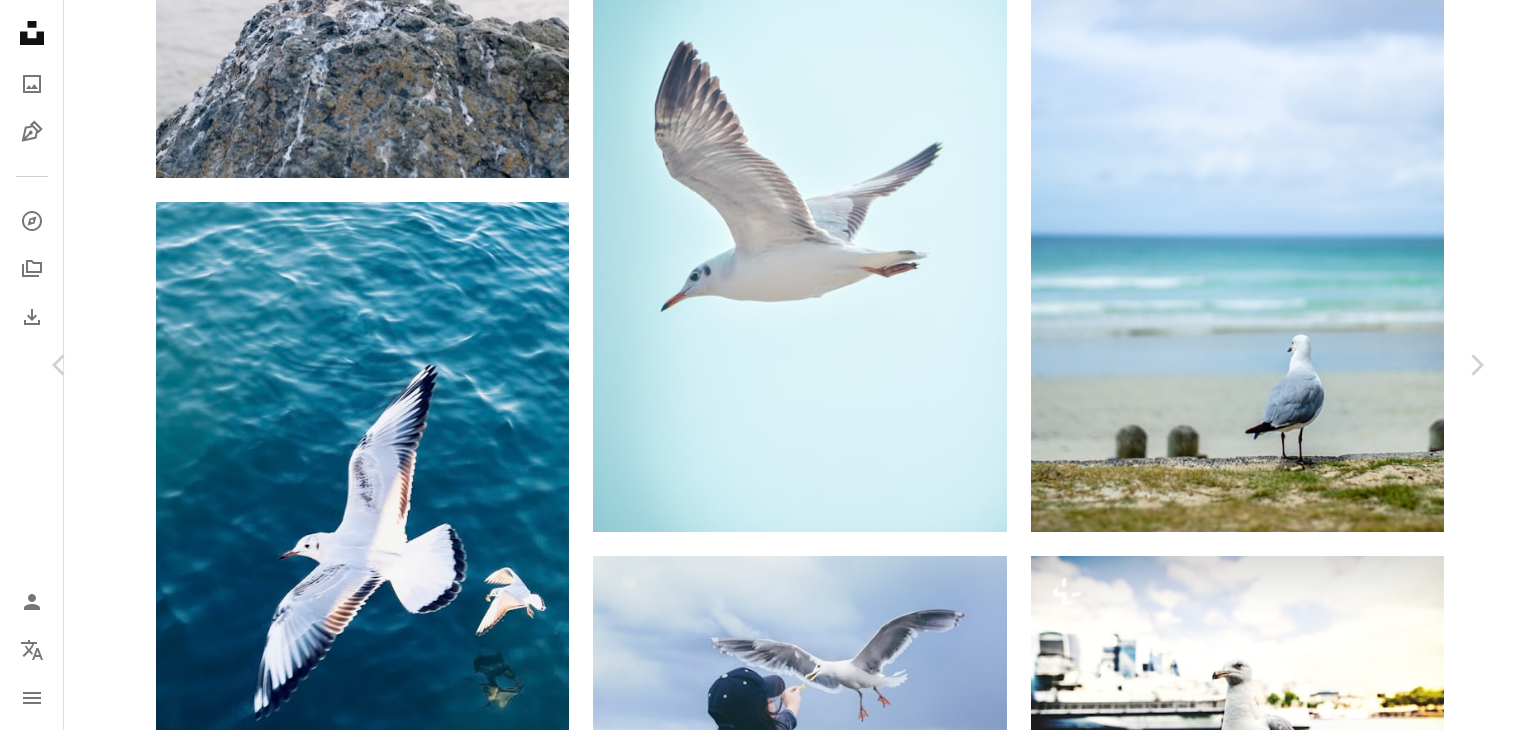click on "Chevron down" 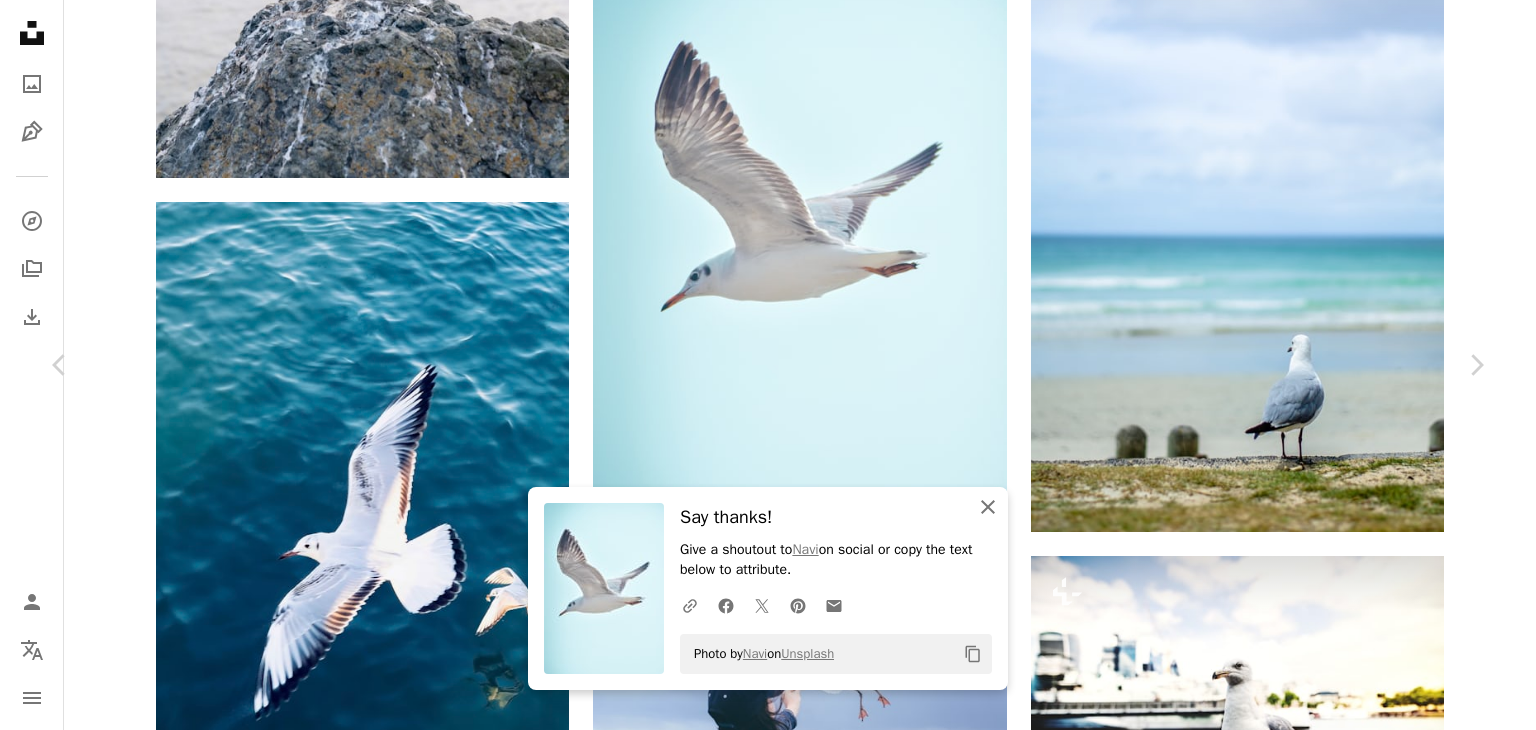 click on "An X shape" 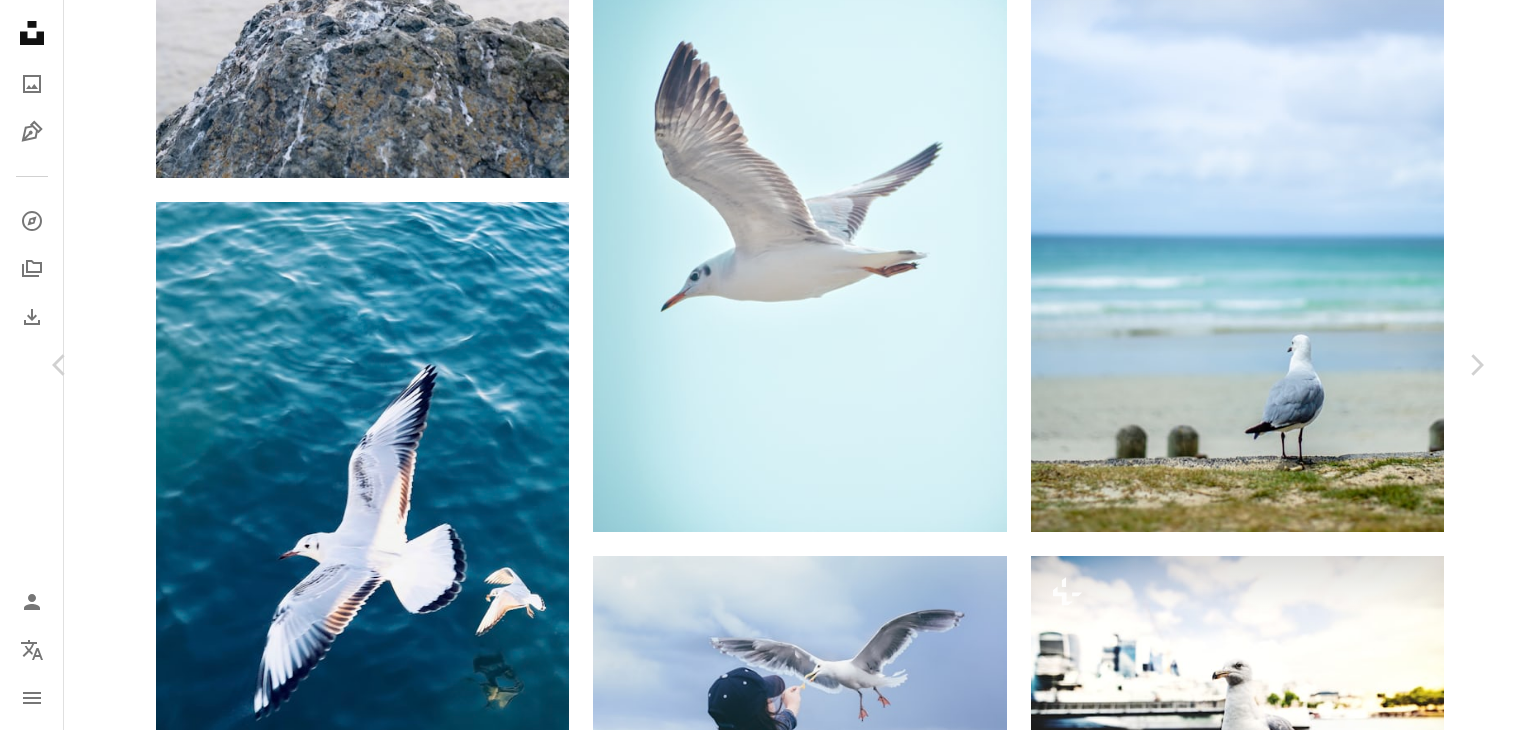 click on "An X shape" at bounding box center (20, 20) 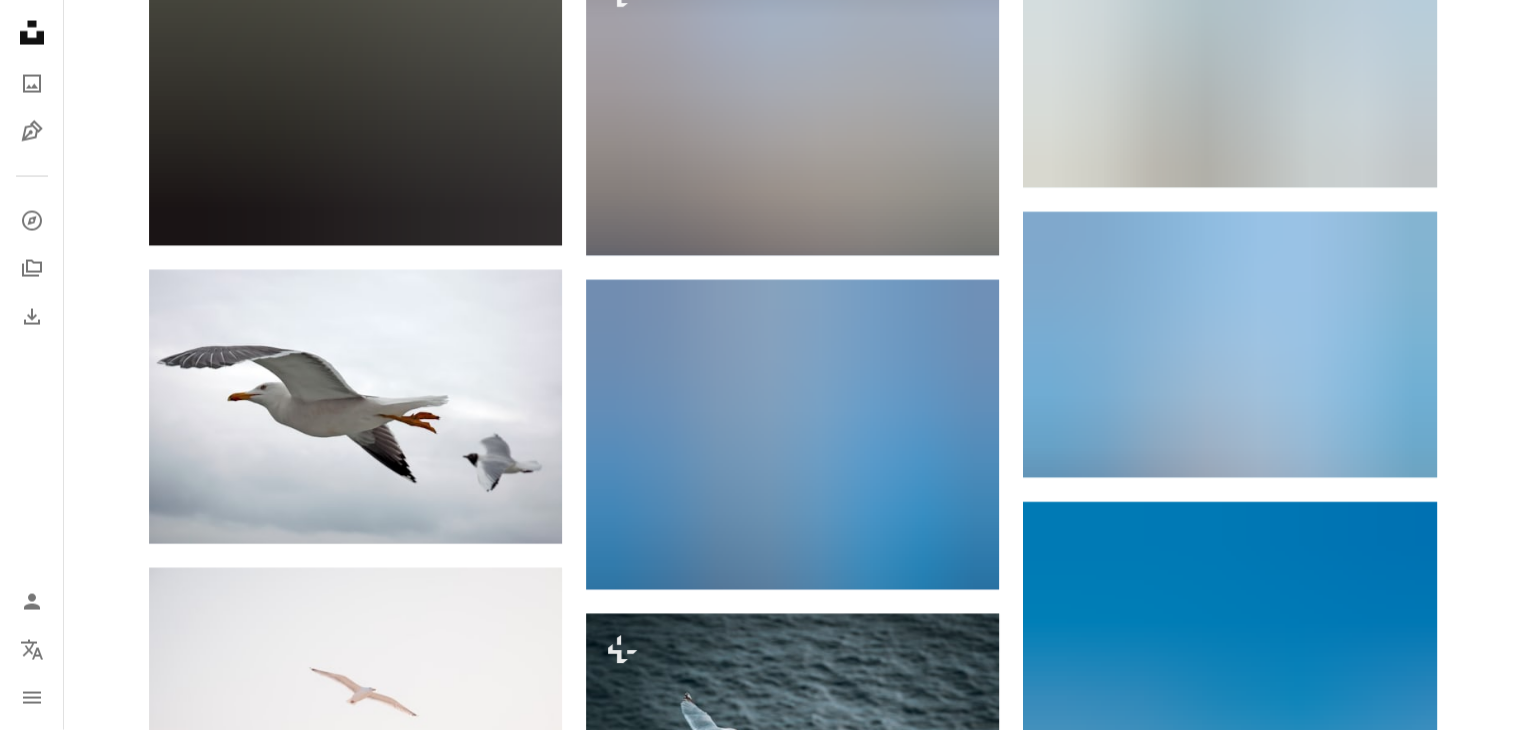 scroll, scrollTop: 4198, scrollLeft: 0, axis: vertical 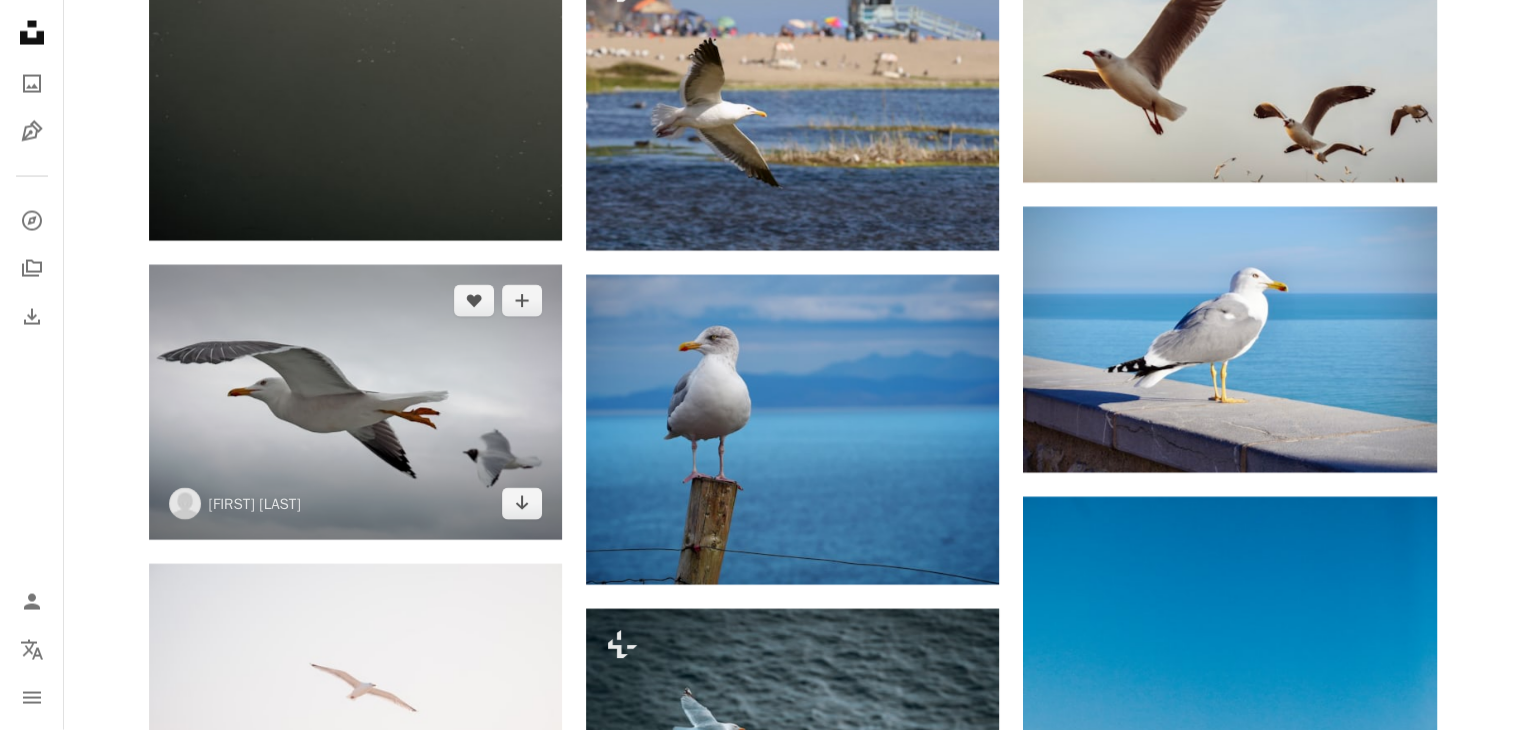 click at bounding box center [355, 402] 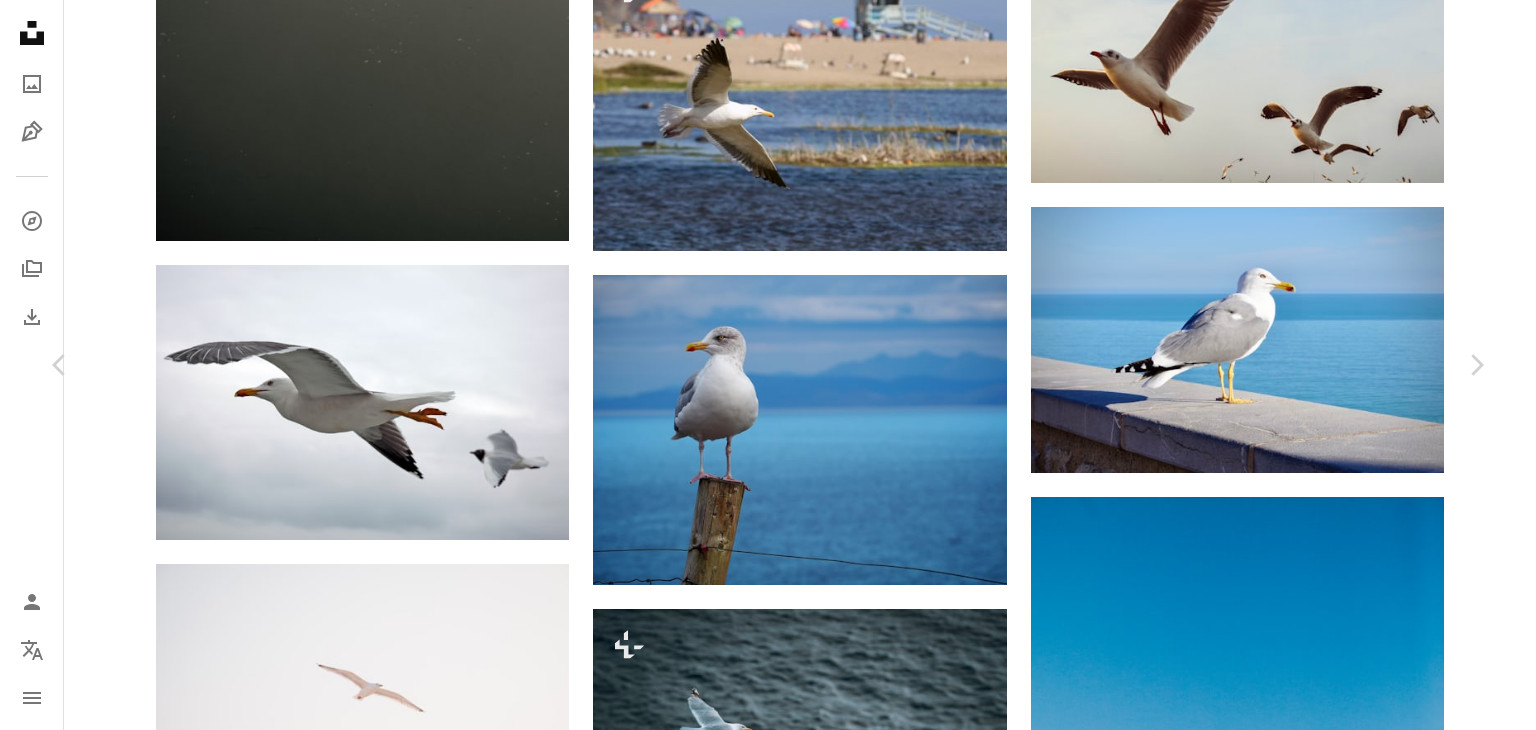 click on "Chevron down" 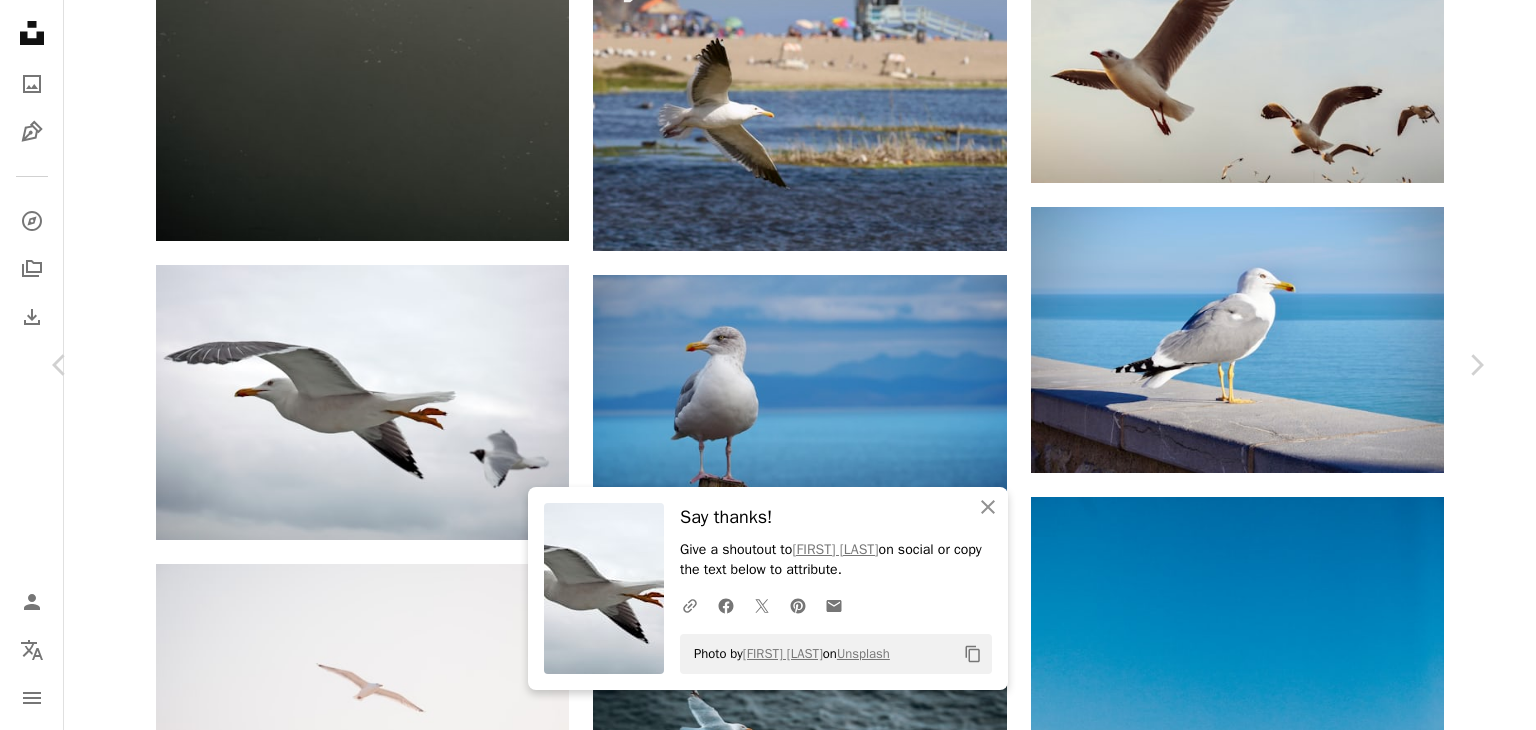 click on "An X shape" at bounding box center [20, 20] 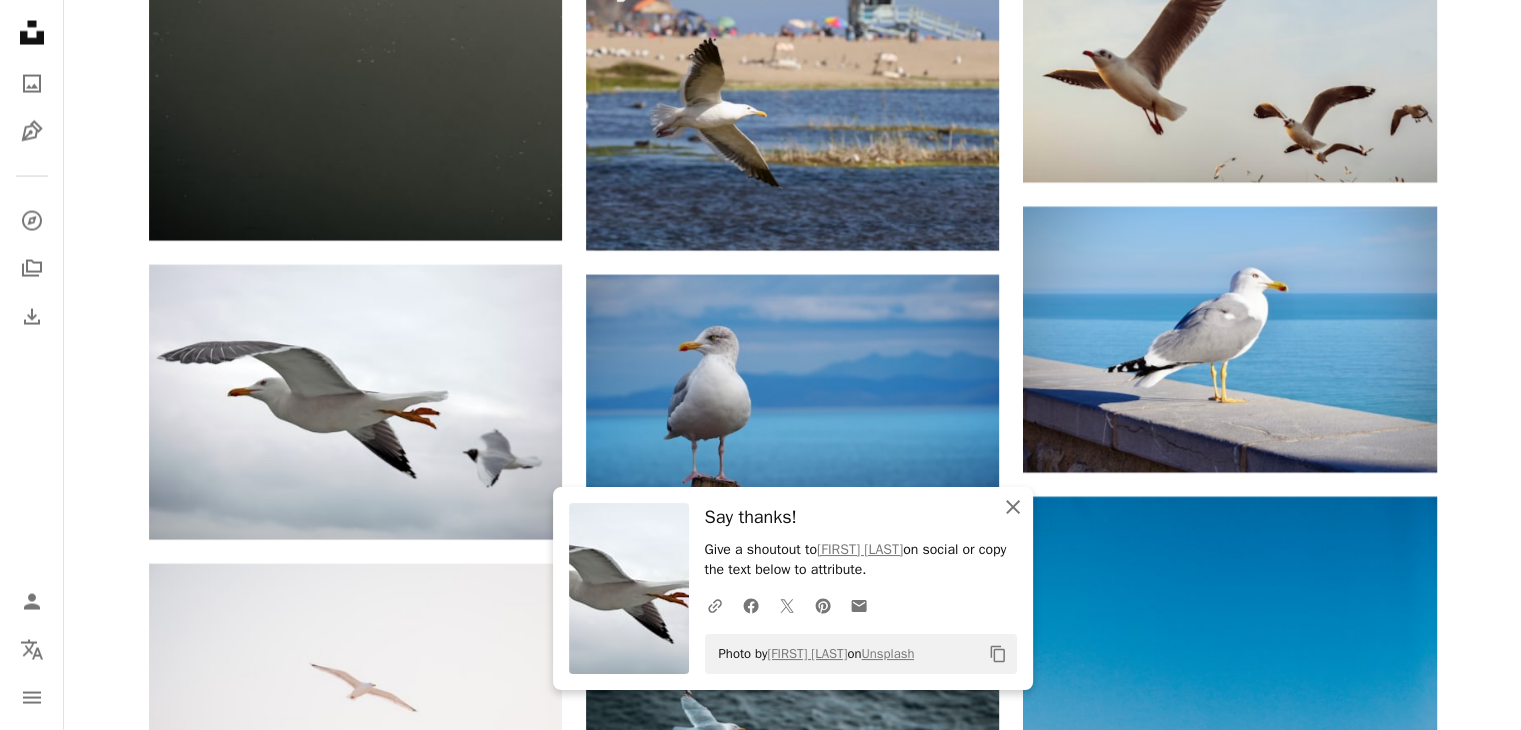 click on "An X shape" 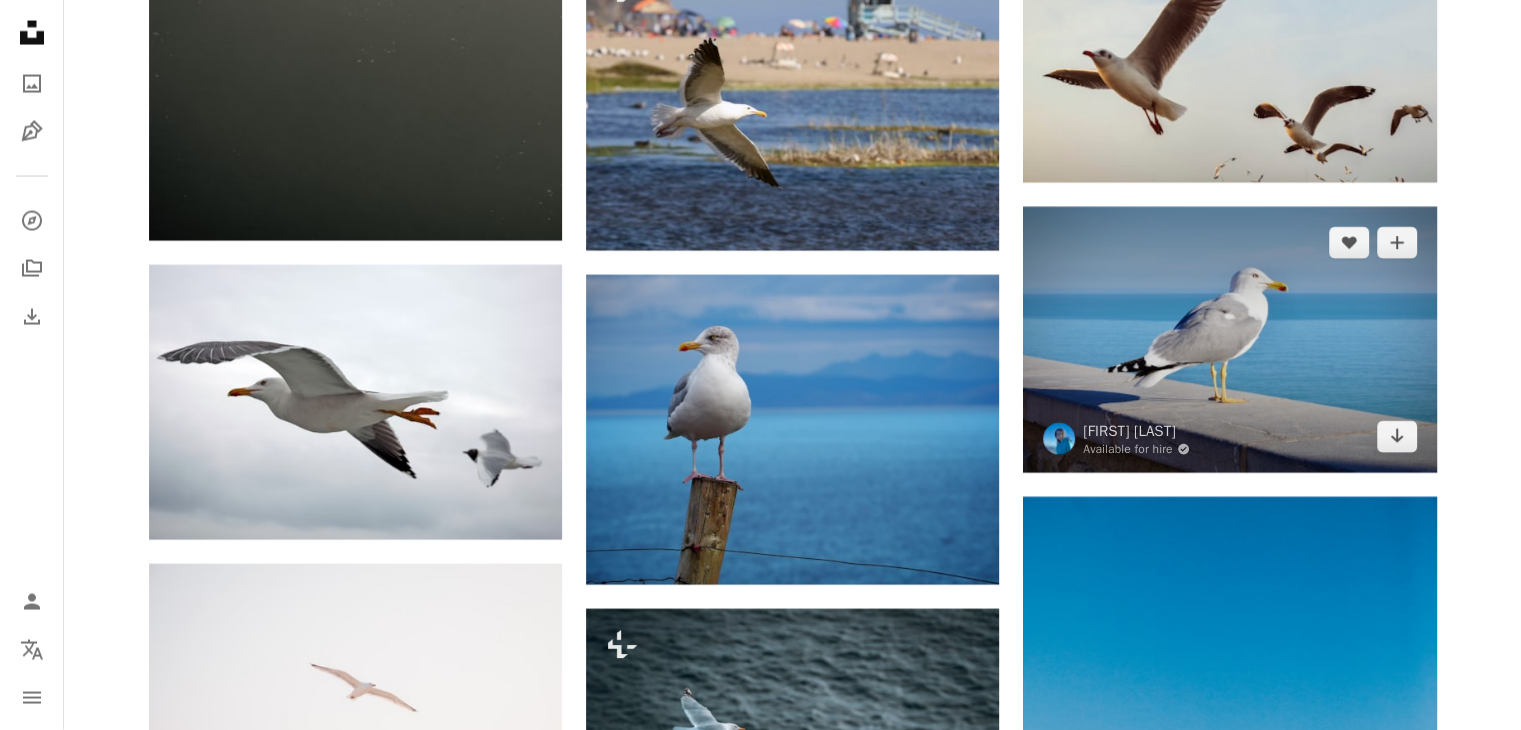 click at bounding box center (1229, 340) 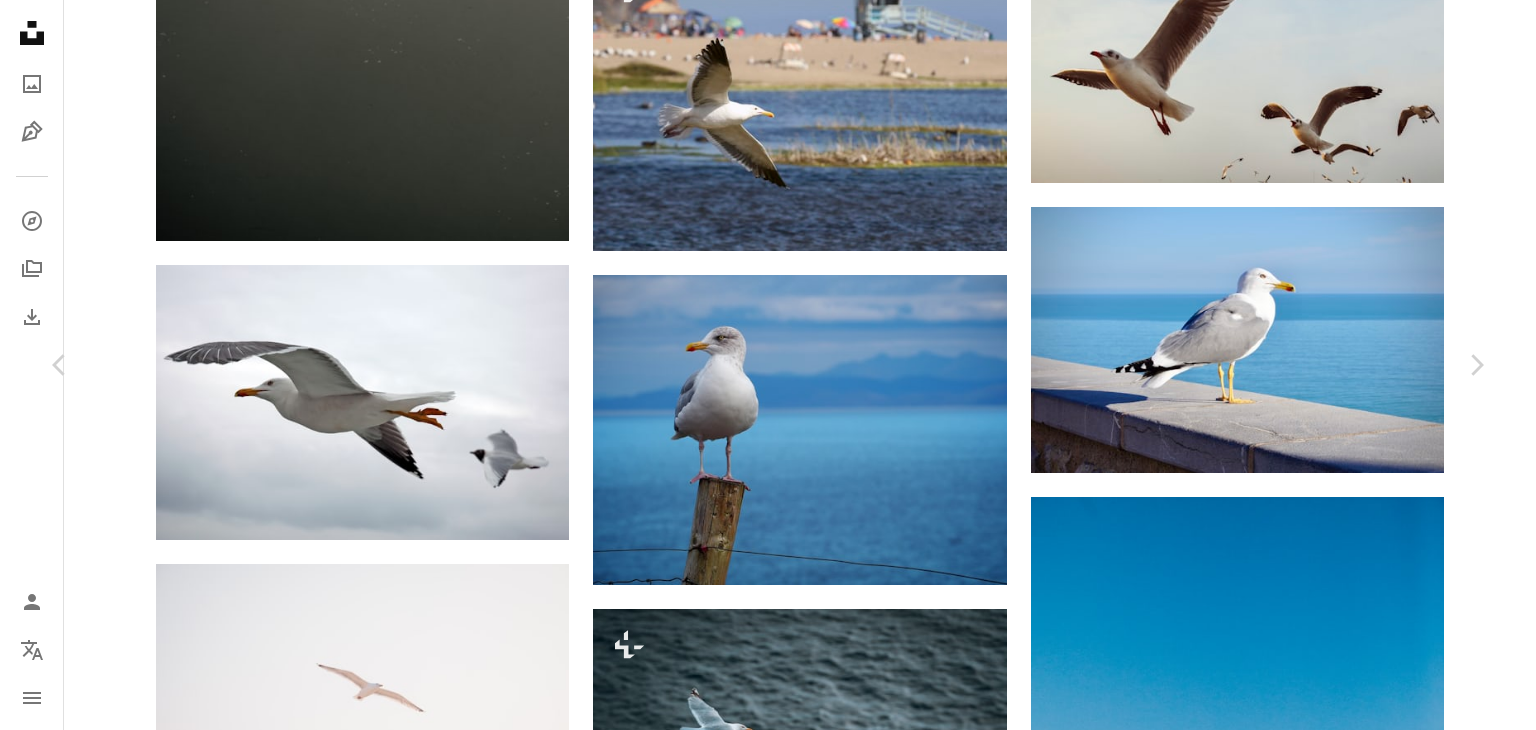 click 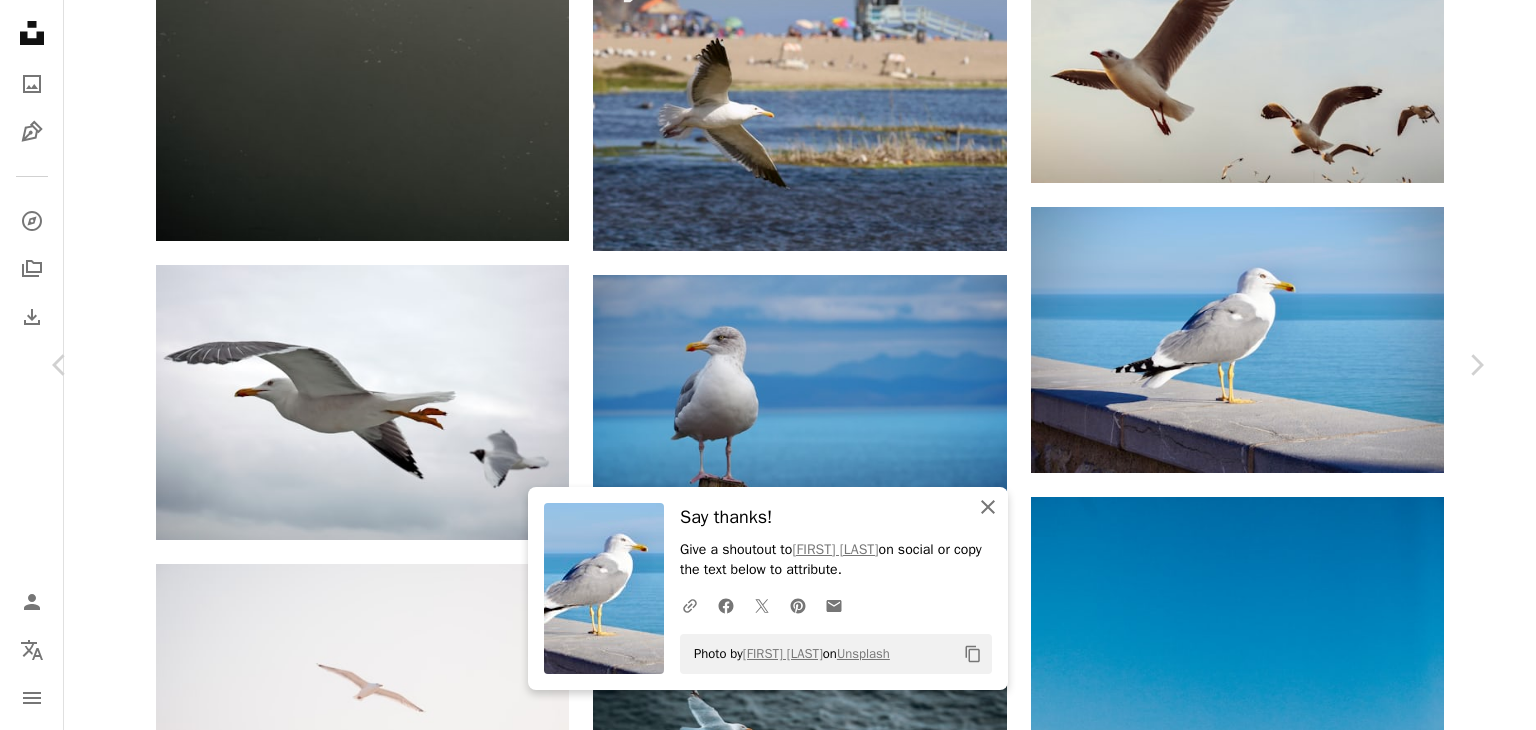click on "An X shape" 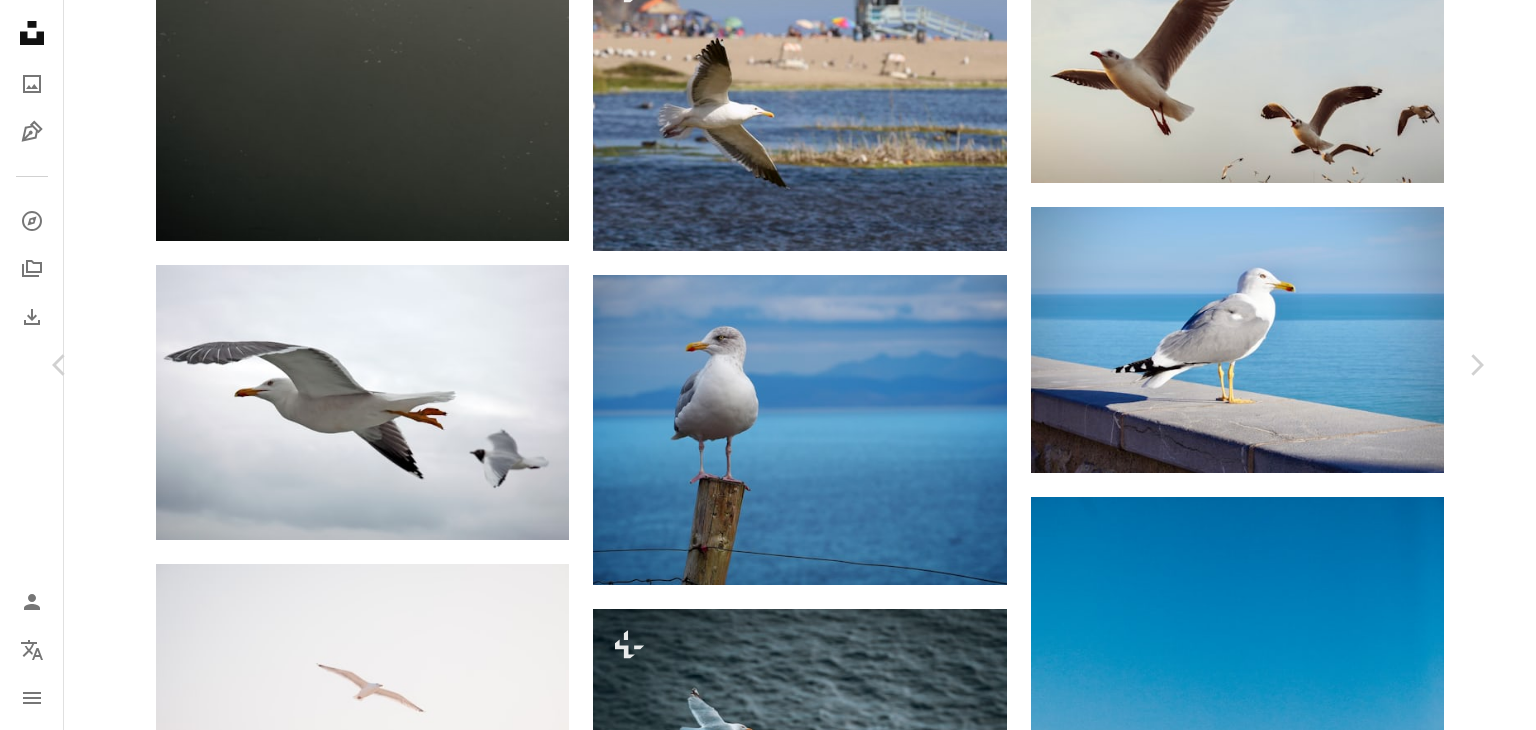 click on "An X shape" at bounding box center (20, 20) 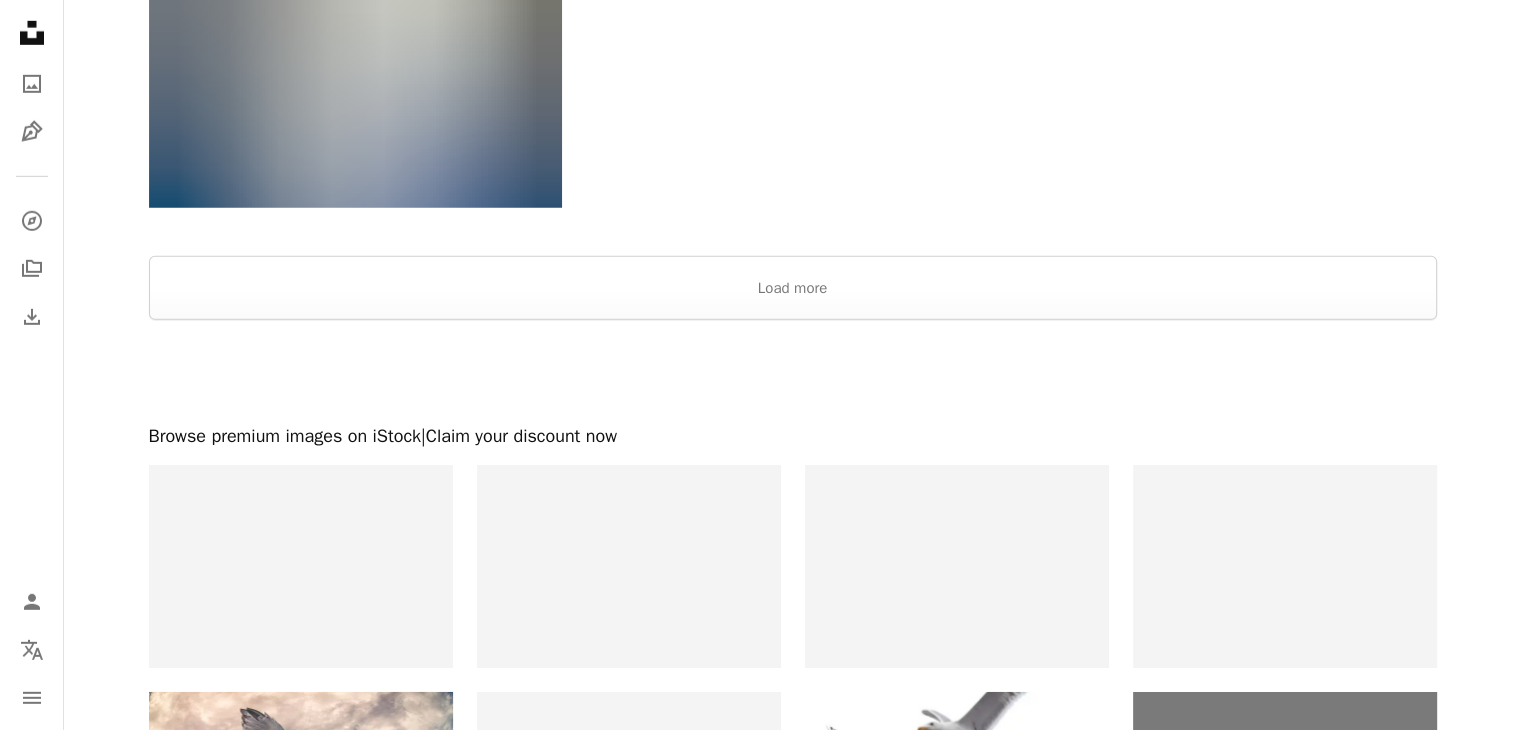 scroll, scrollTop: 6291, scrollLeft: 0, axis: vertical 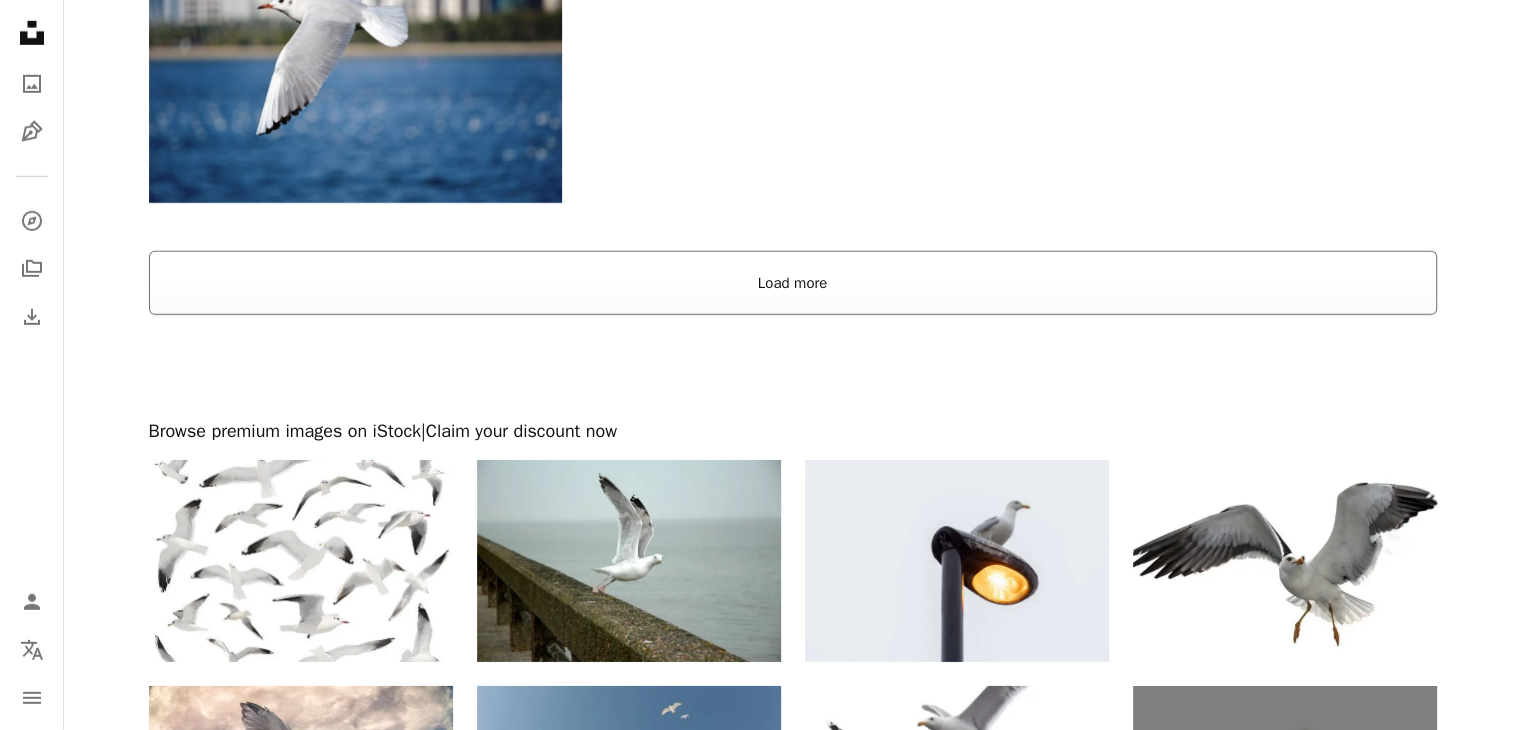 click on "Load more" at bounding box center [793, 283] 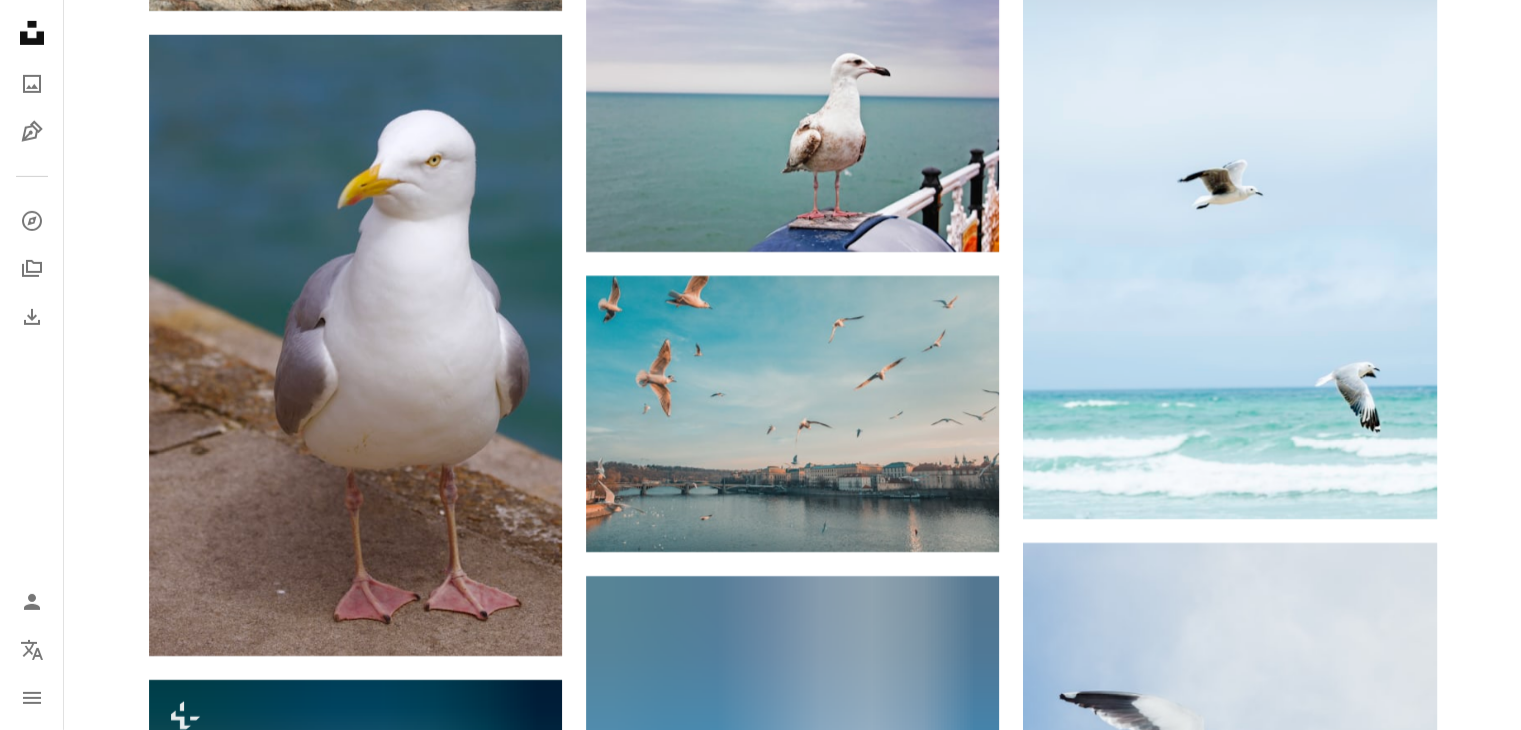 scroll, scrollTop: 6731, scrollLeft: 0, axis: vertical 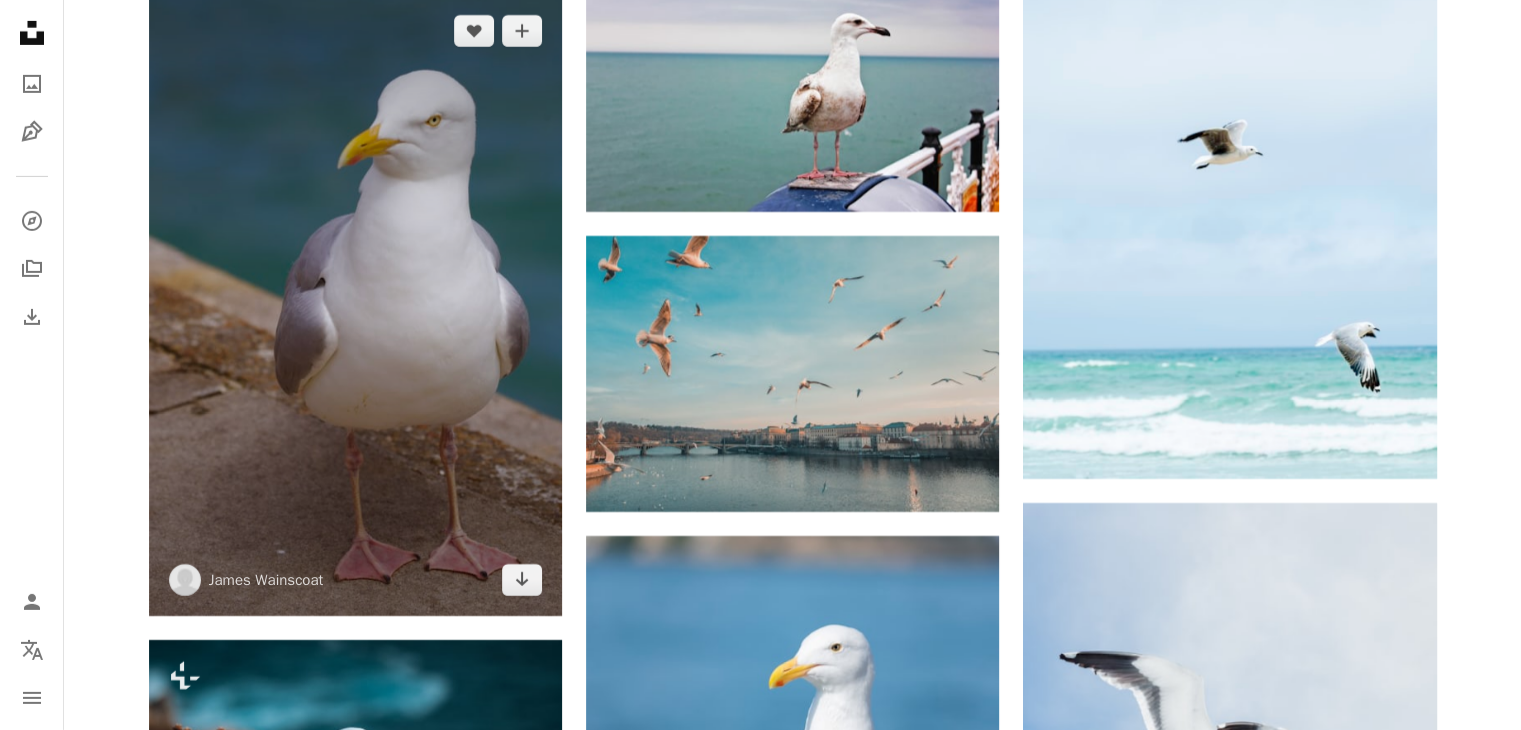 click at bounding box center (355, 305) 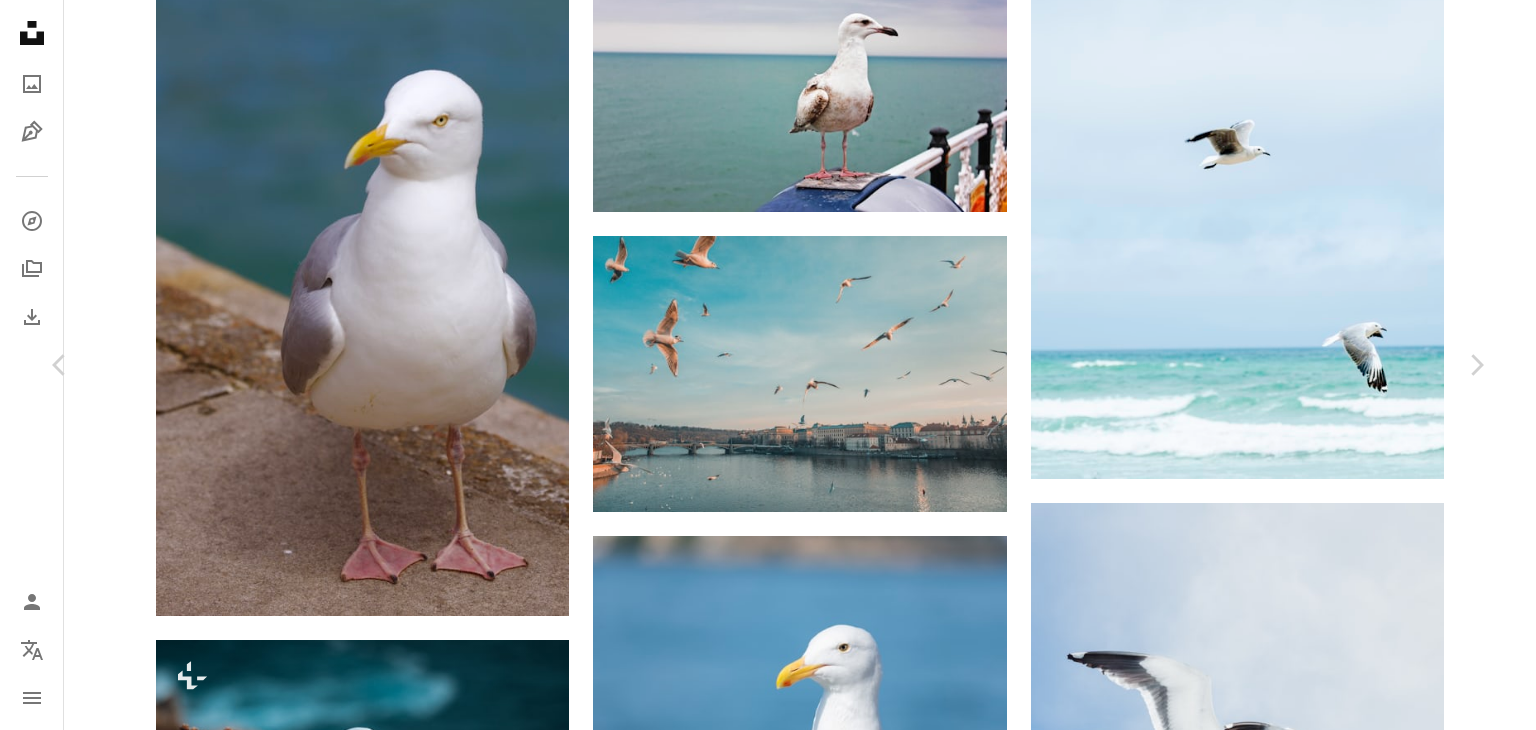 click on "Chevron down" 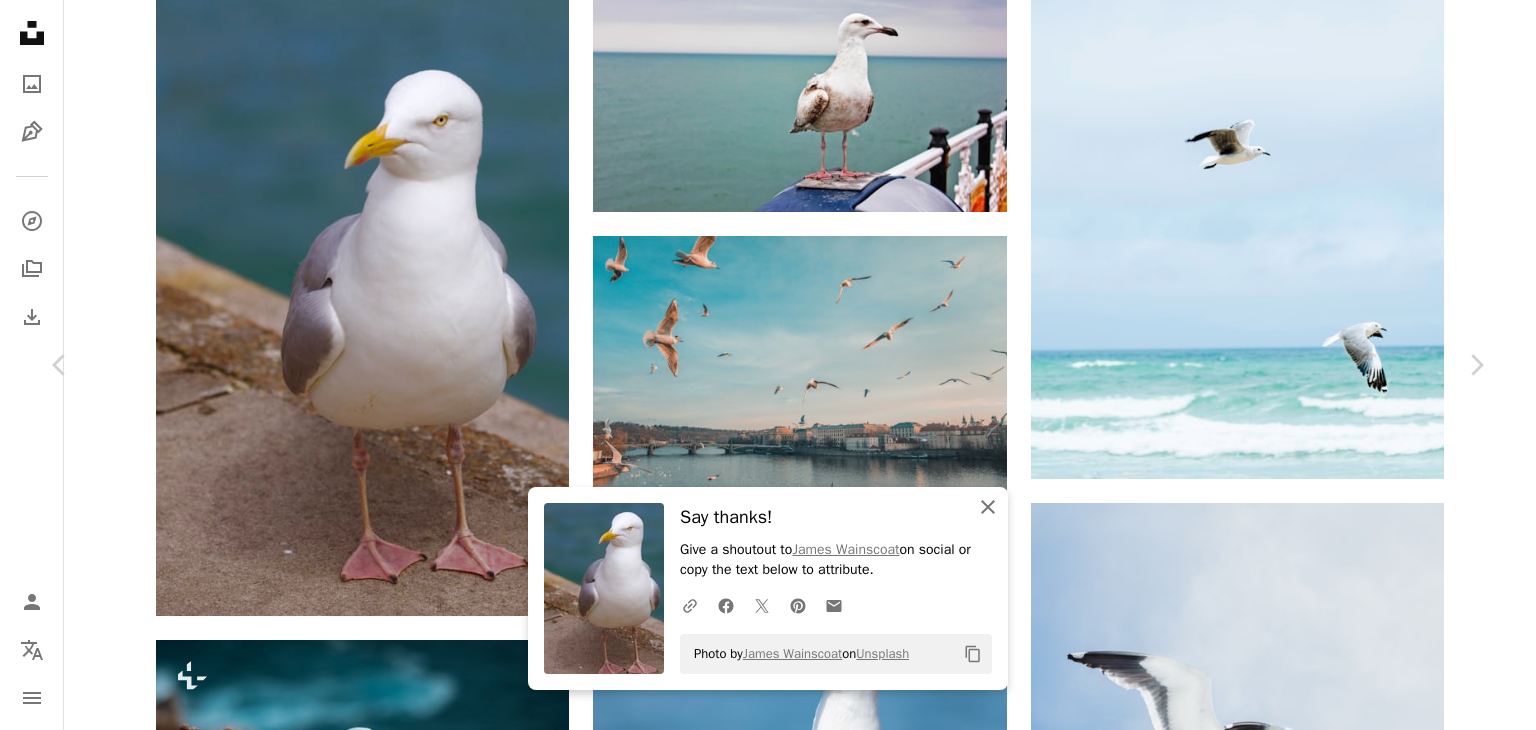 click on "An X shape" 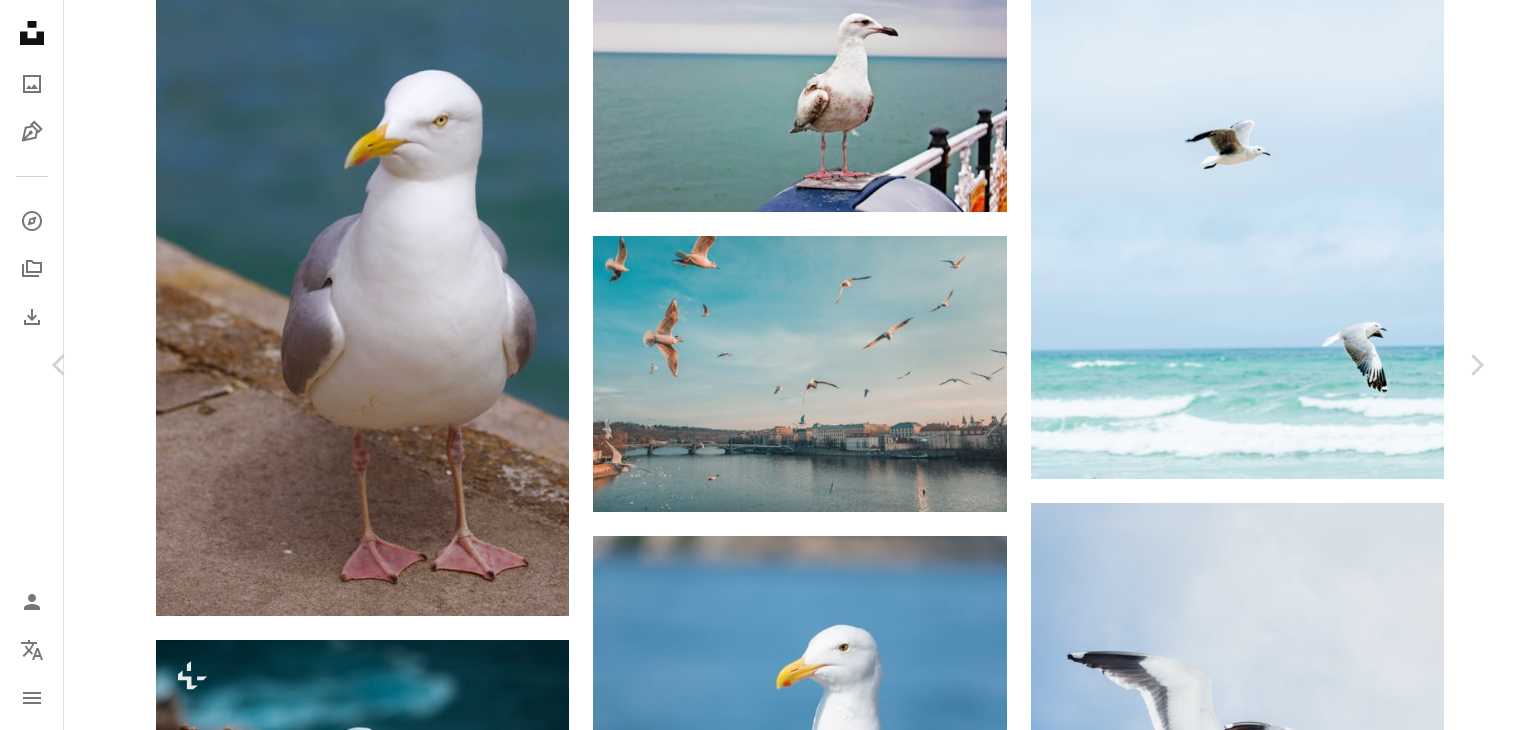 click on "An X shape" at bounding box center [20, 20] 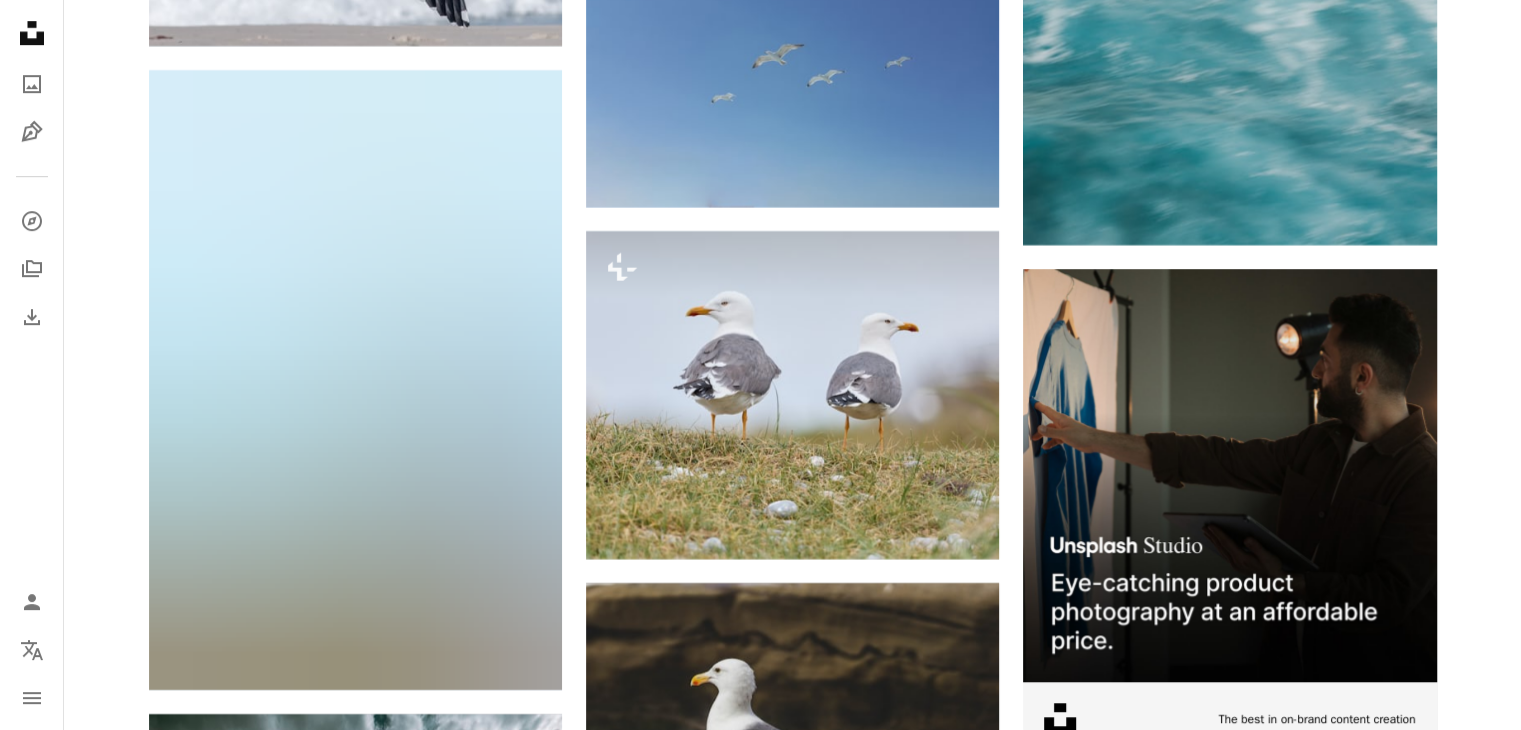 scroll, scrollTop: 8851, scrollLeft: 0, axis: vertical 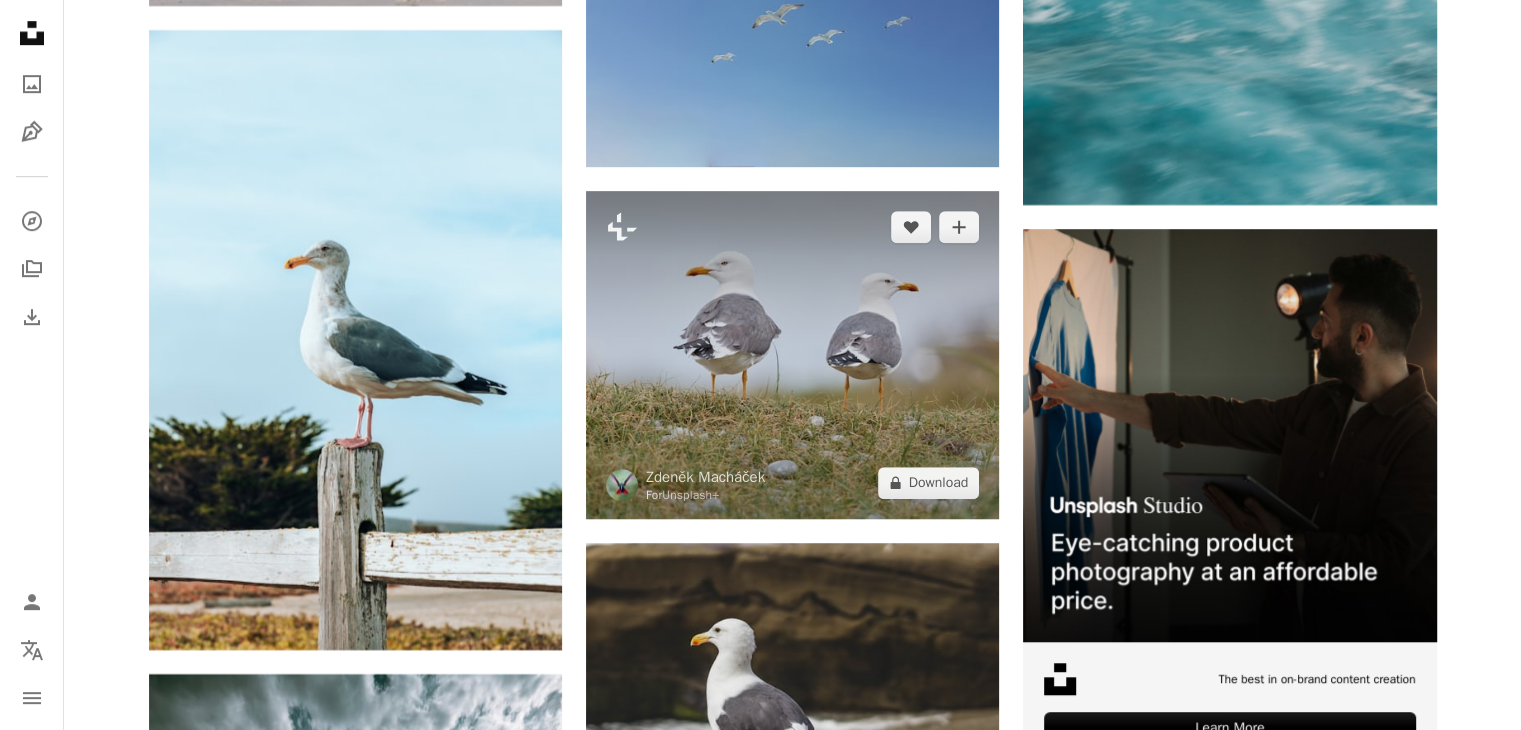 click at bounding box center (792, 355) 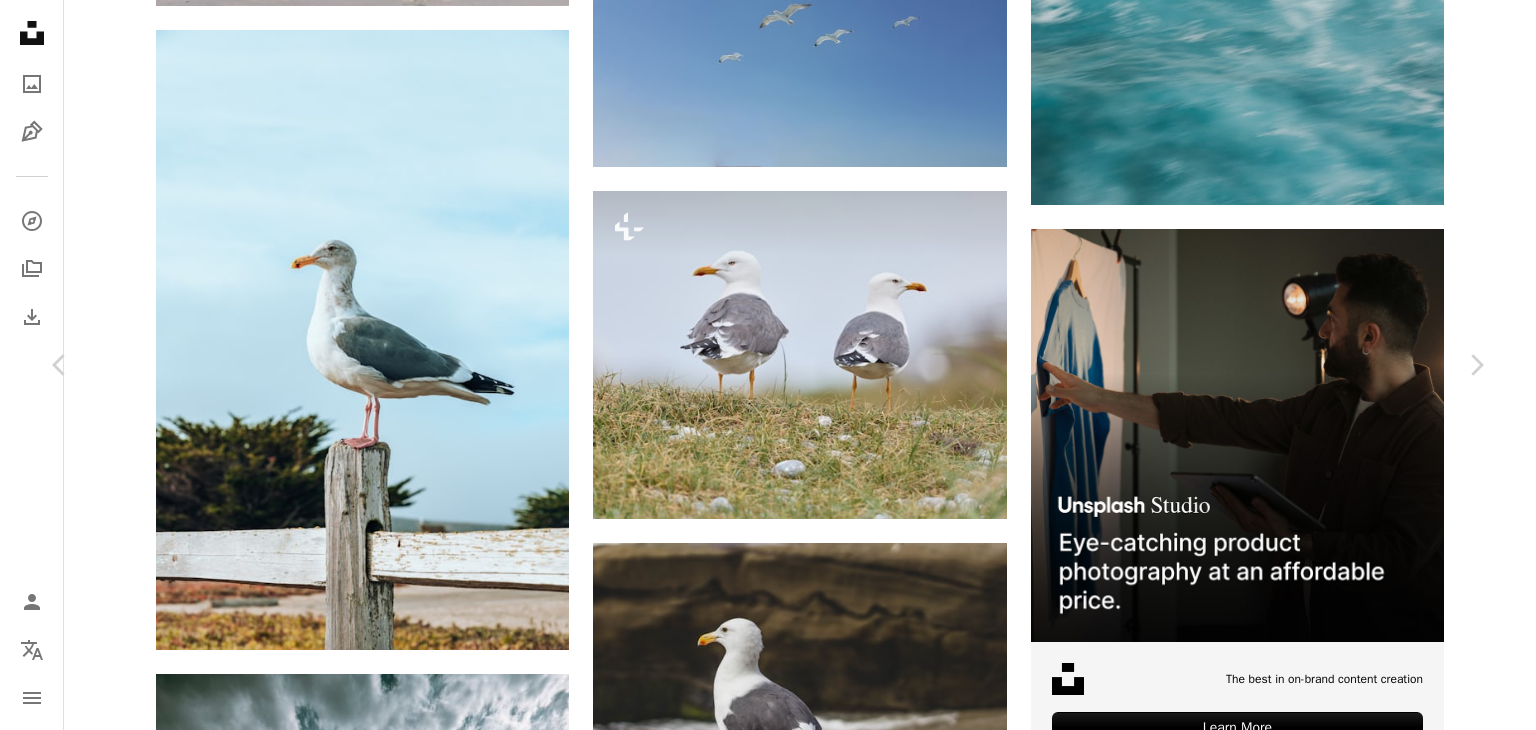 click on "An X shape" at bounding box center [20, 20] 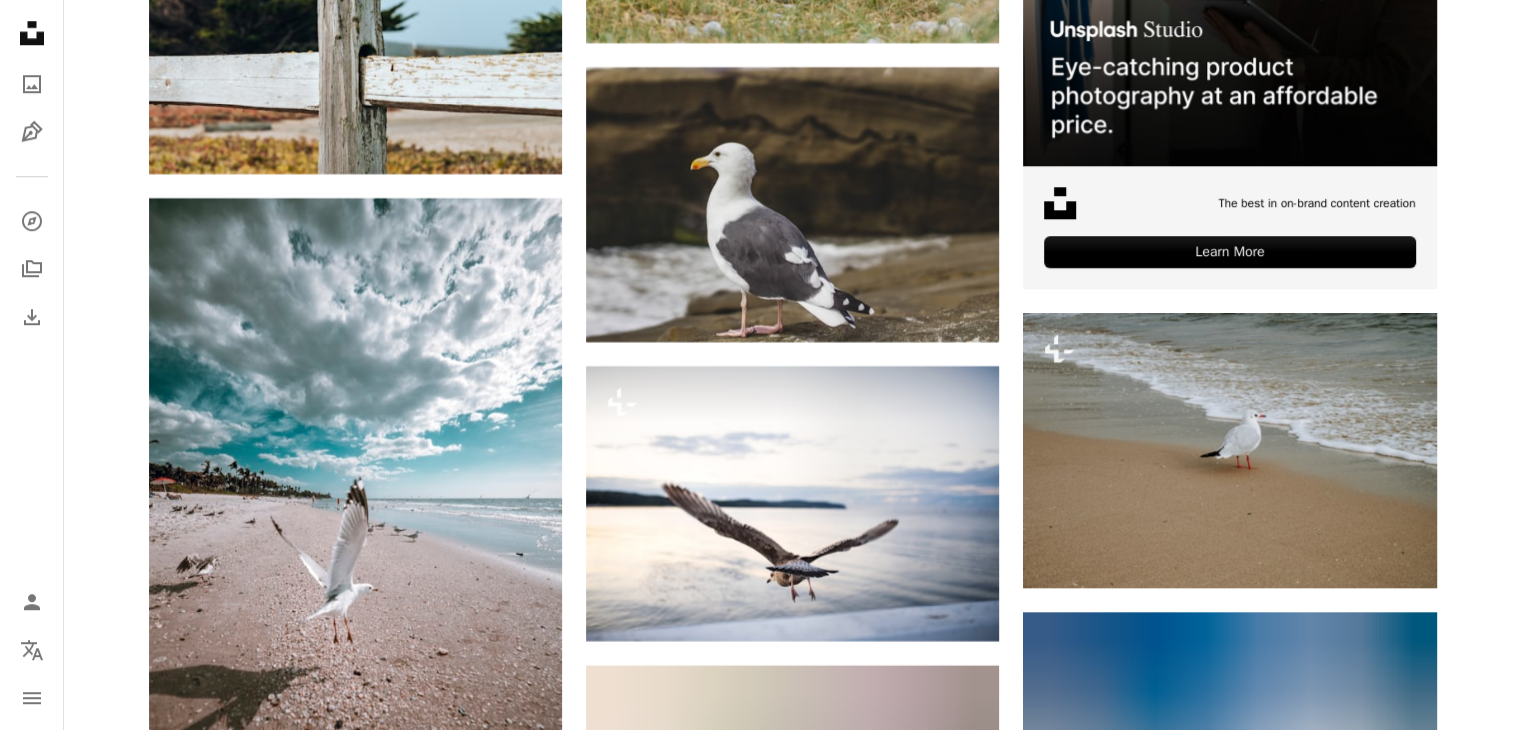 scroll, scrollTop: 9256, scrollLeft: 0, axis: vertical 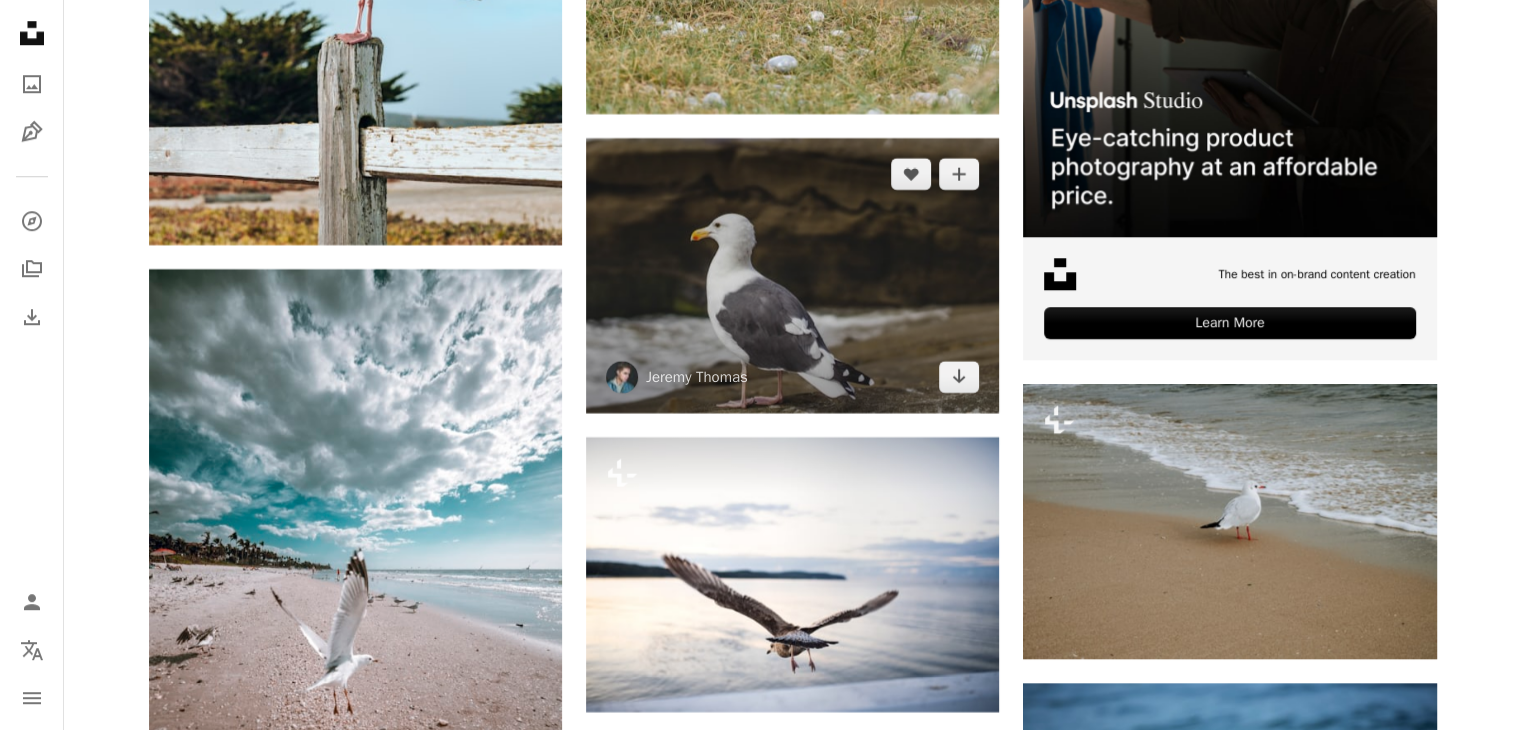 click at bounding box center (792, 275) 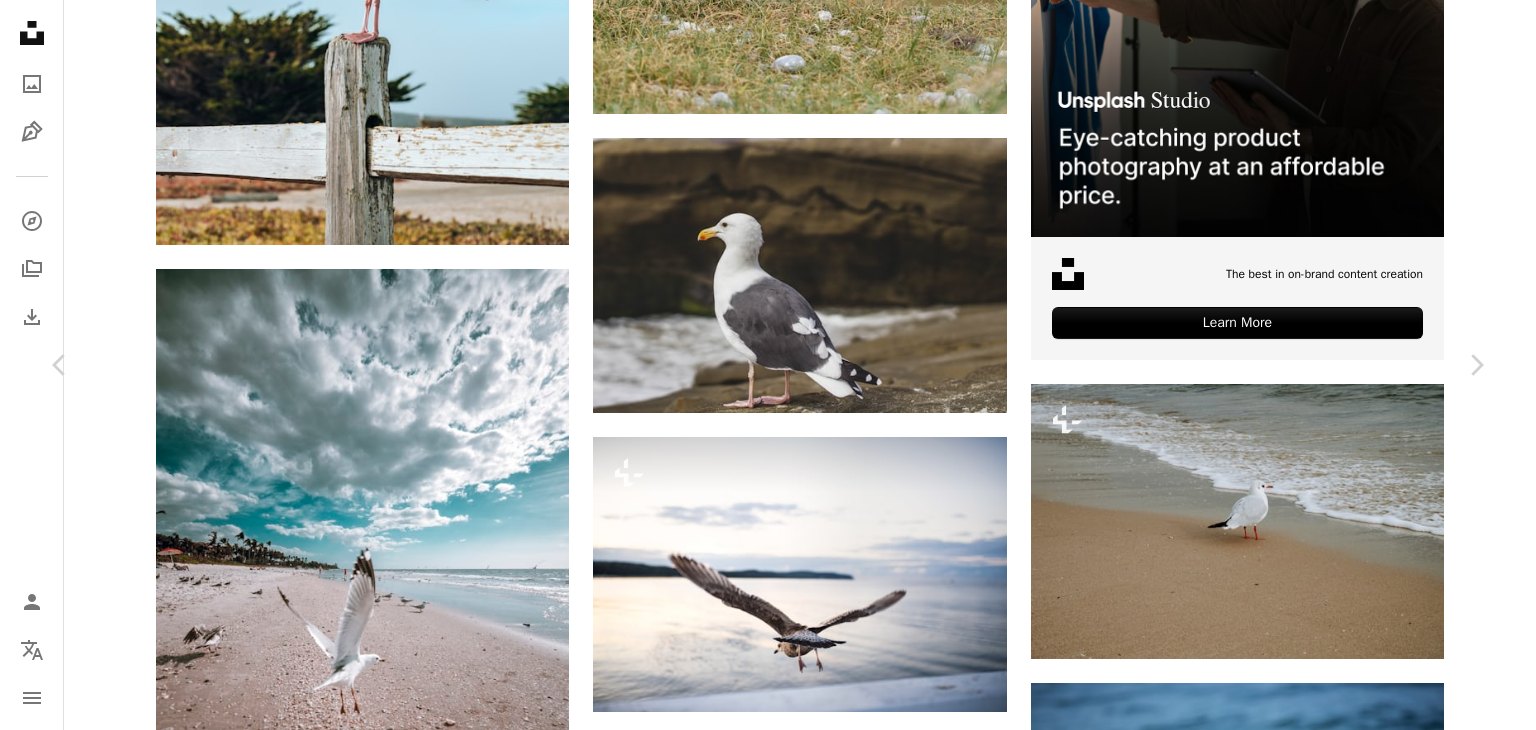 click on "Chevron down" 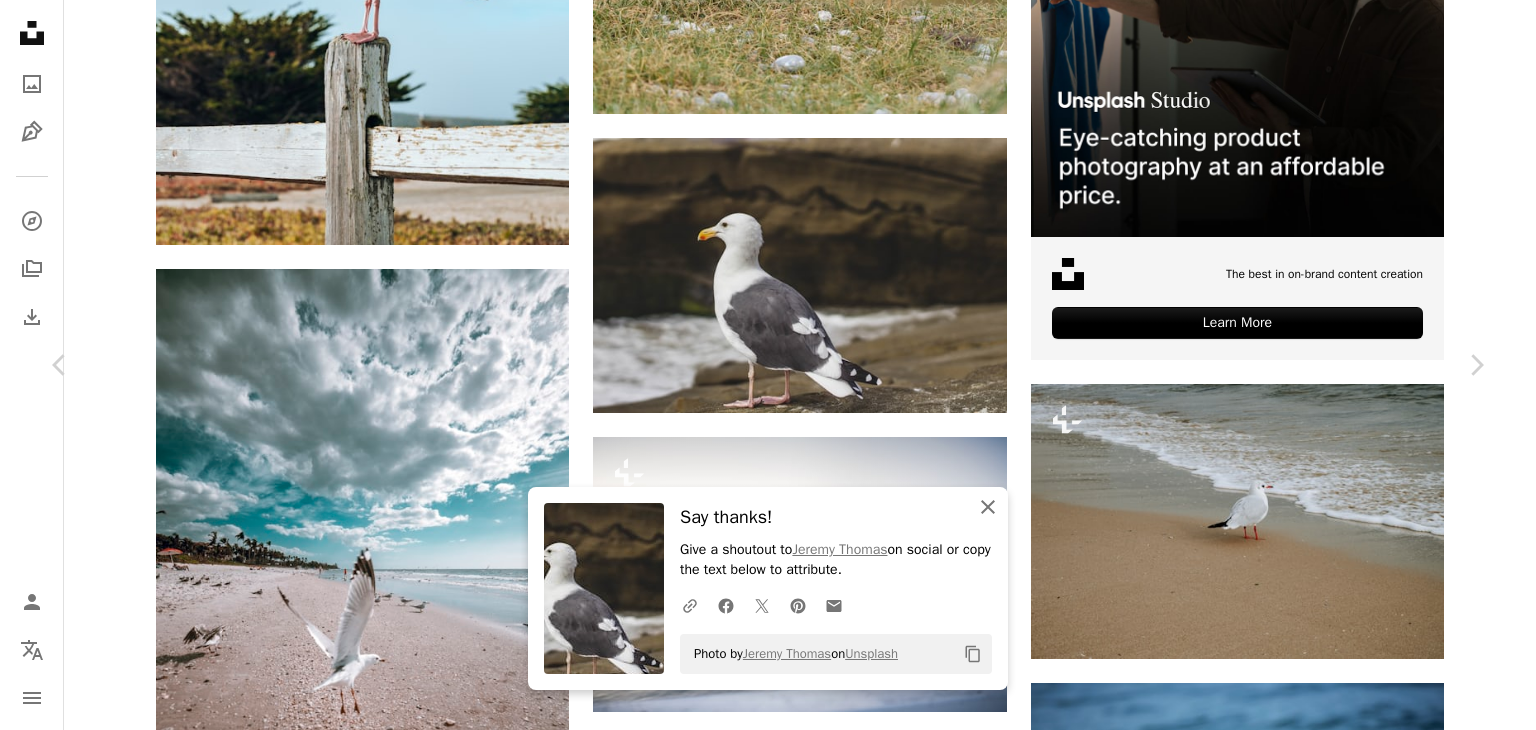 click on "An X shape" 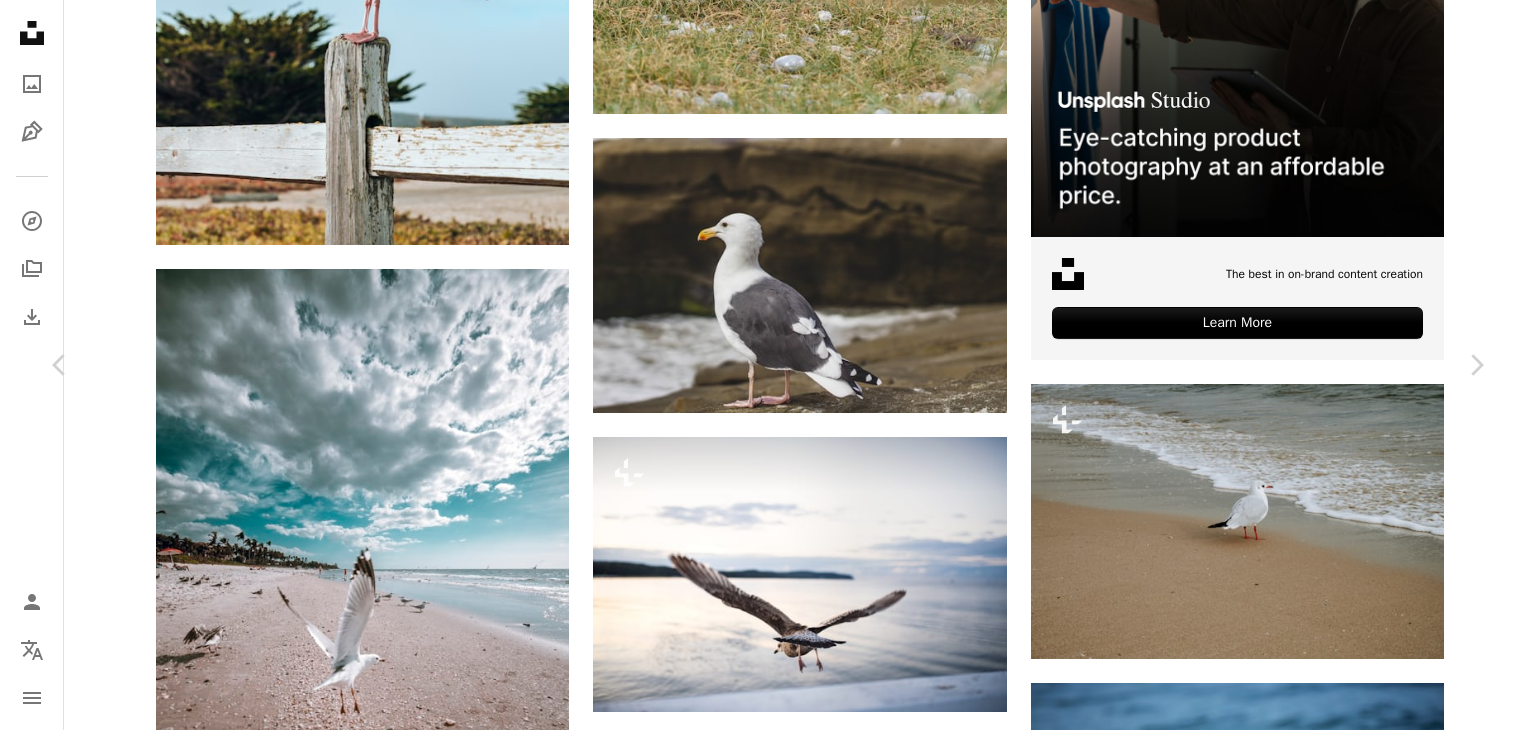 click on "An X shape" at bounding box center [20, 20] 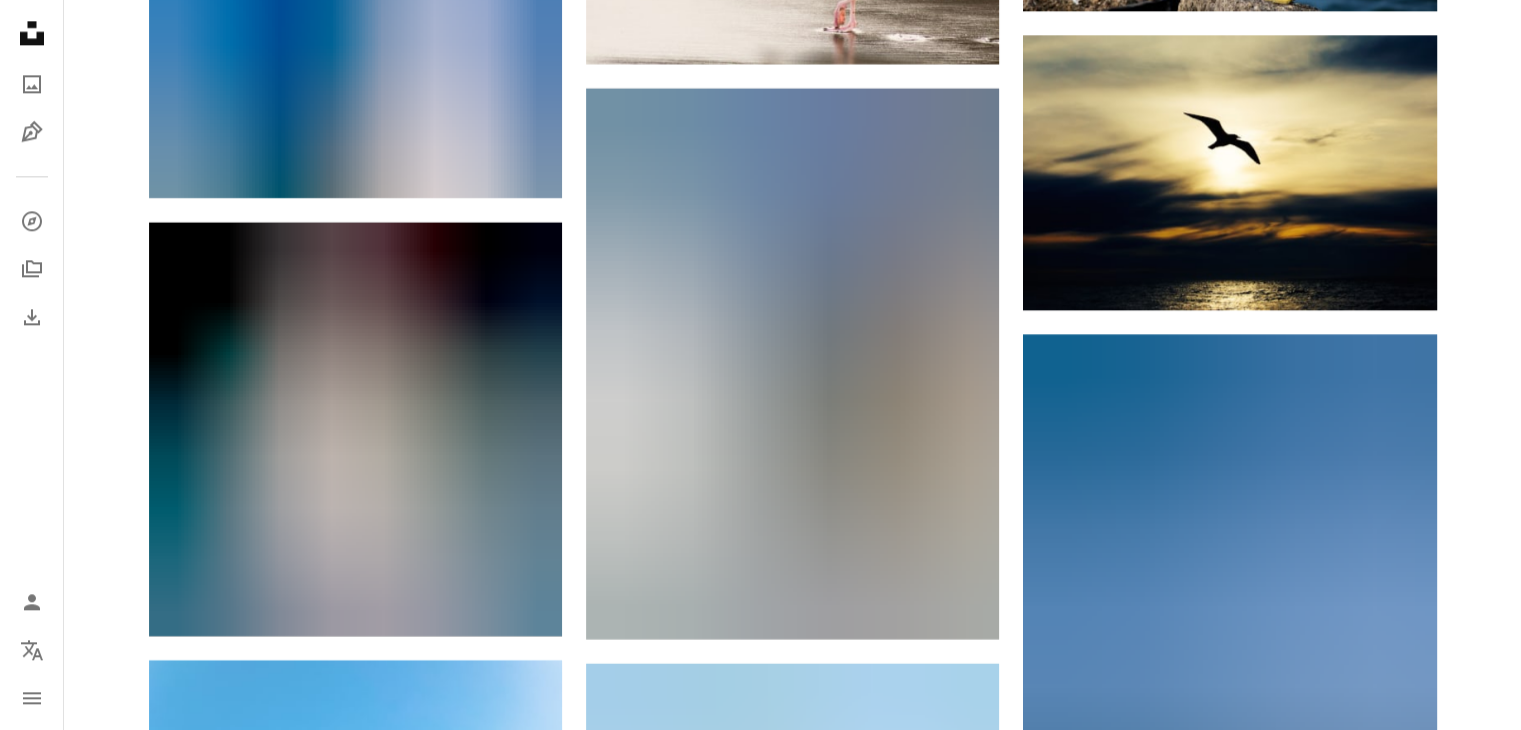 scroll, scrollTop: 10216, scrollLeft: 0, axis: vertical 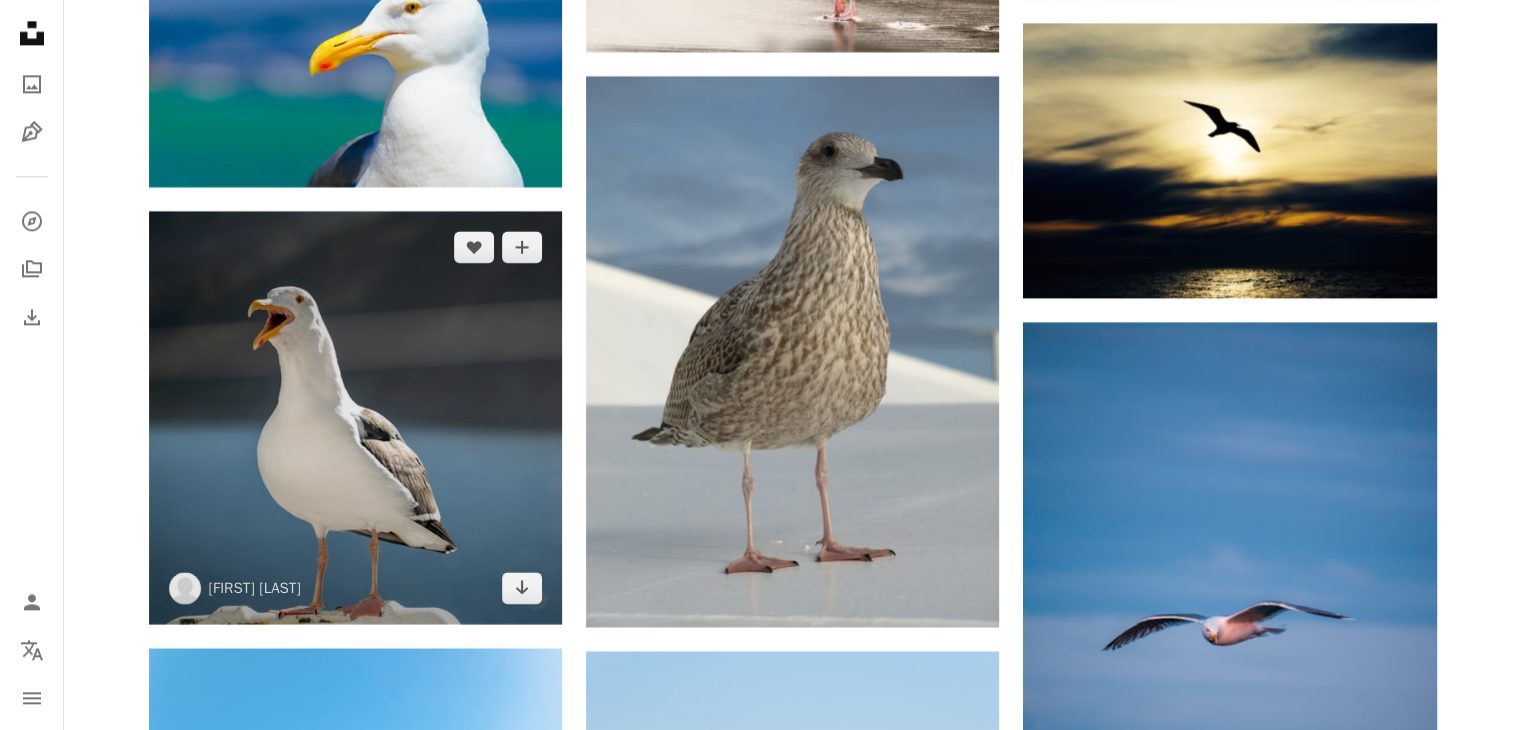 click at bounding box center [355, 417] 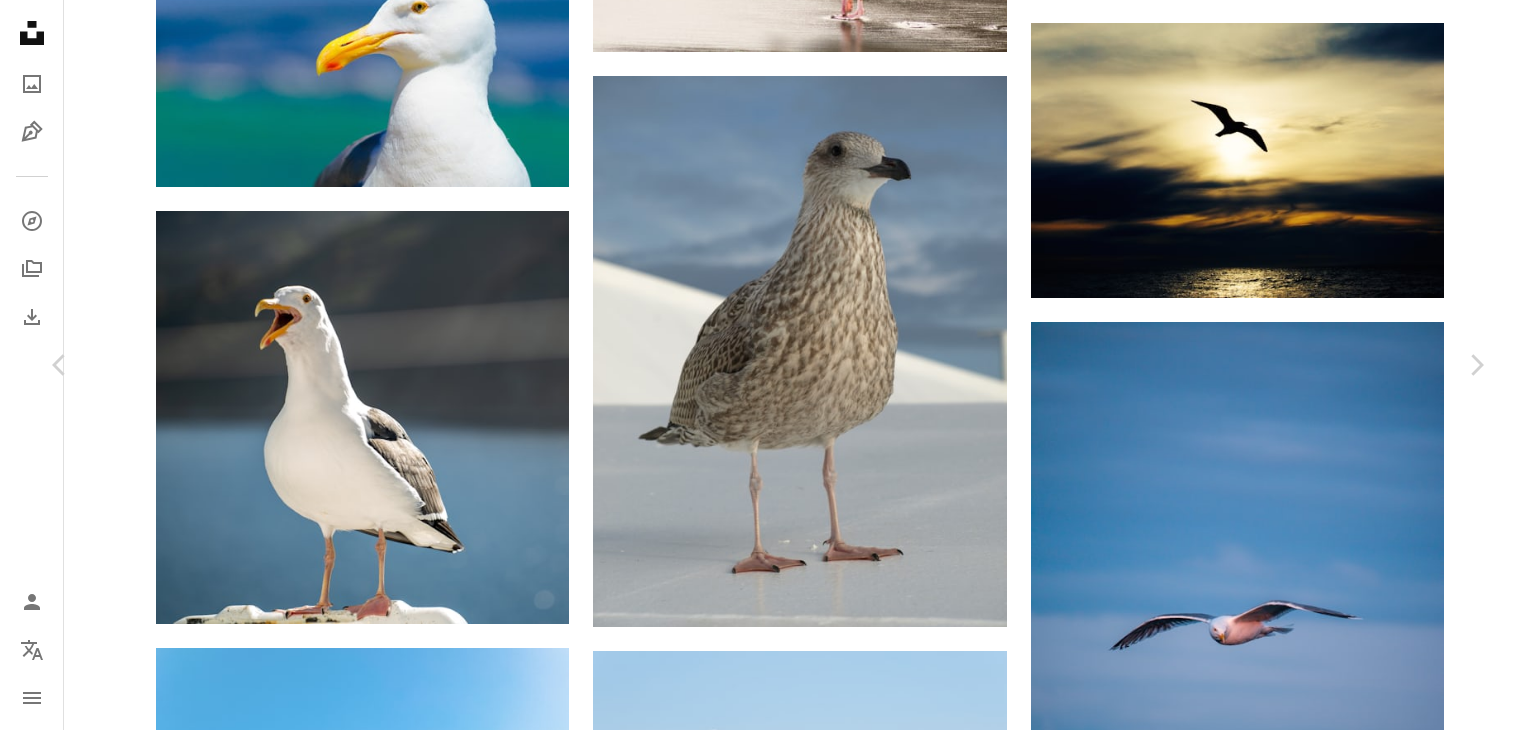 click on "Chevron down" 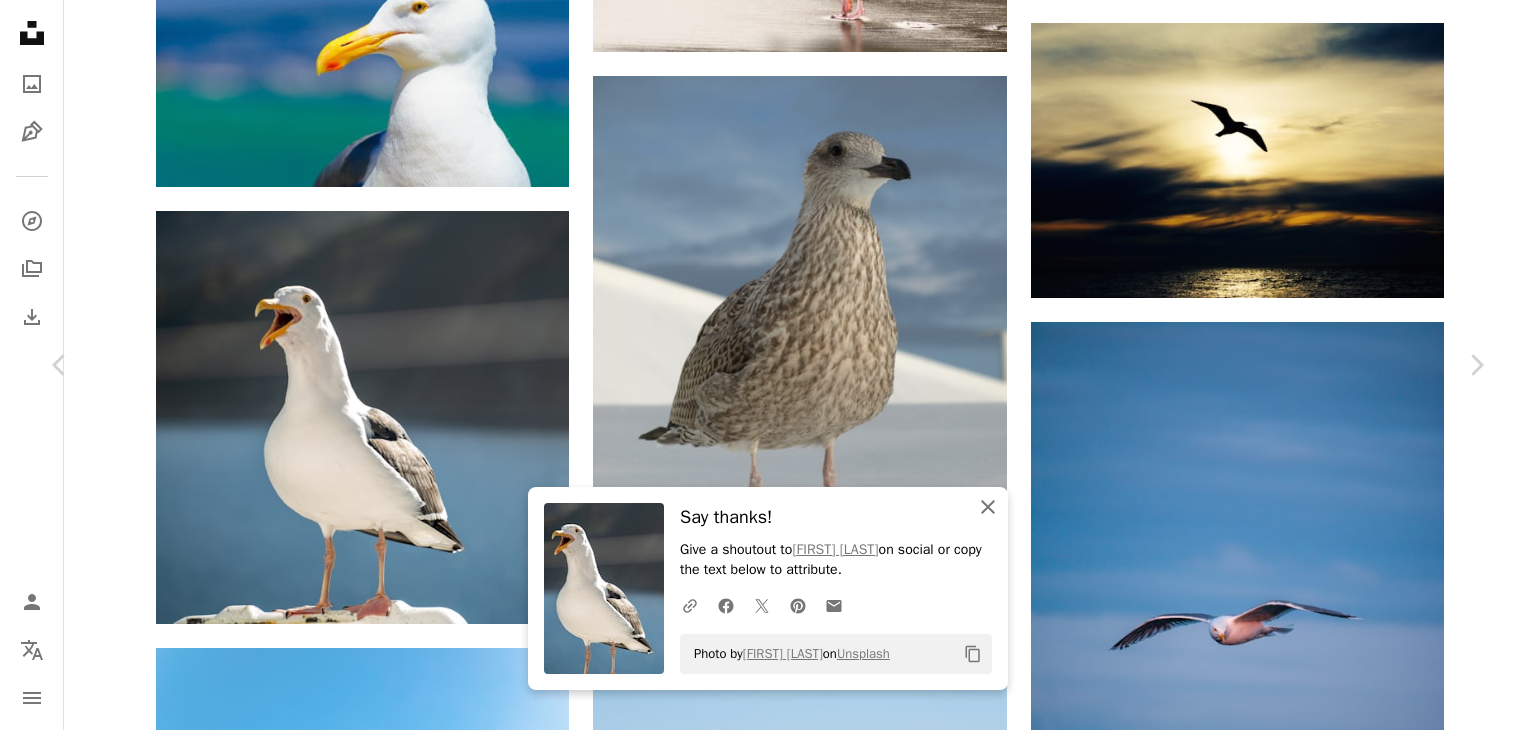 click on "An X shape" 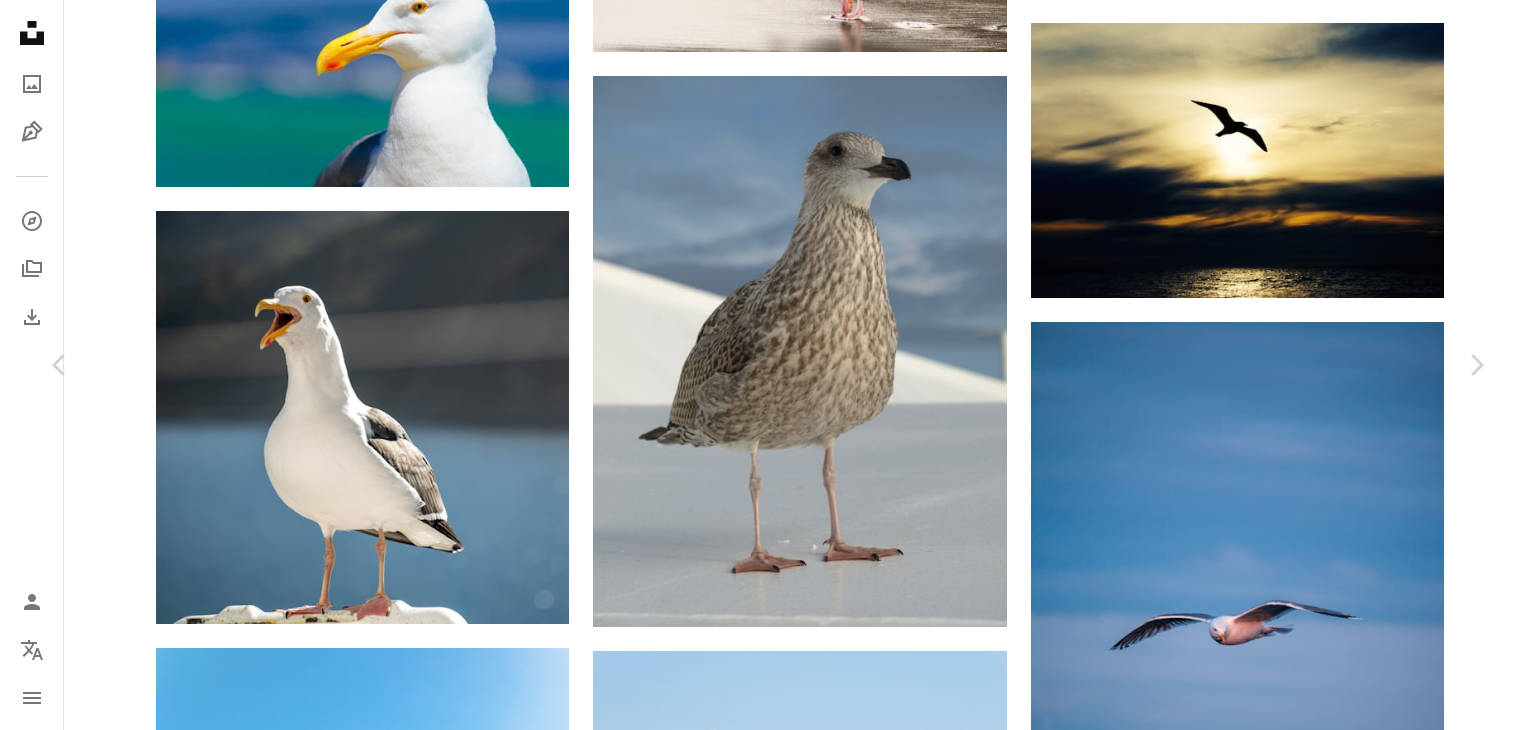 click on "An X shape" at bounding box center (20, 20) 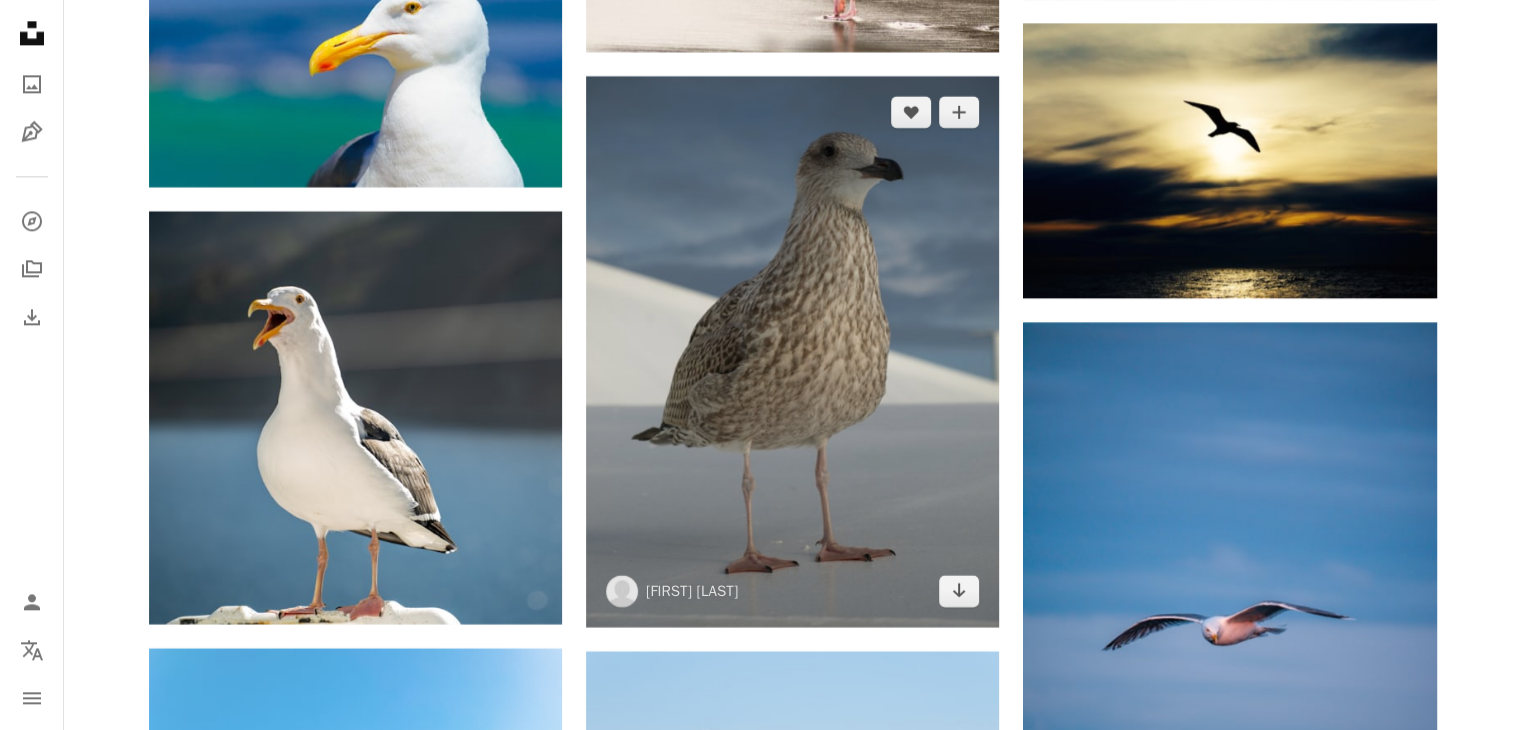 click at bounding box center (792, 351) 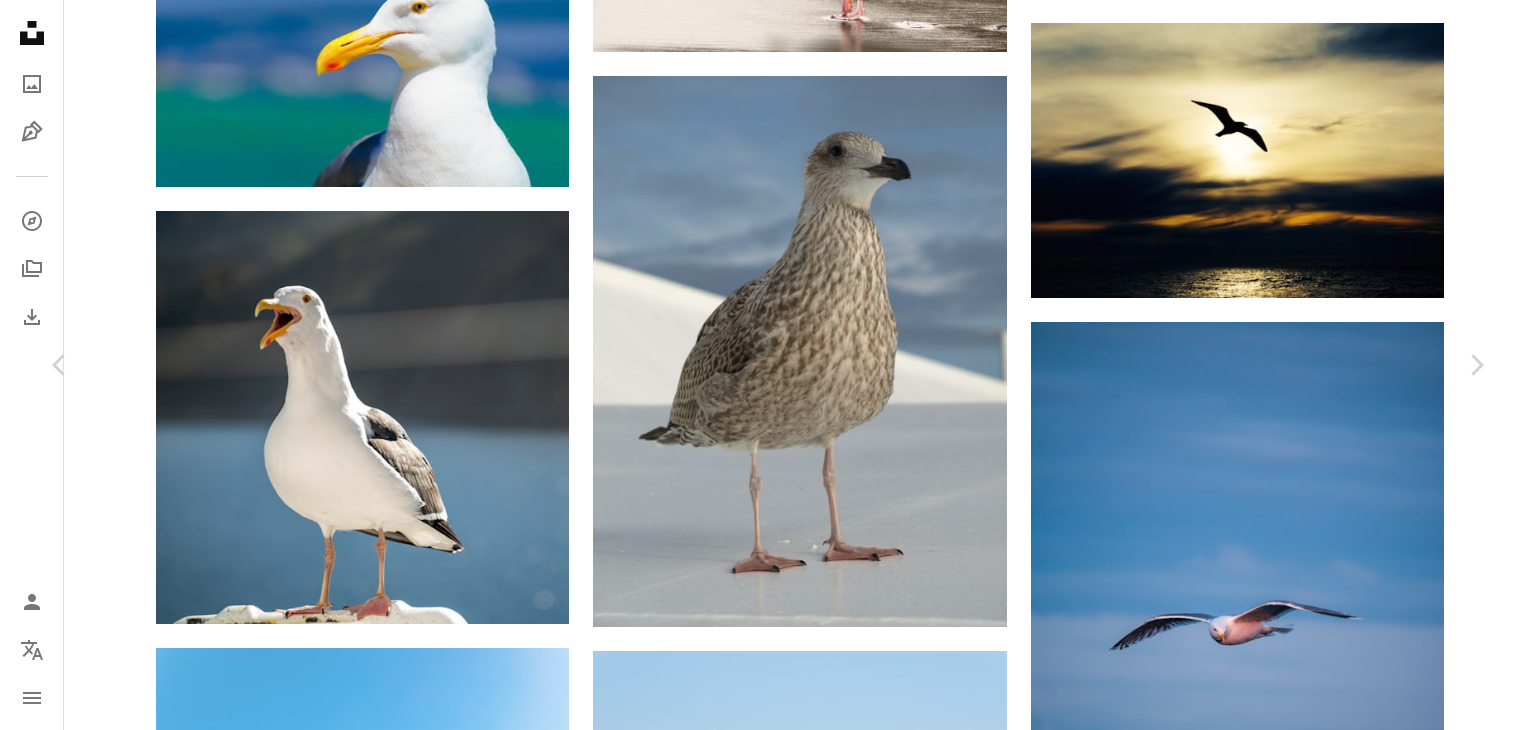click on "Chevron down" 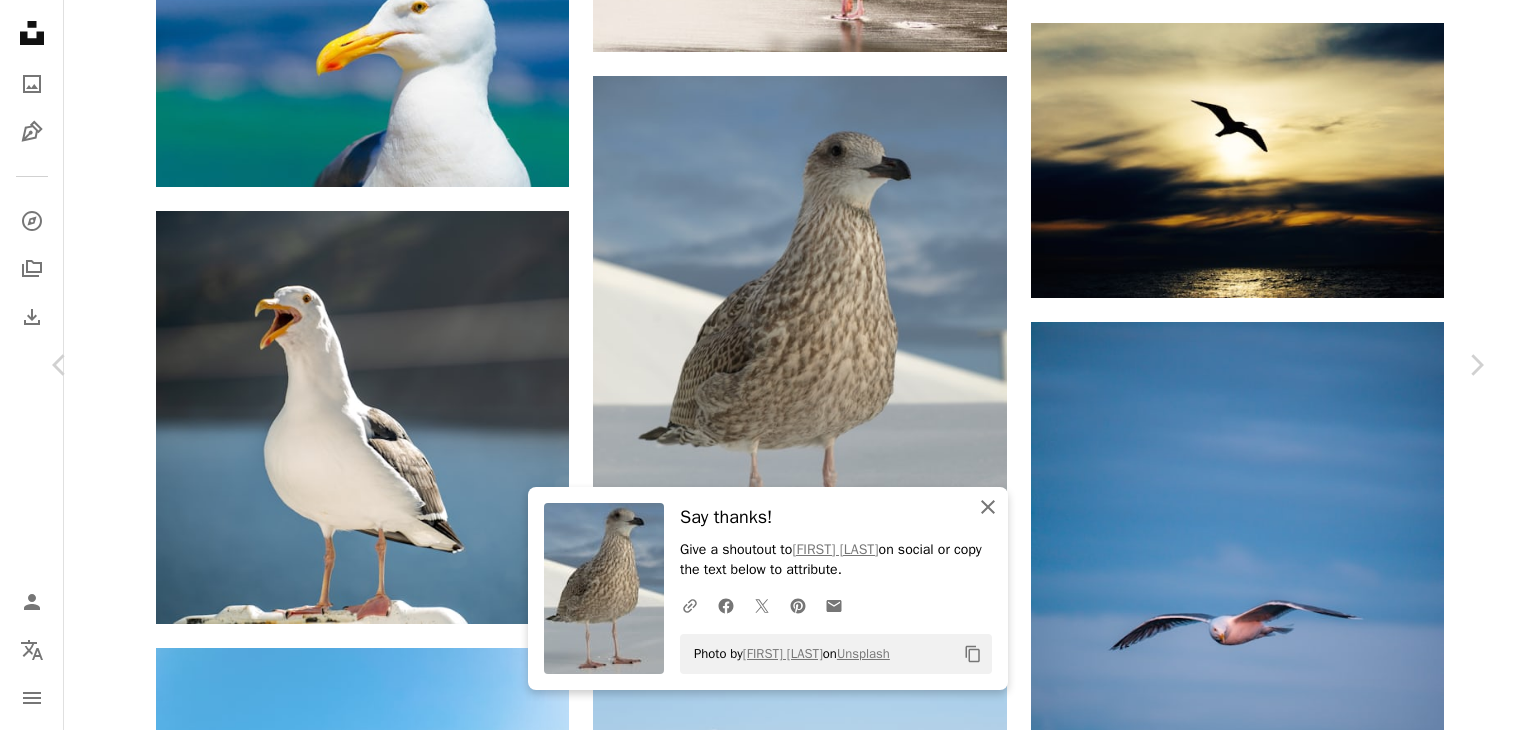 click 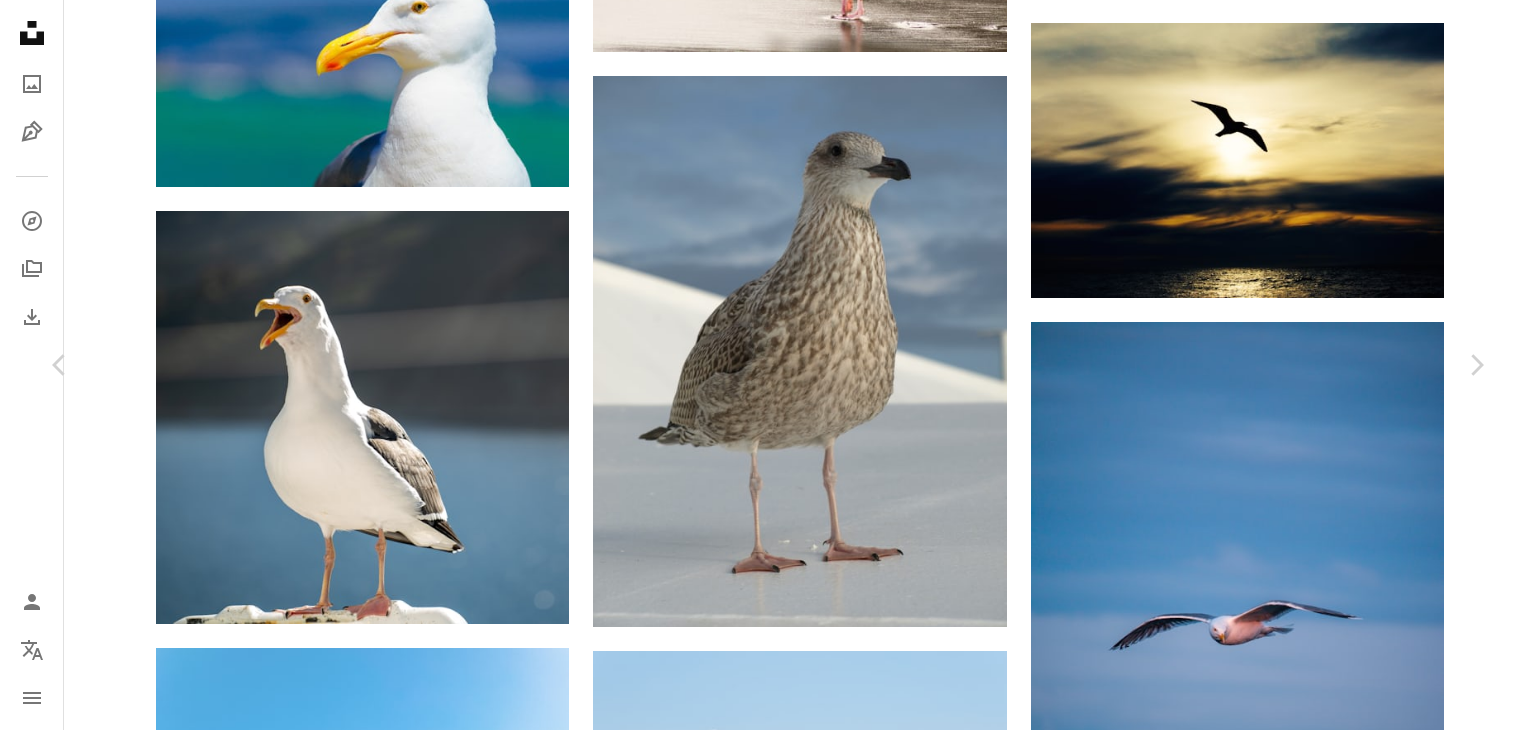 click on "An X shape" at bounding box center (20, 20) 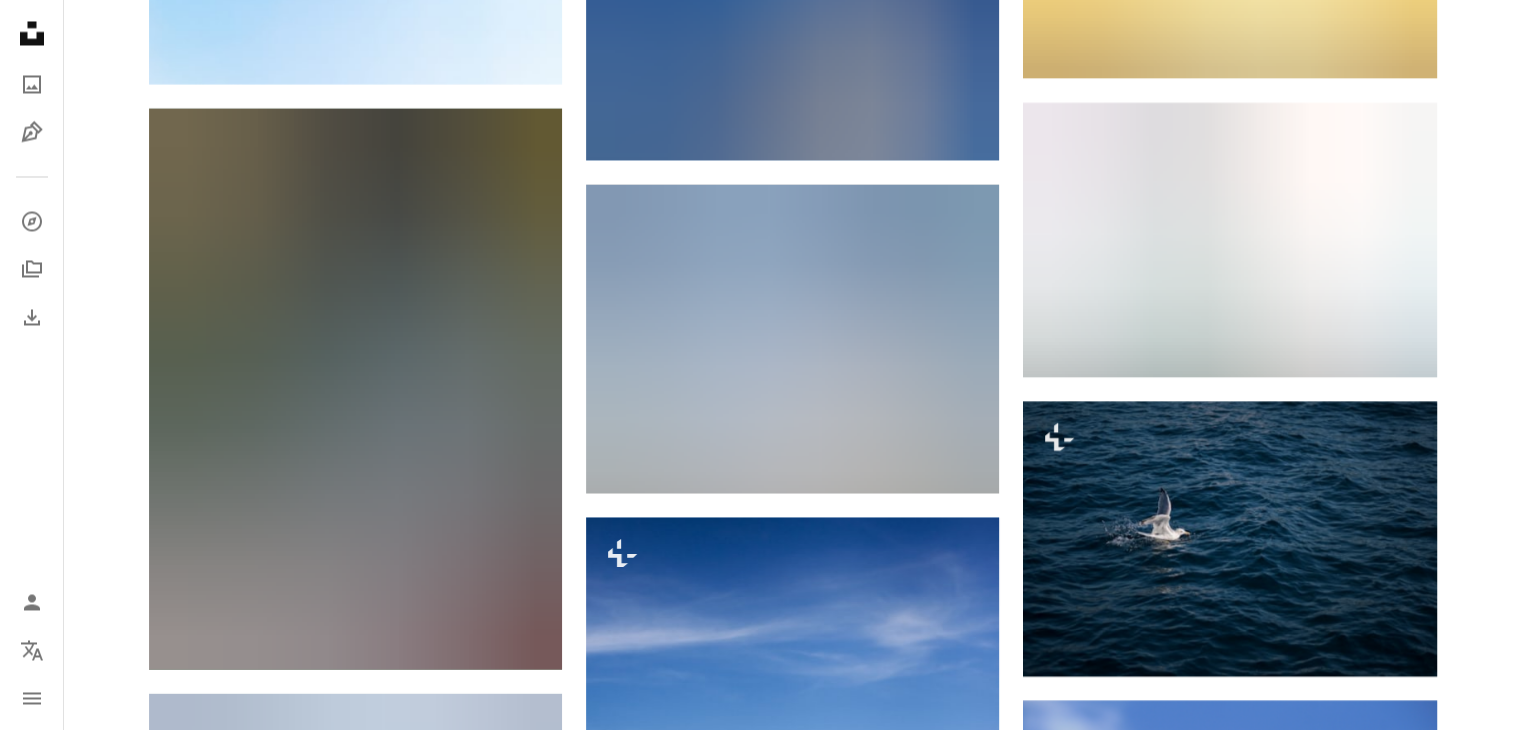 scroll, scrollTop: 11310, scrollLeft: 0, axis: vertical 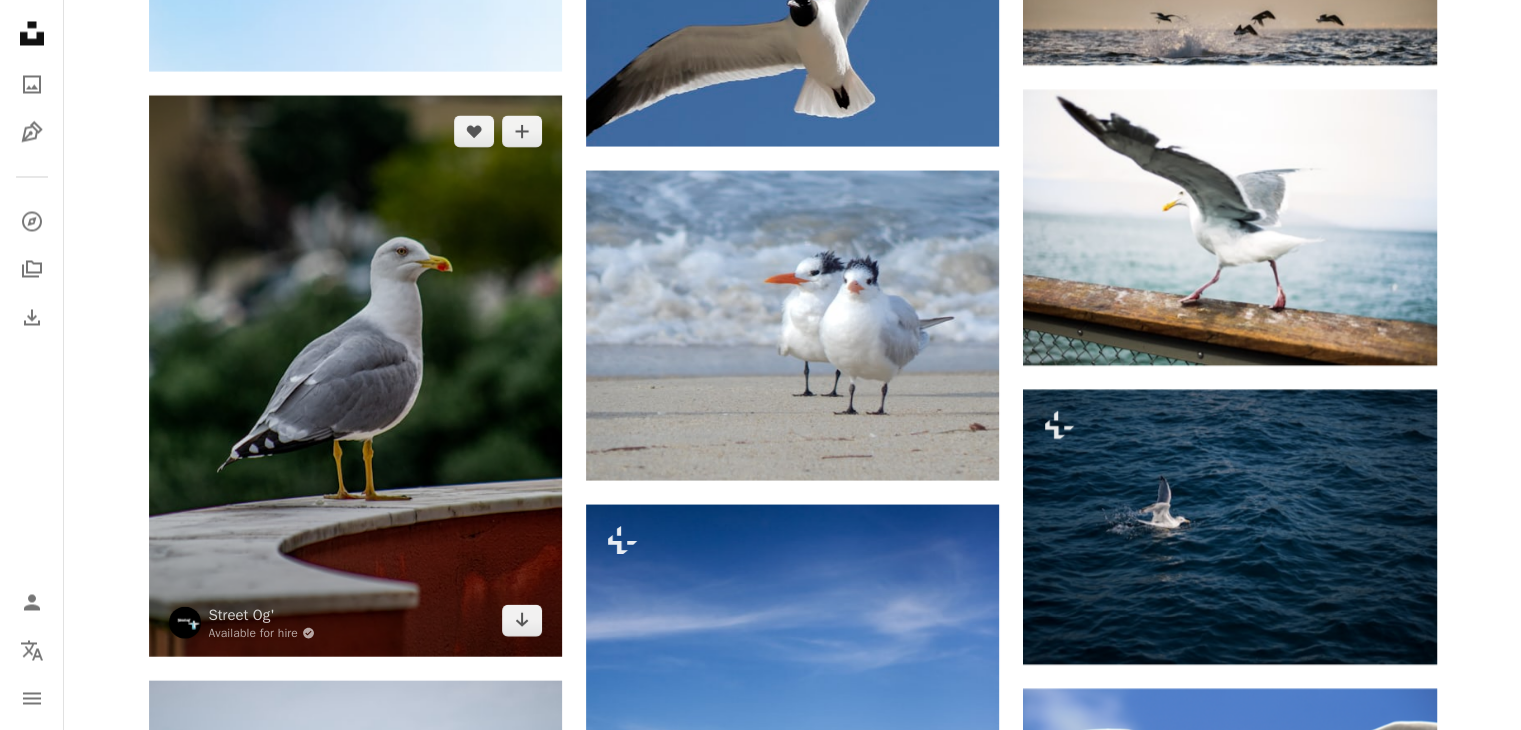 click at bounding box center (355, 375) 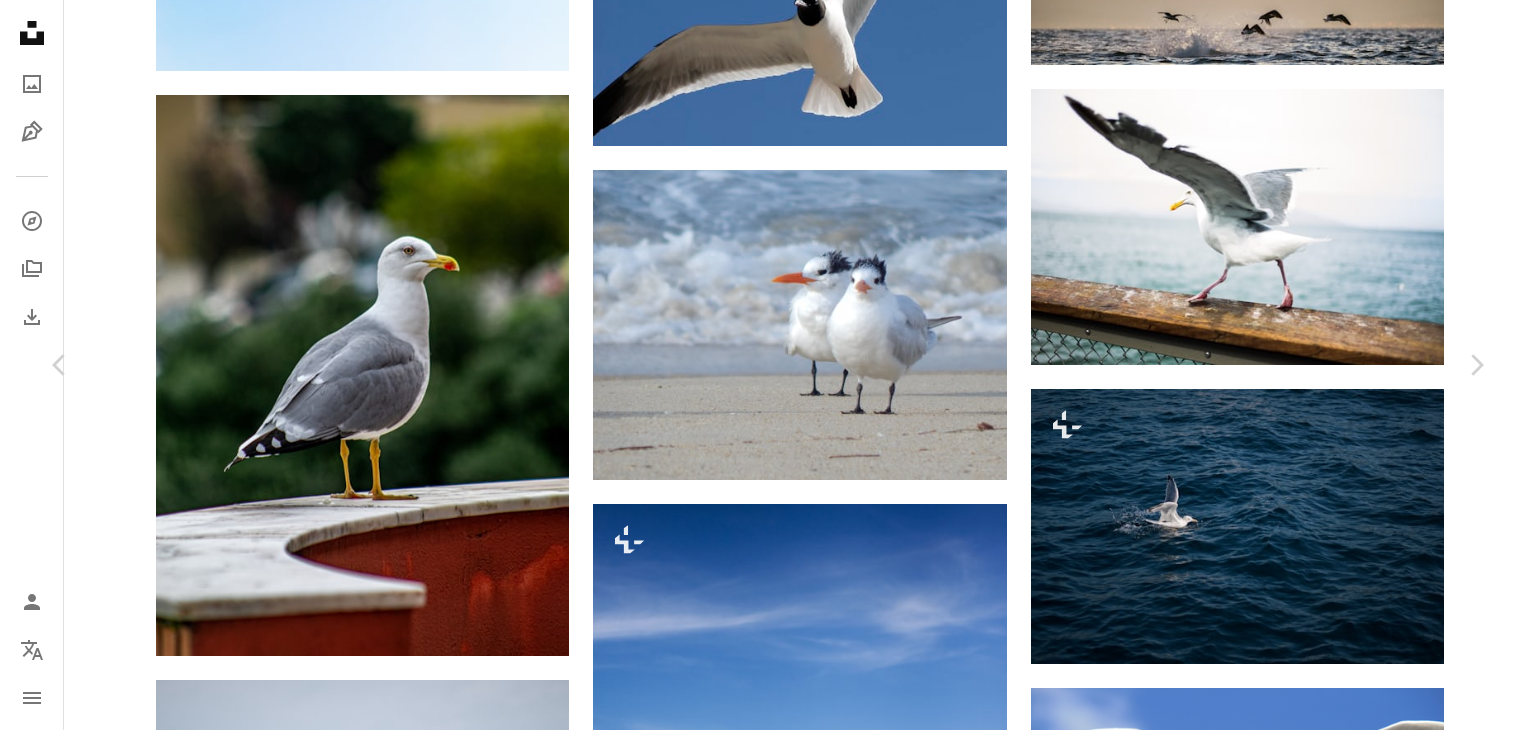 click on "Chevron down" 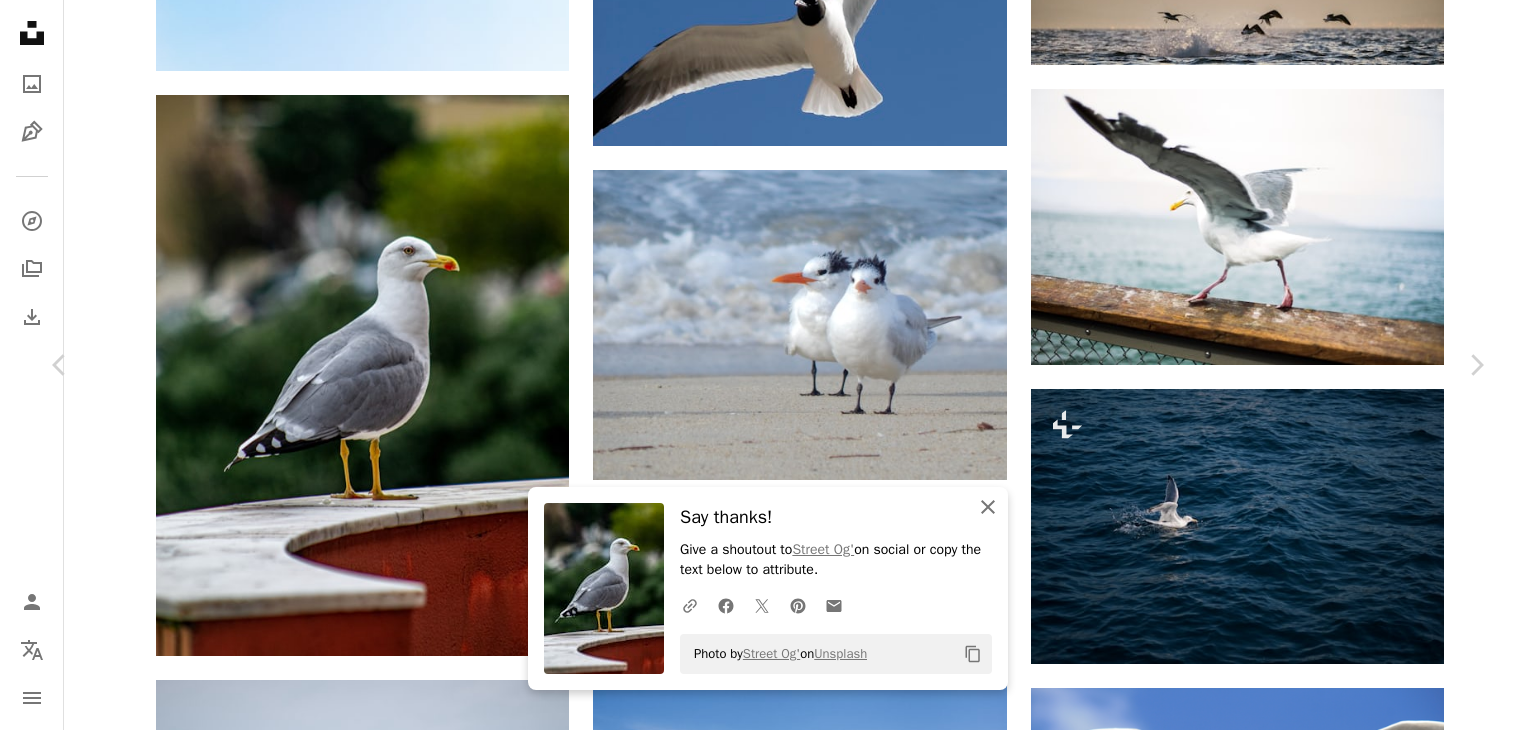 click on "An X shape" 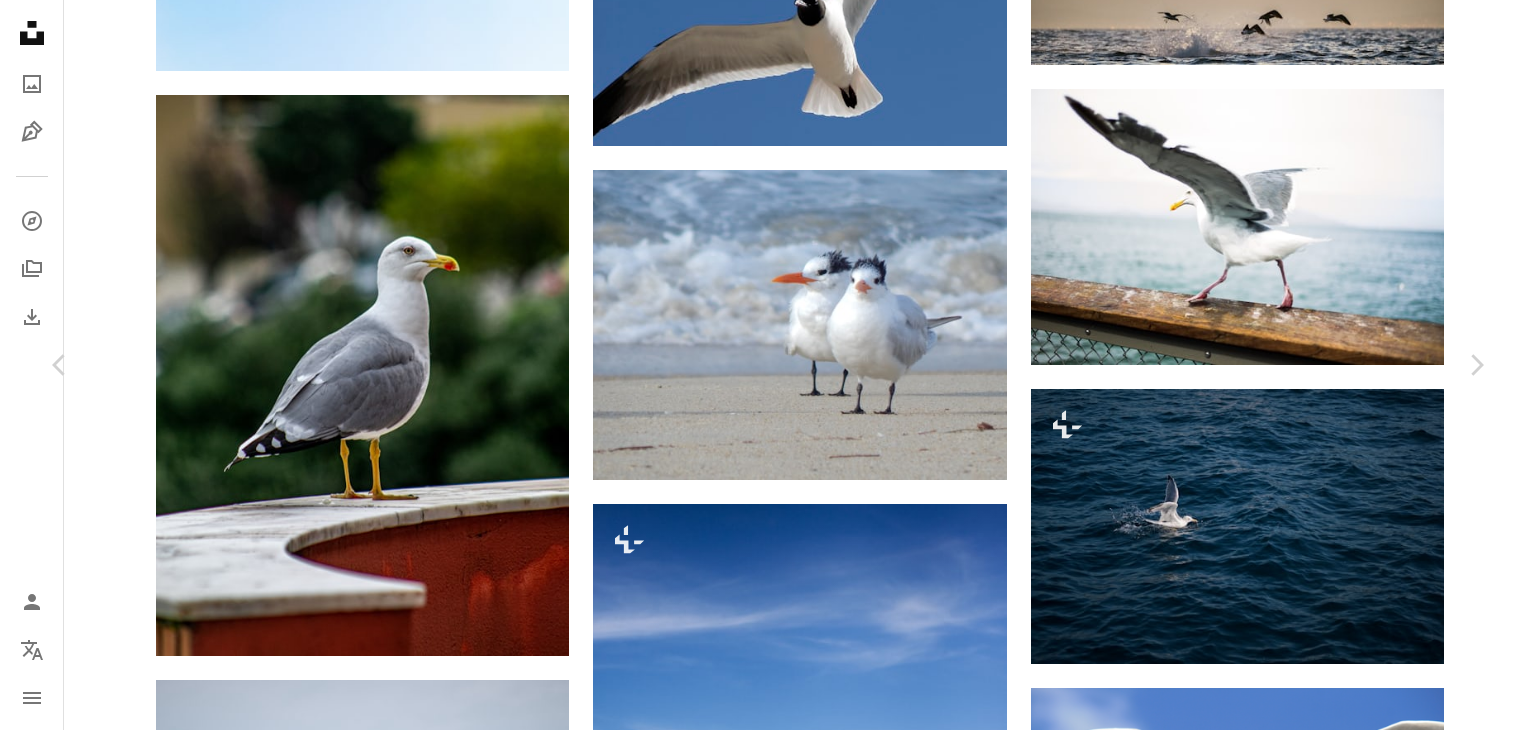 click on "An X shape" at bounding box center (20, 20) 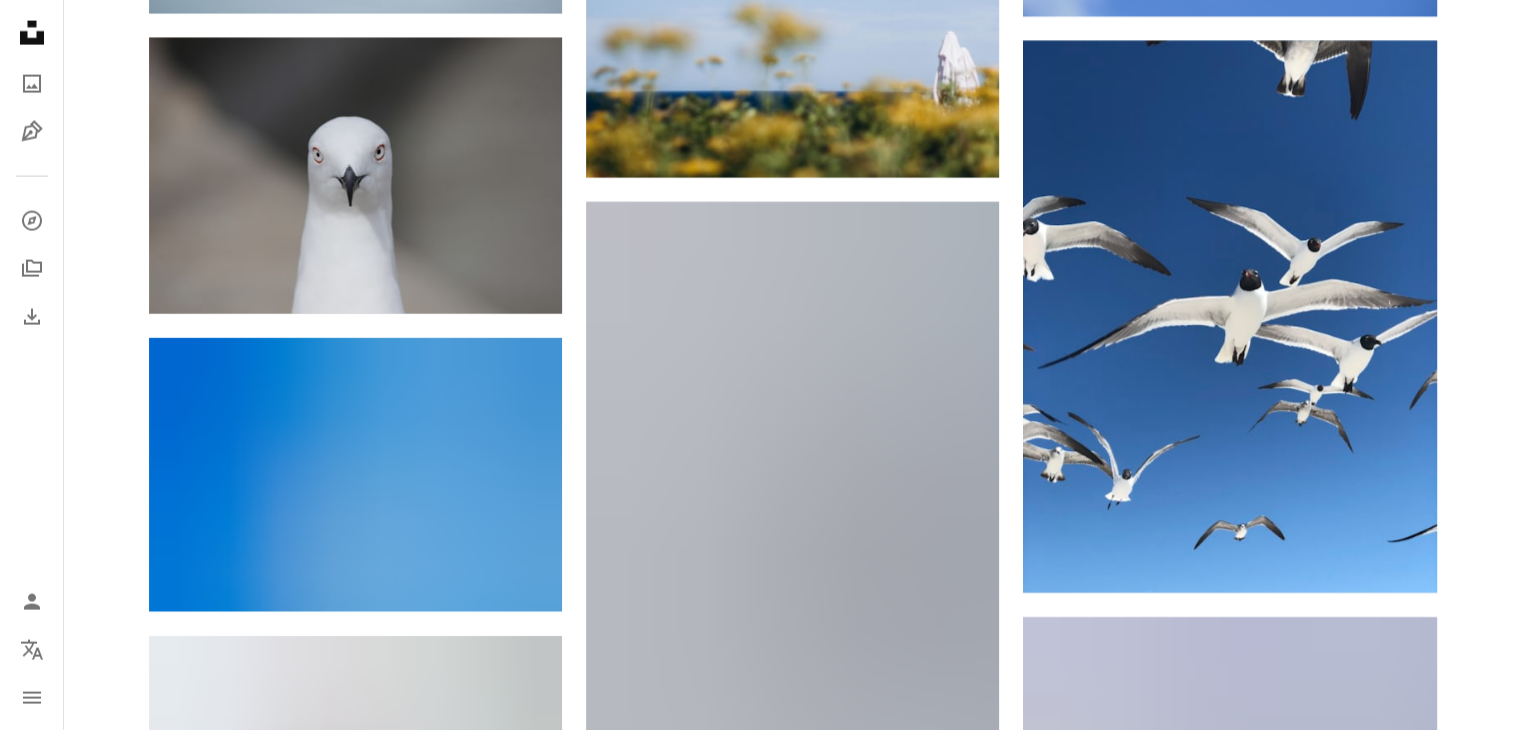 scroll, scrollTop: 12296, scrollLeft: 0, axis: vertical 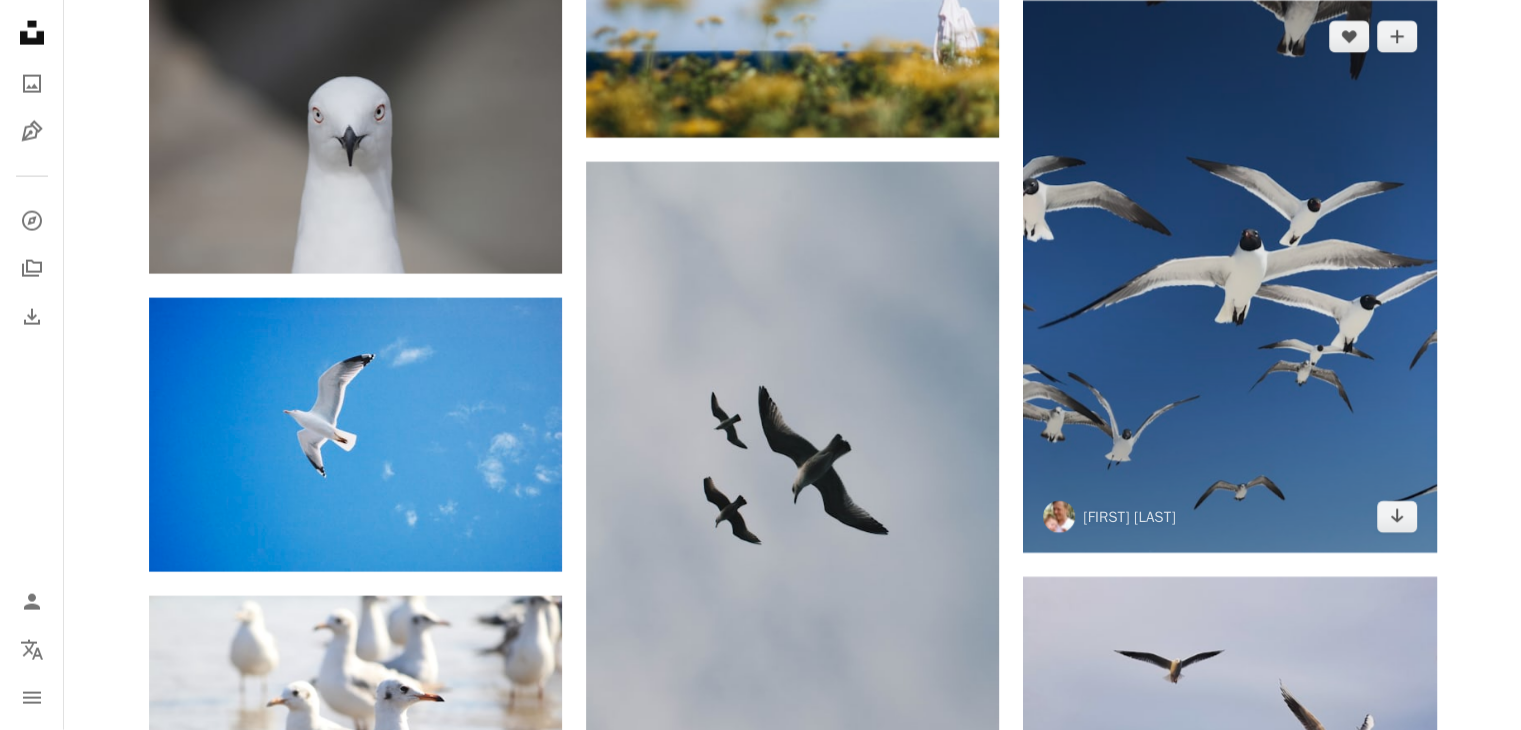 click at bounding box center (1229, 276) 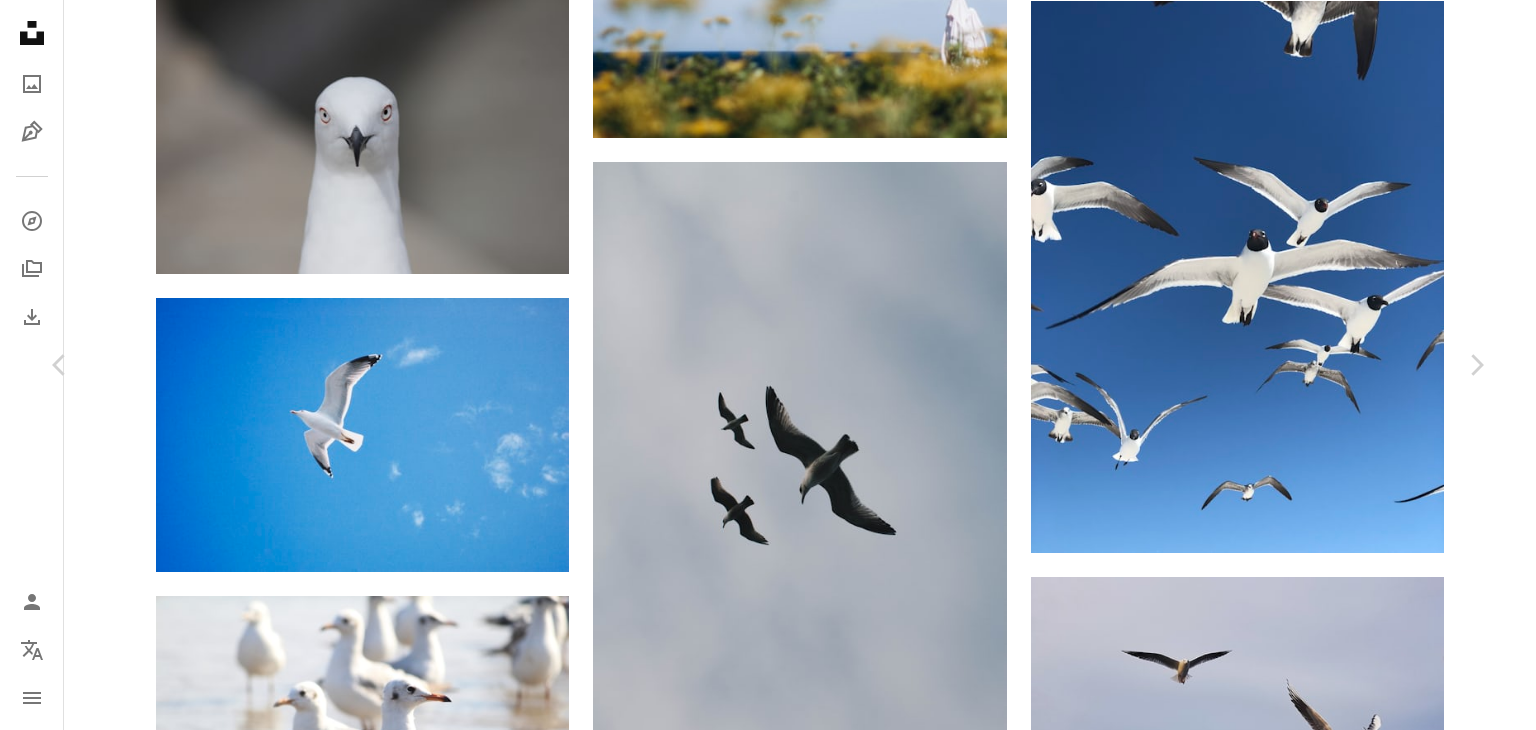 click on "Chevron down" 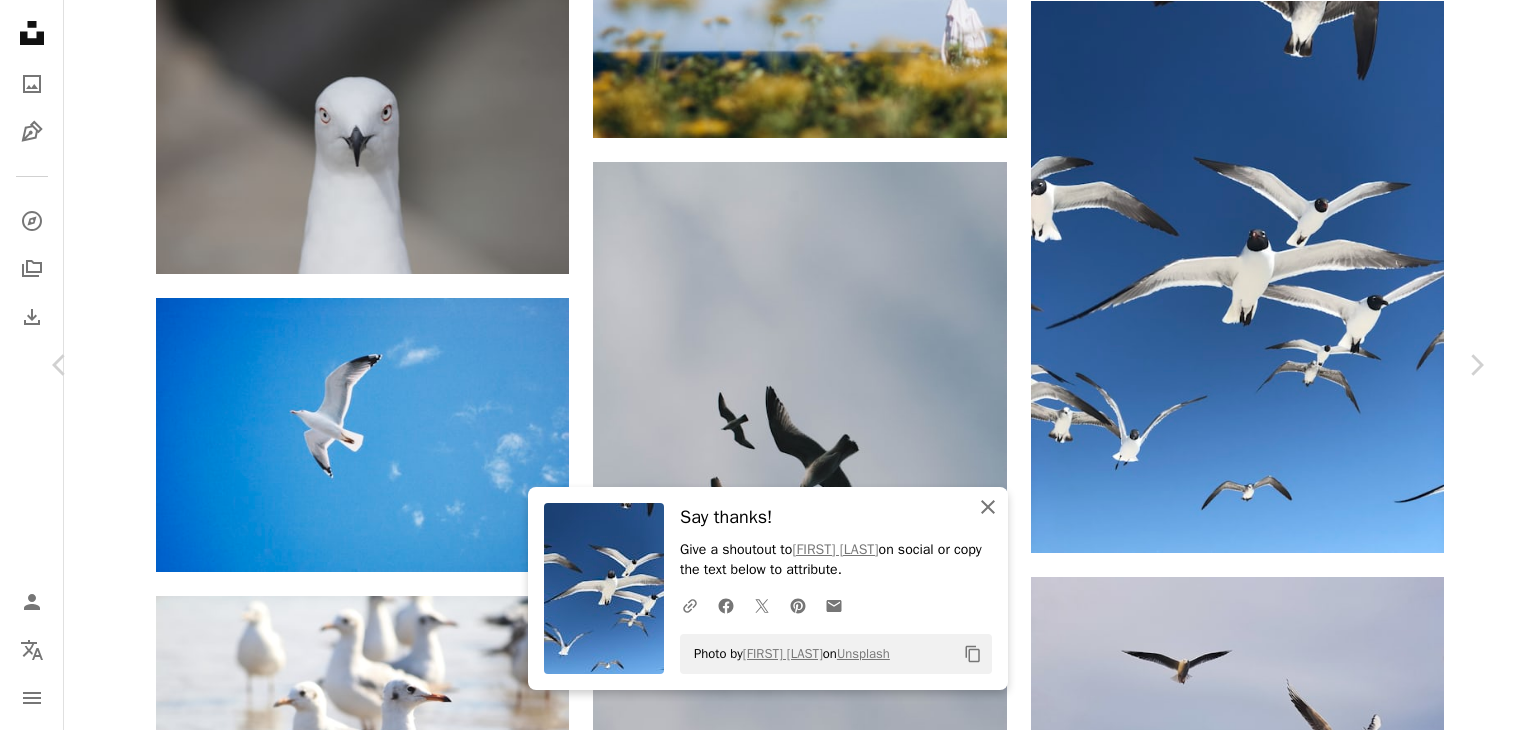 click on "An X shape" 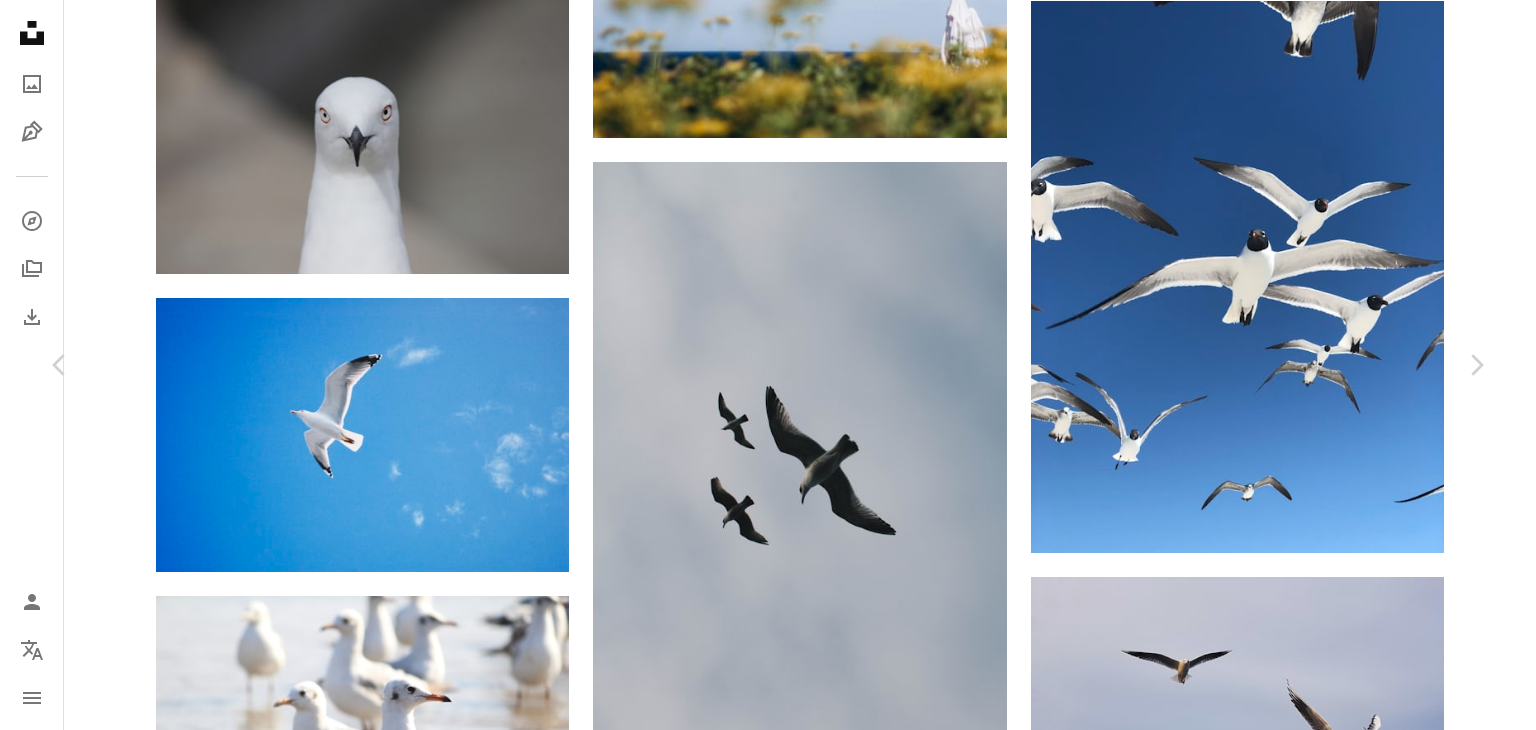 click on "An X shape" at bounding box center [20, 20] 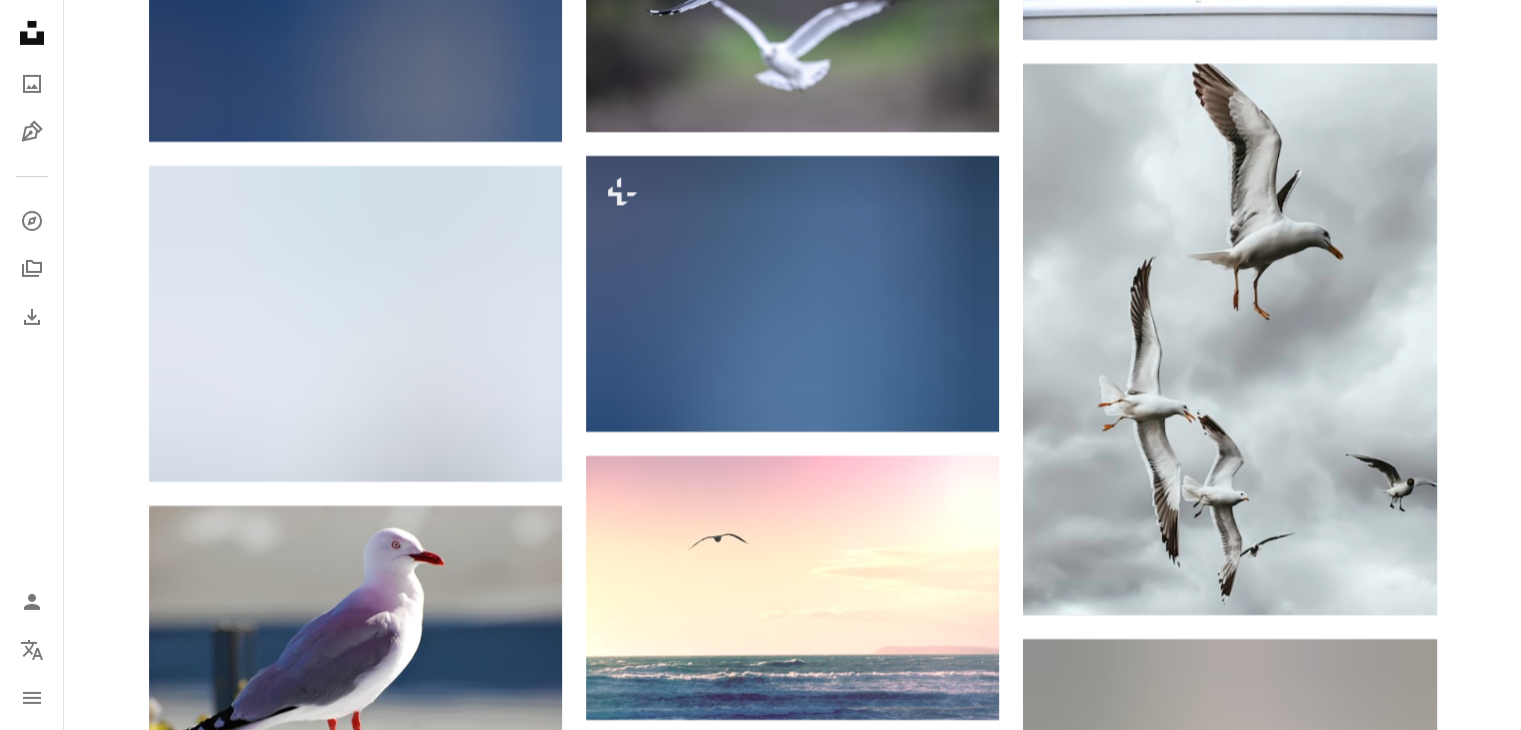 scroll, scrollTop: 14563, scrollLeft: 0, axis: vertical 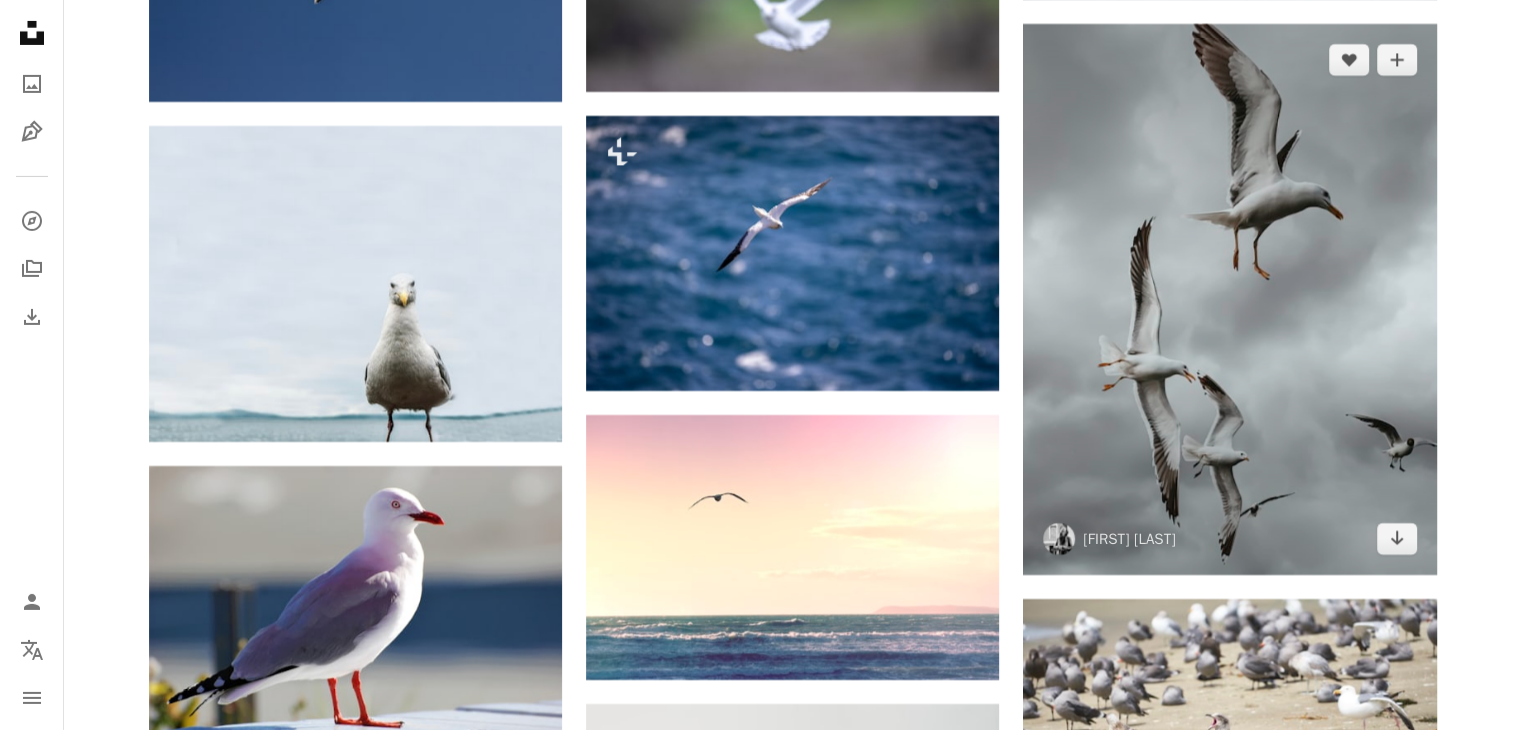 click at bounding box center [1229, 299] 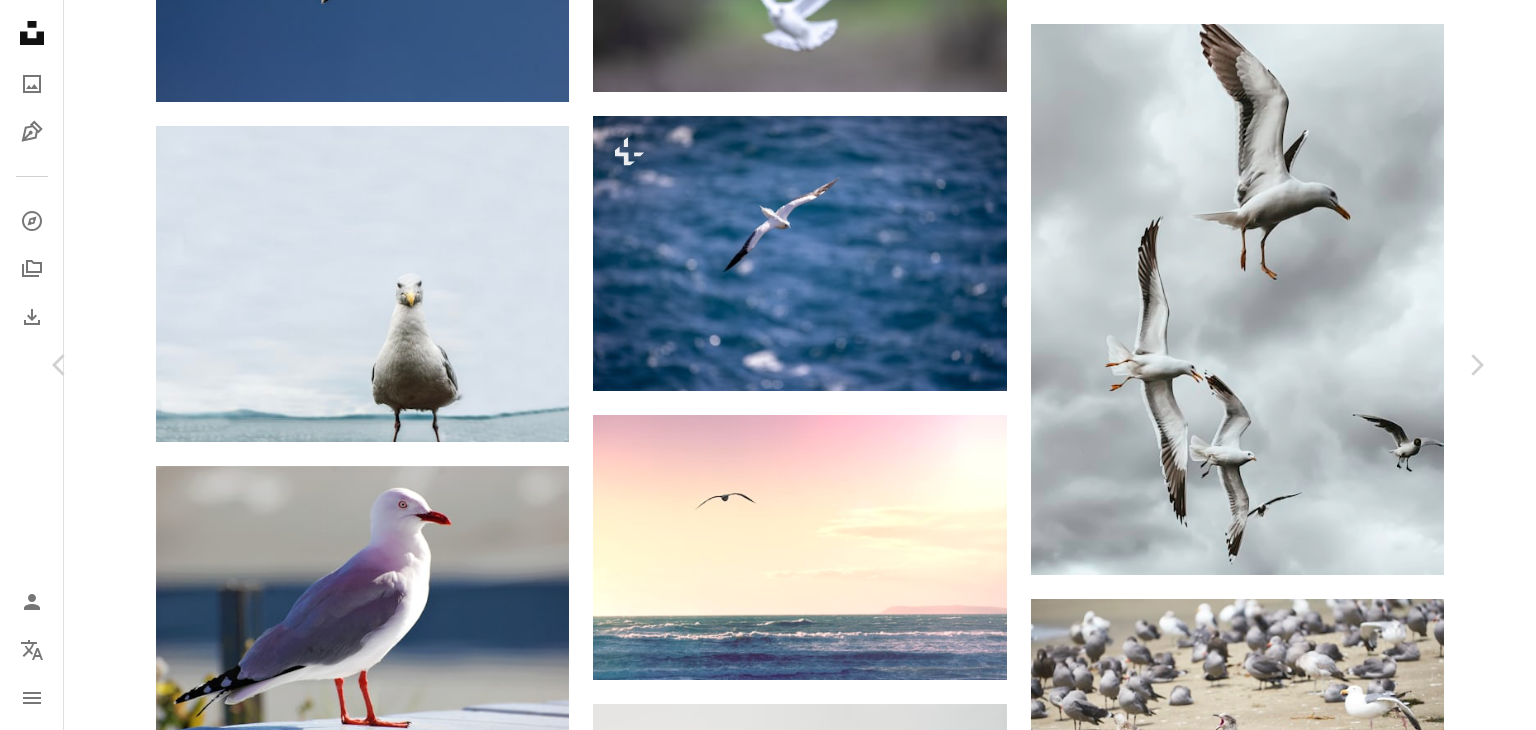 click on "Chevron down" 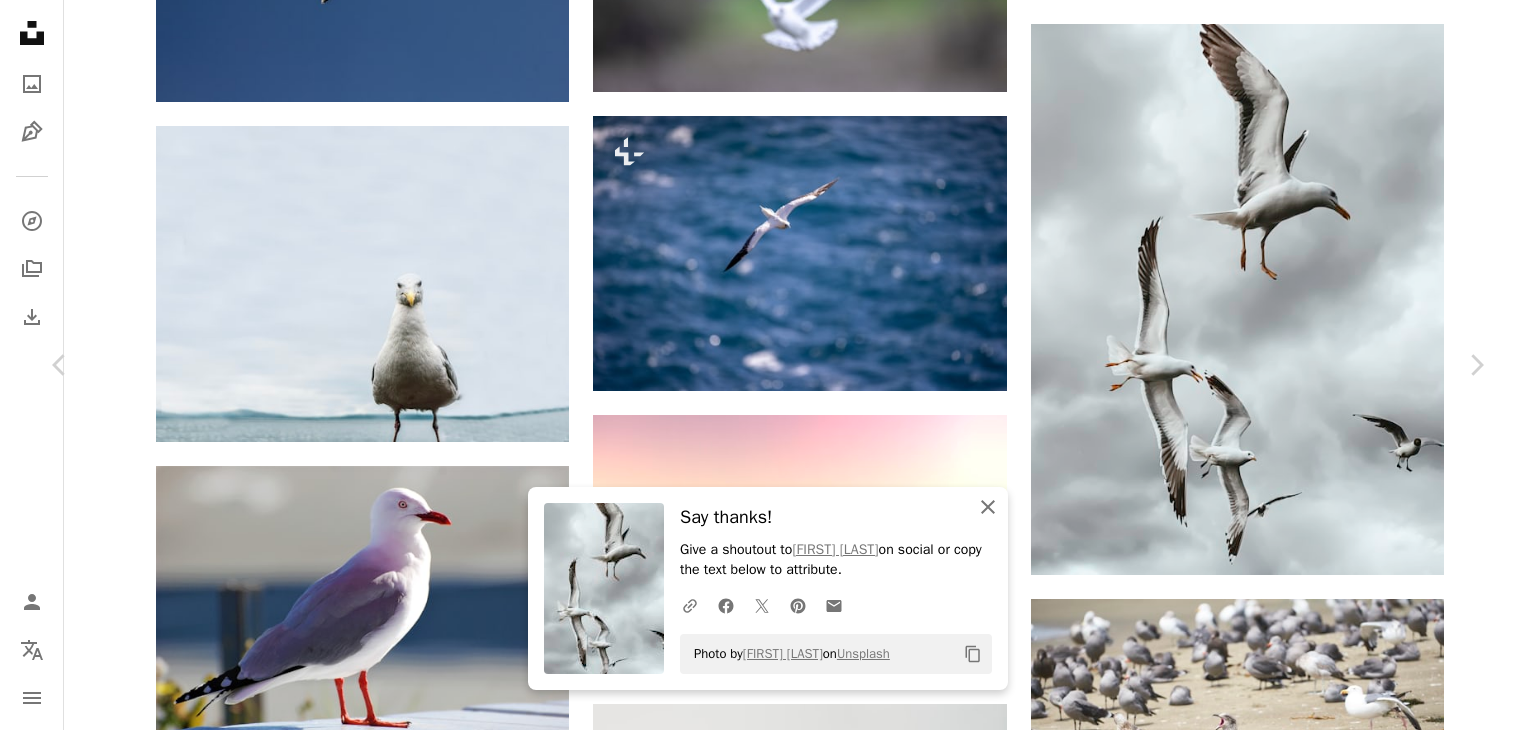 click on "An X shape" 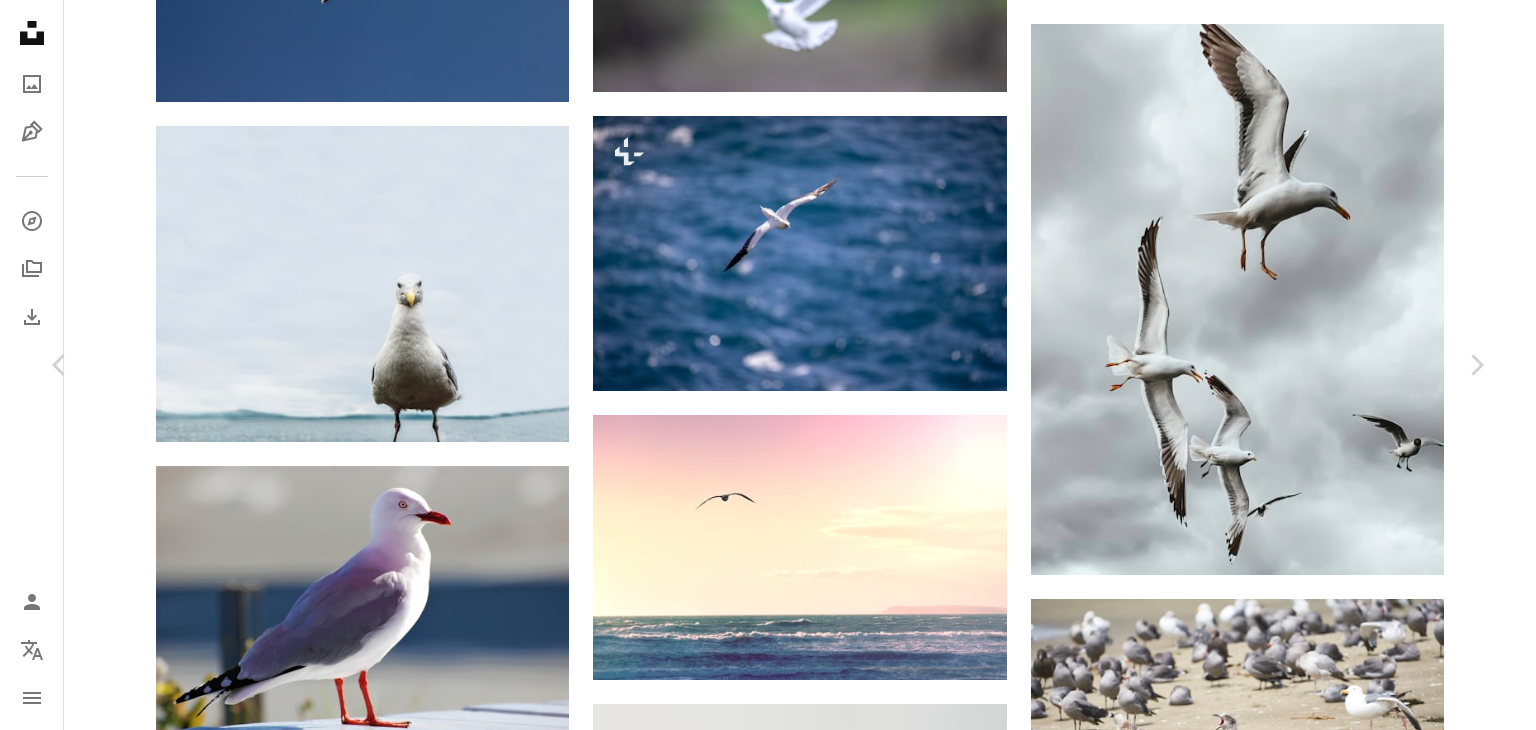 click on "An X shape" at bounding box center [20, 20] 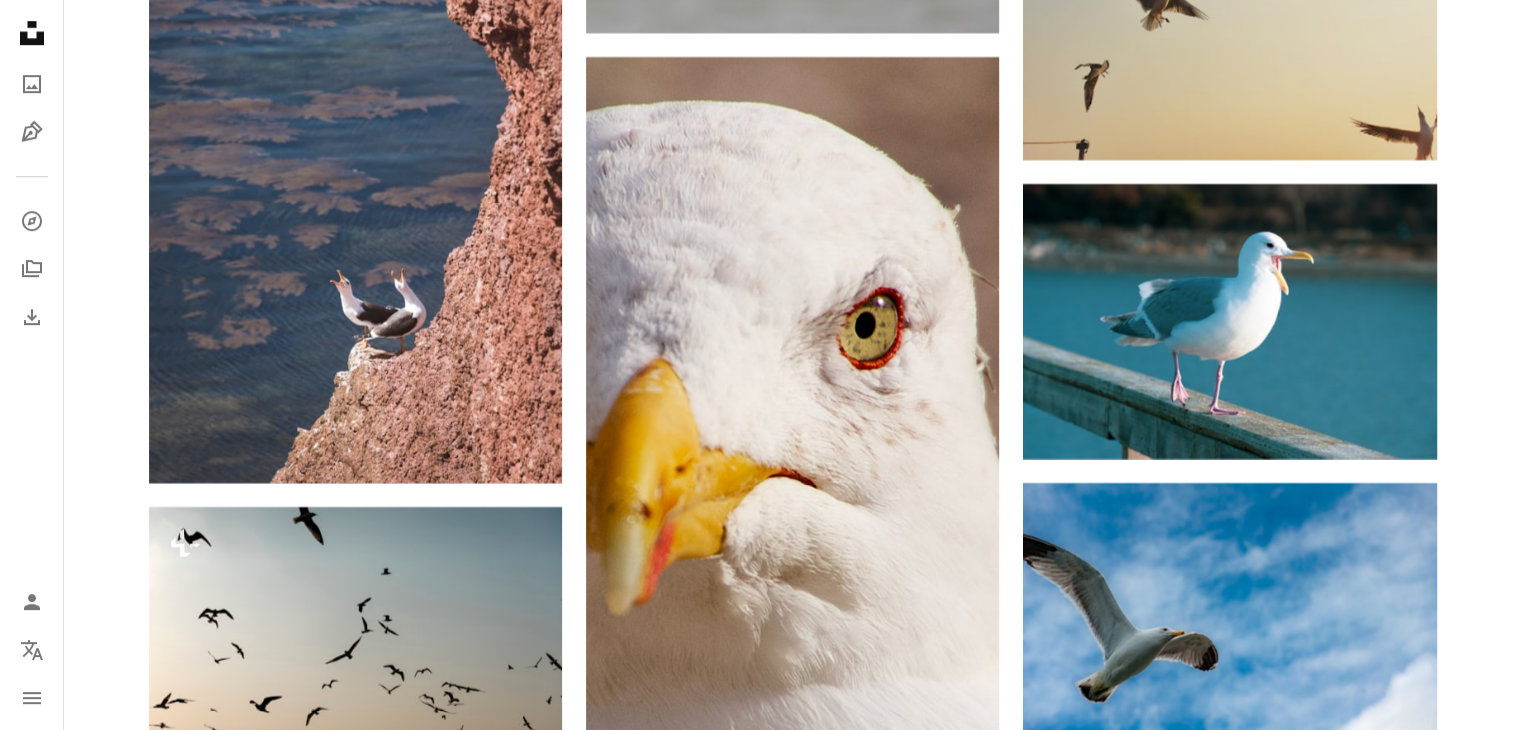 scroll, scrollTop: 16416, scrollLeft: 0, axis: vertical 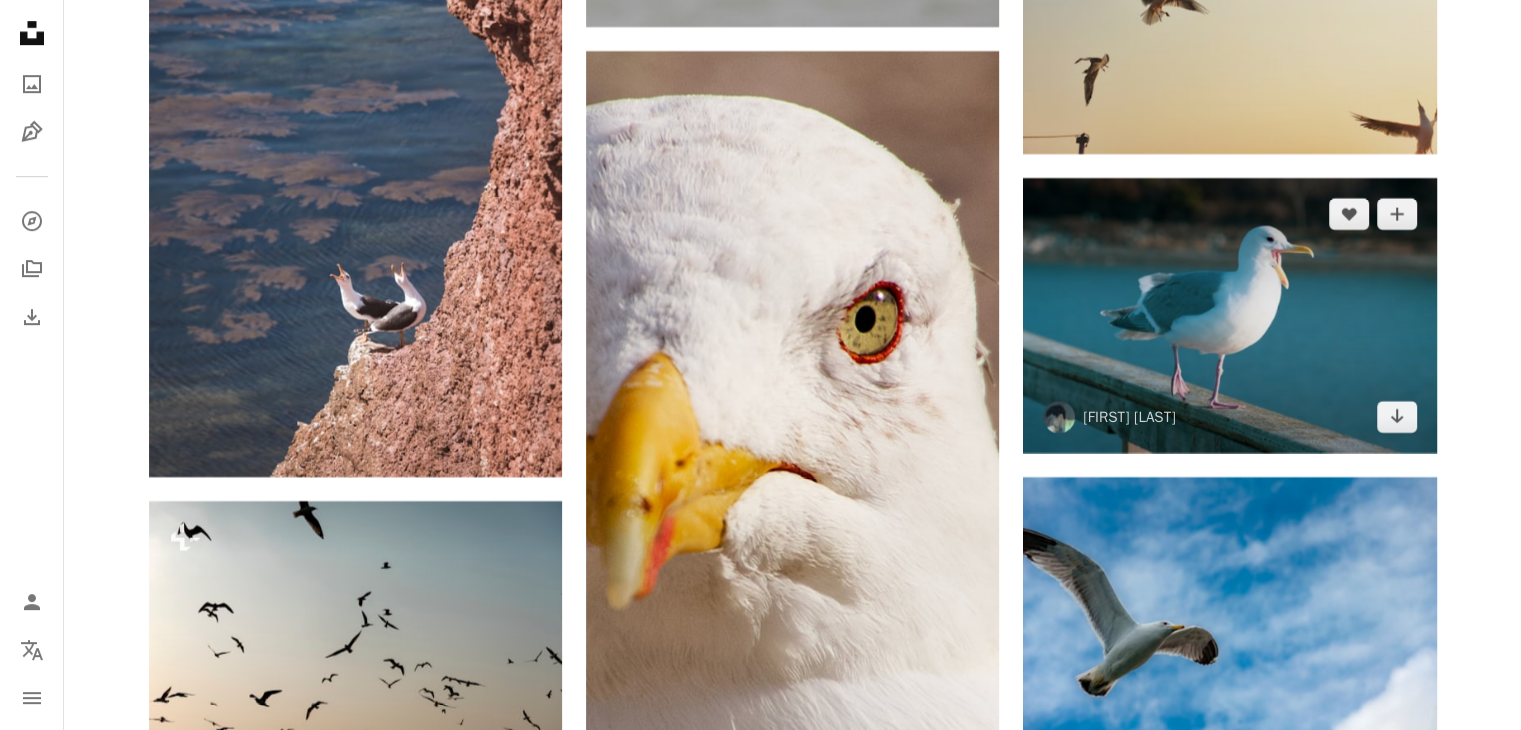 click at bounding box center [1229, 315] 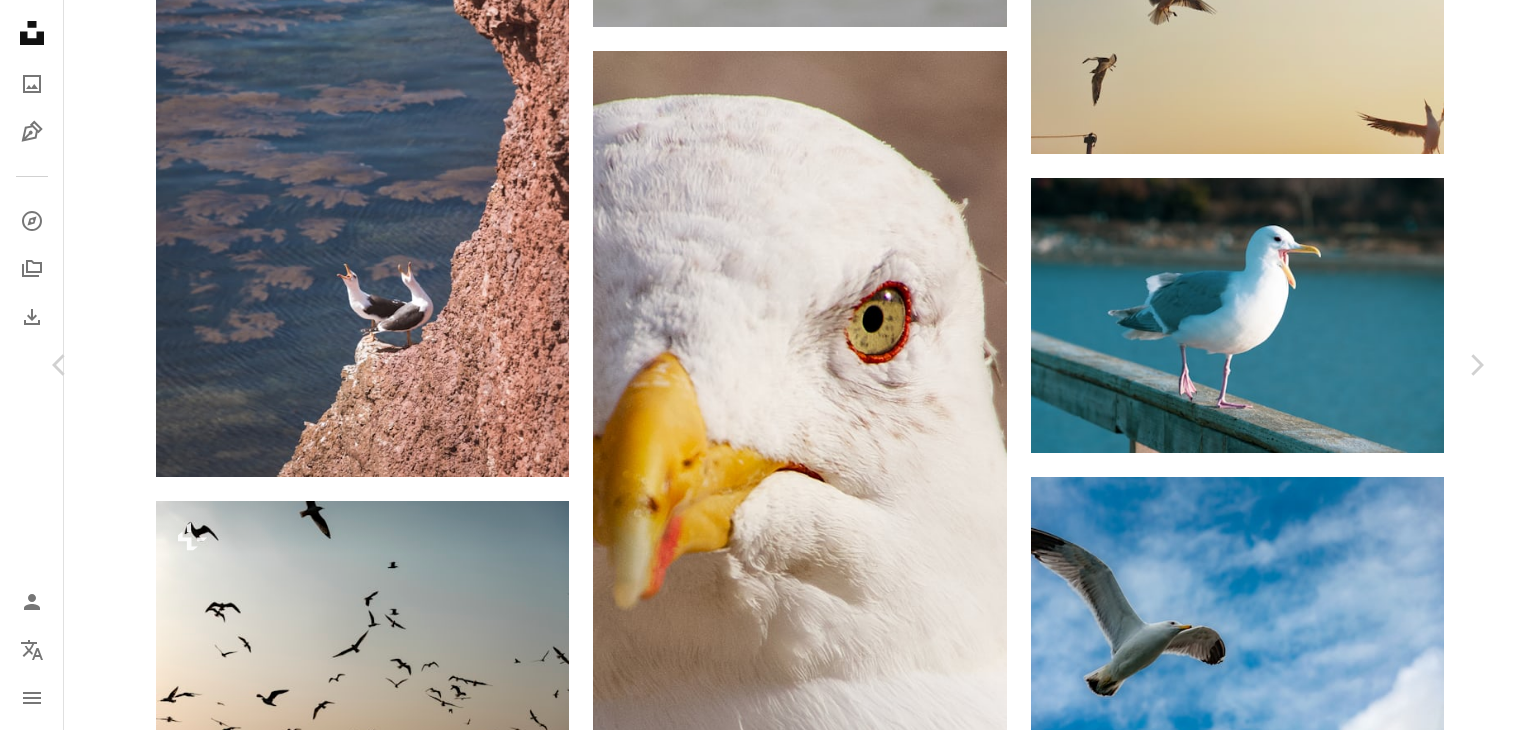 click on "Chevron down" 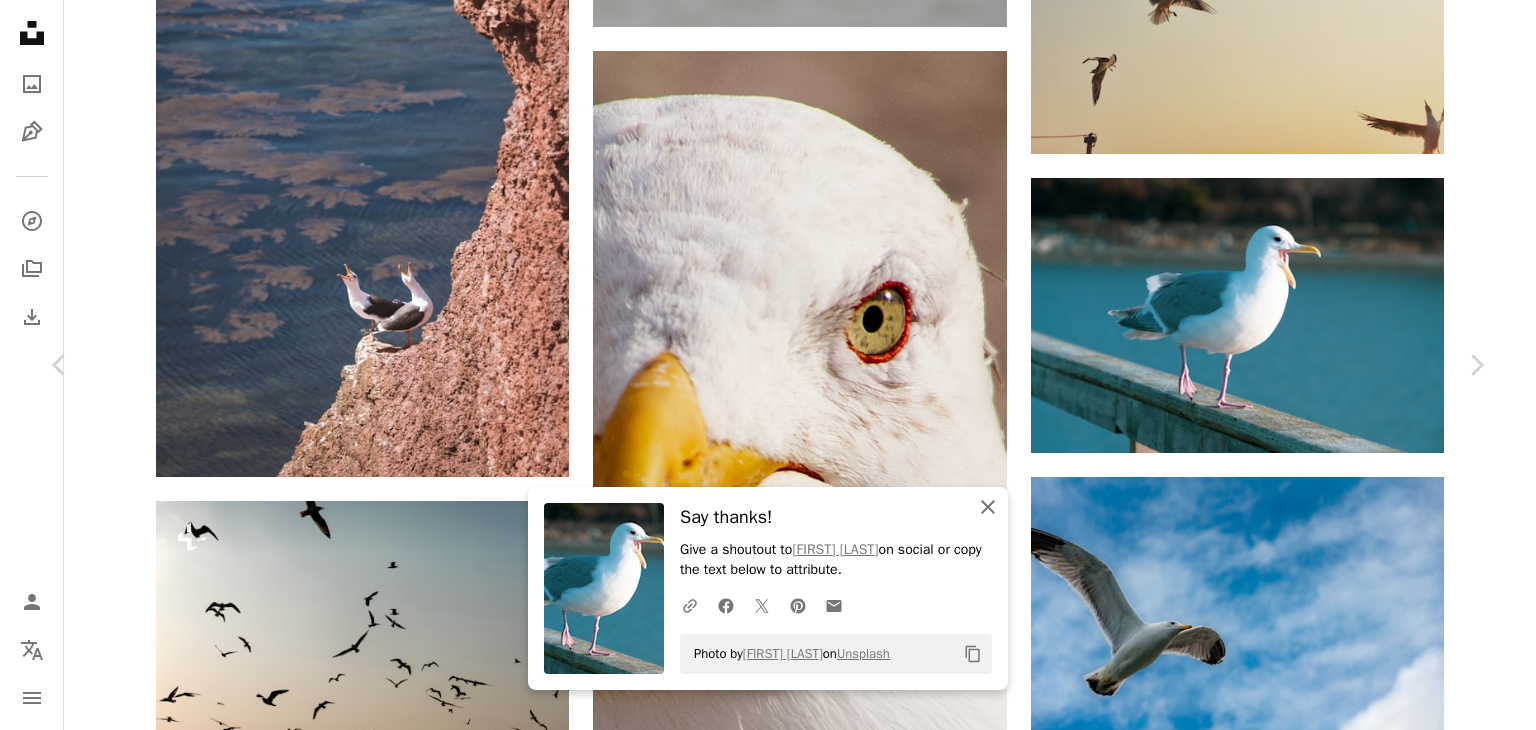 click on "An X shape" 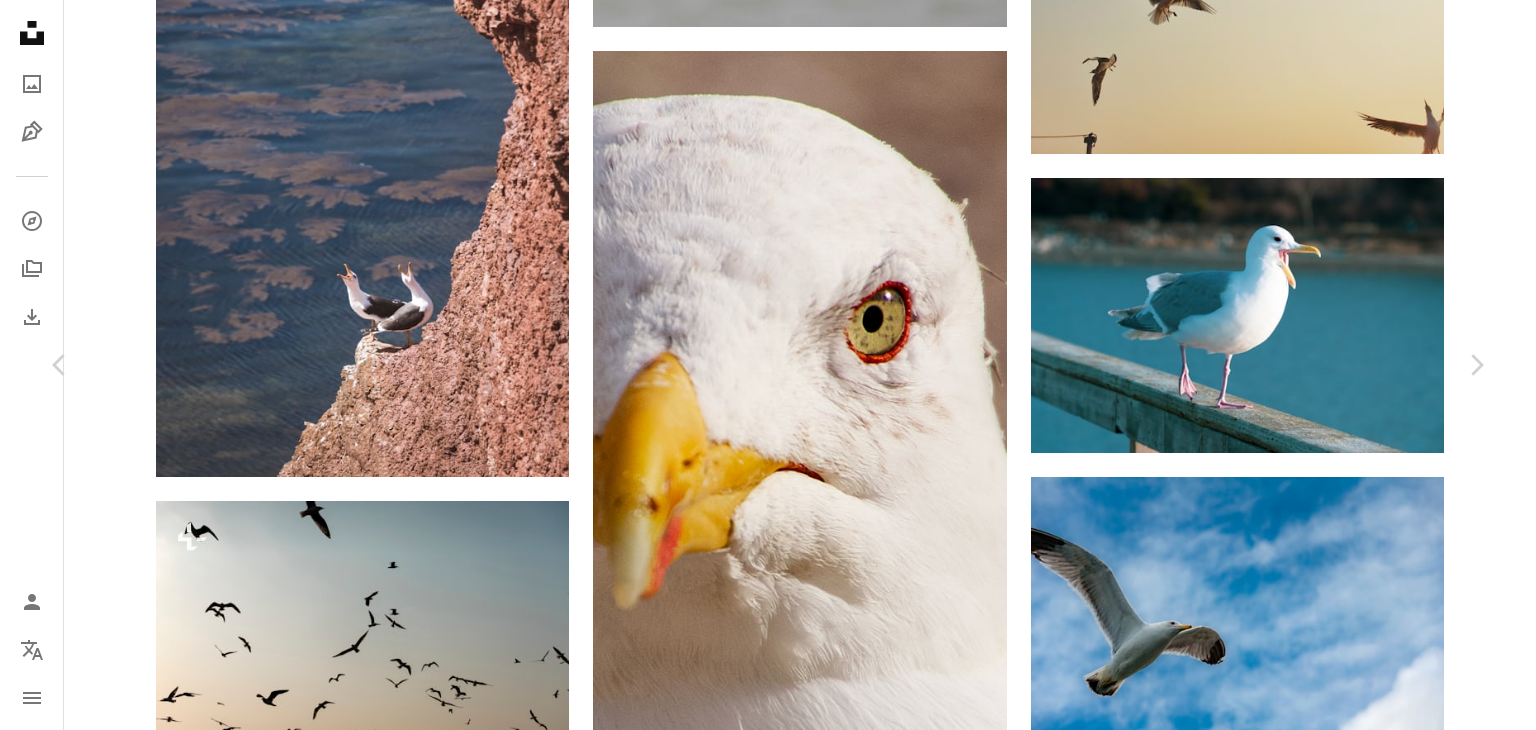click on "An X shape" at bounding box center (20, 20) 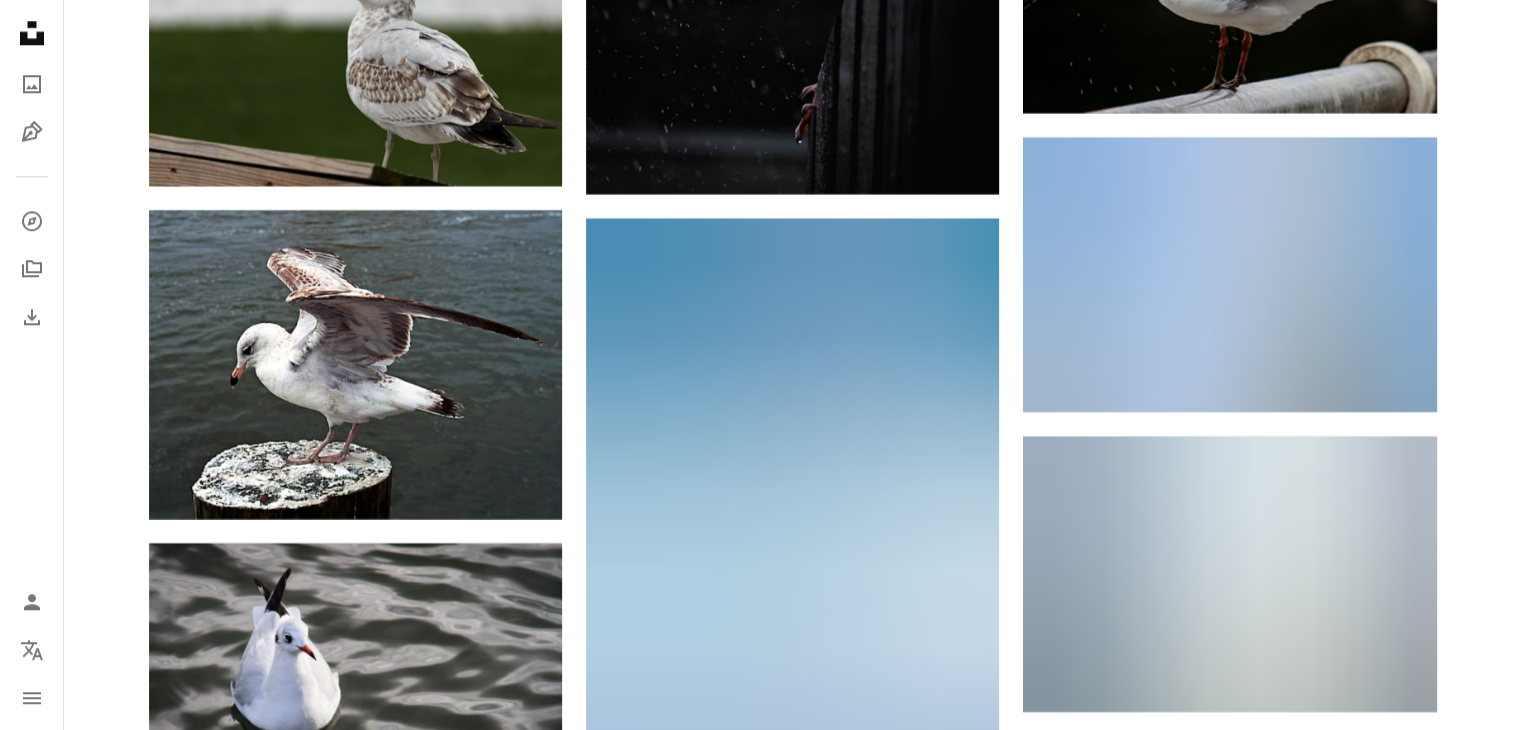 scroll, scrollTop: 24896, scrollLeft: 0, axis: vertical 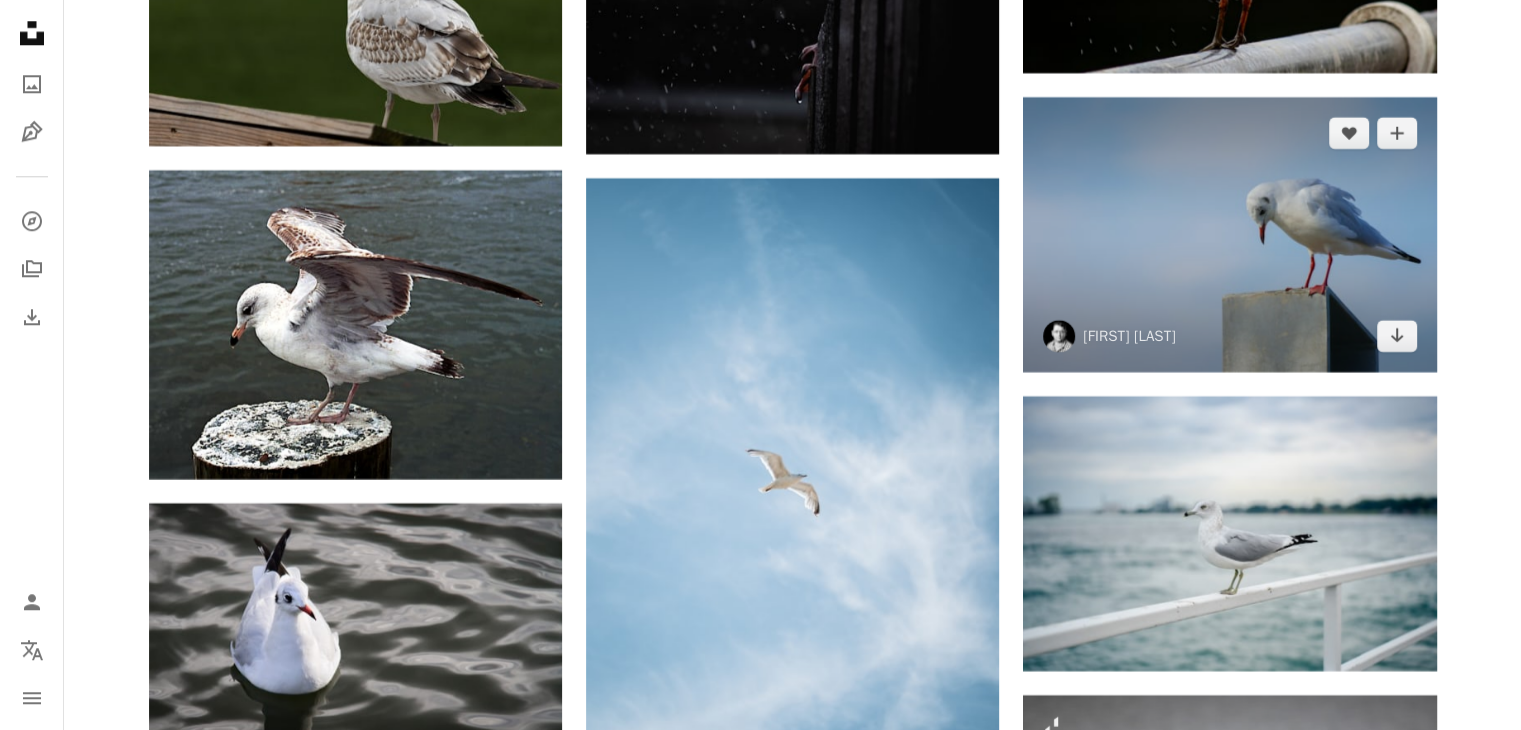 click at bounding box center (1229, 234) 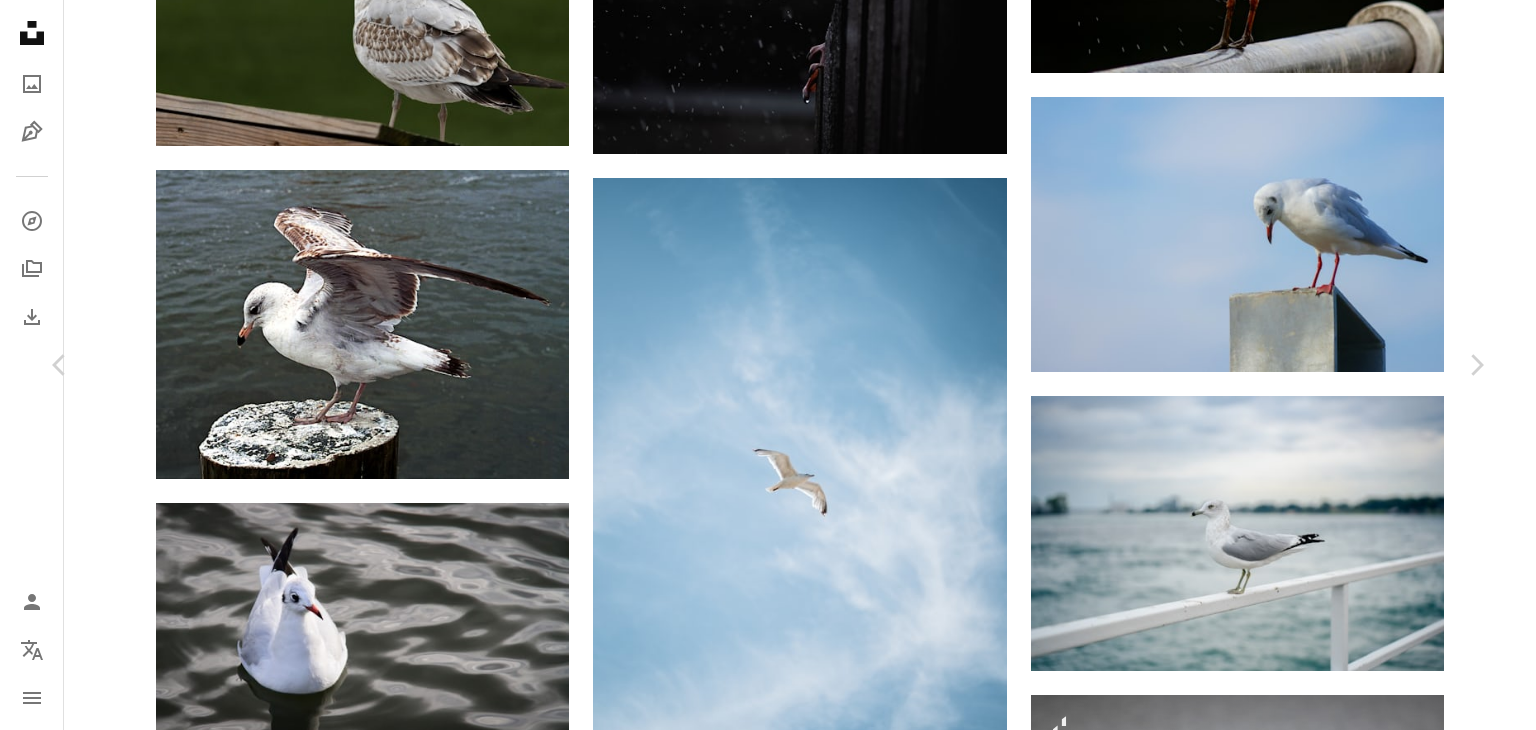 click on "Chevron down" 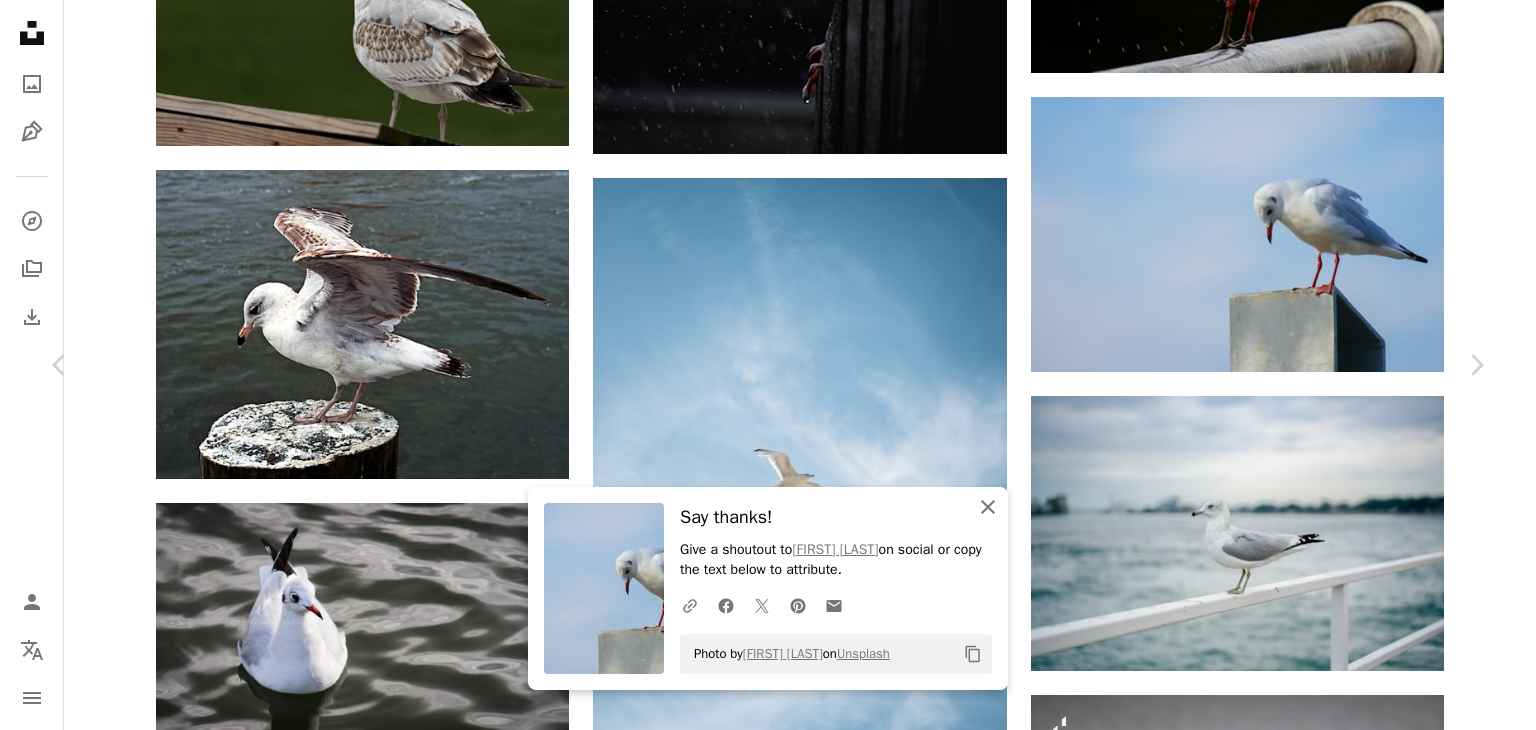click 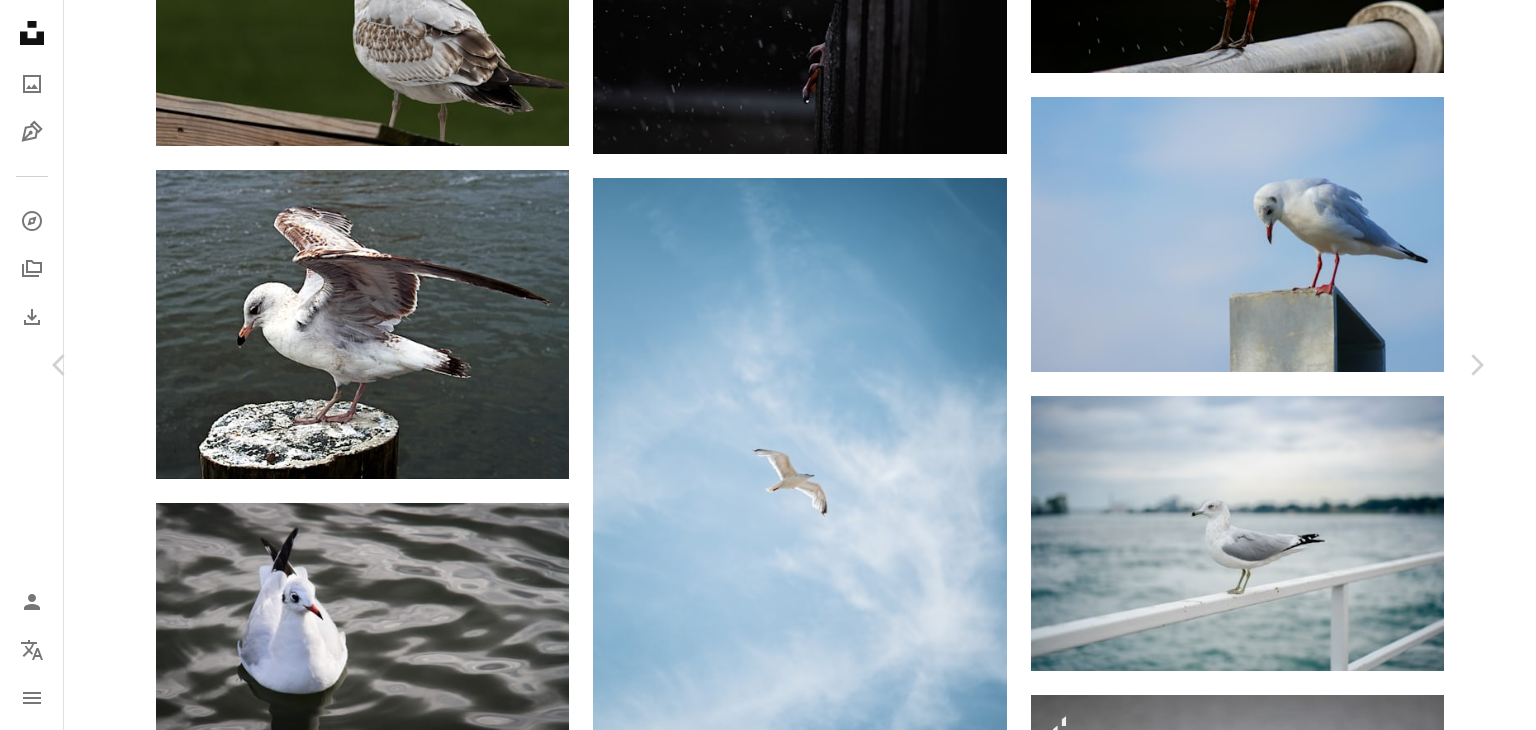 click on "An X shape" at bounding box center (20, 20) 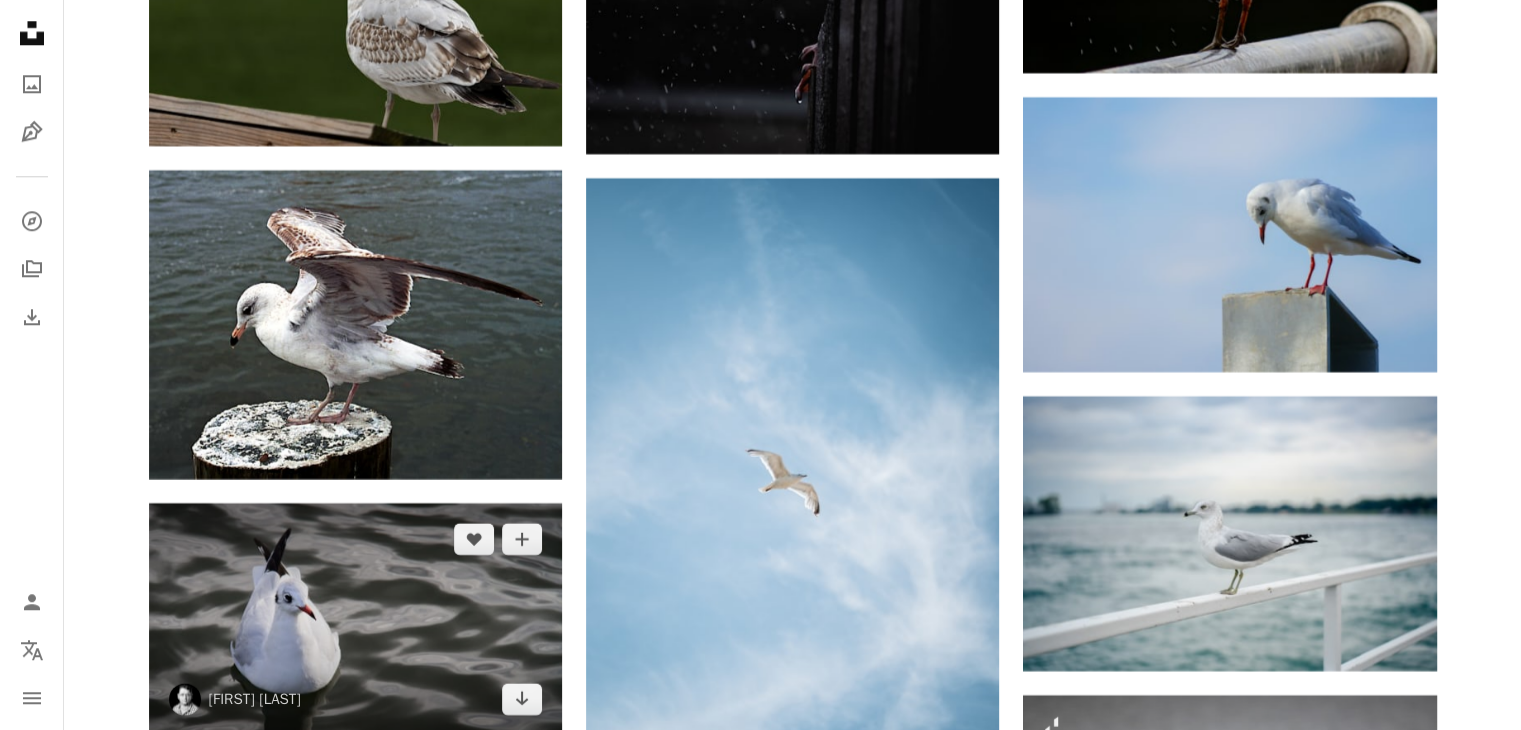 click at bounding box center (355, 619) 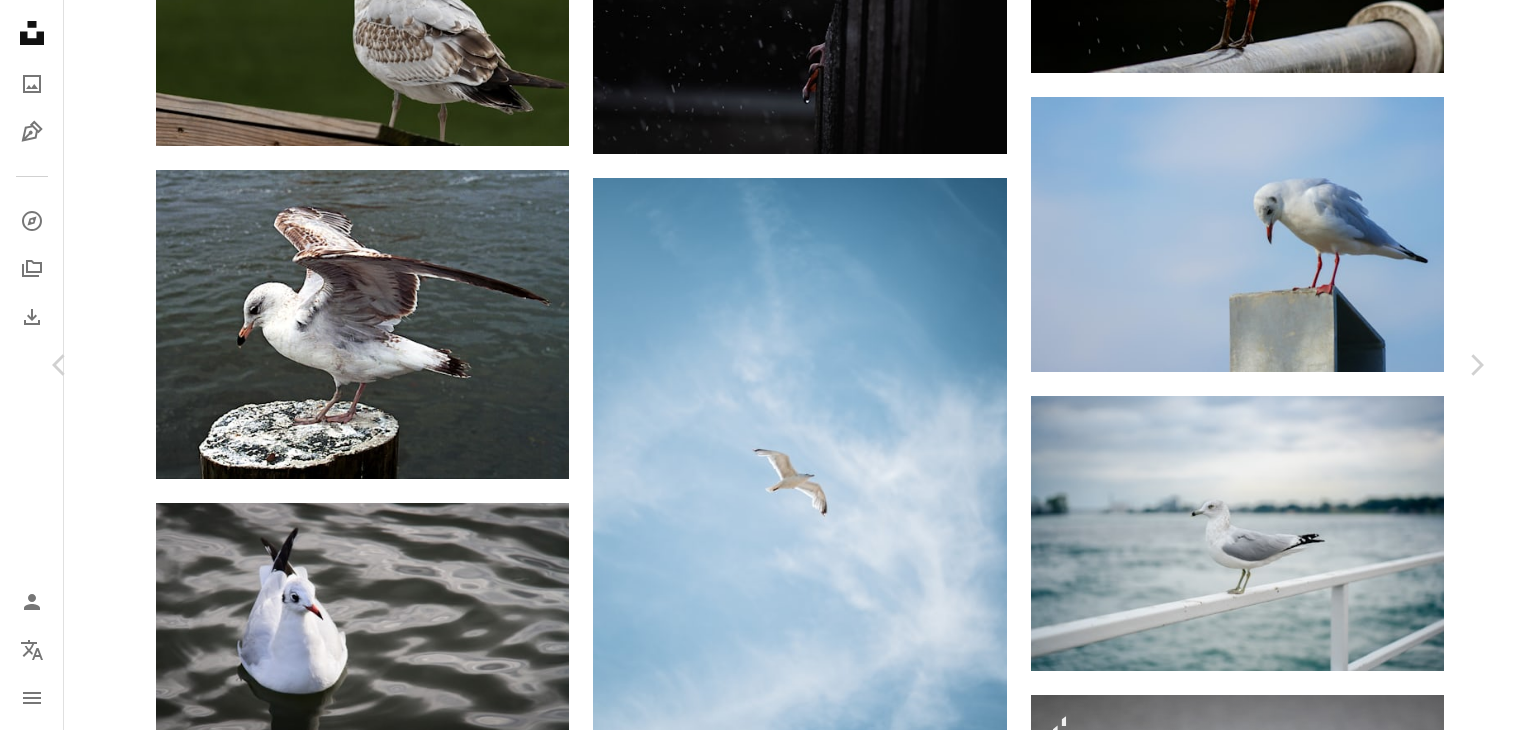 click on "Chevron down" 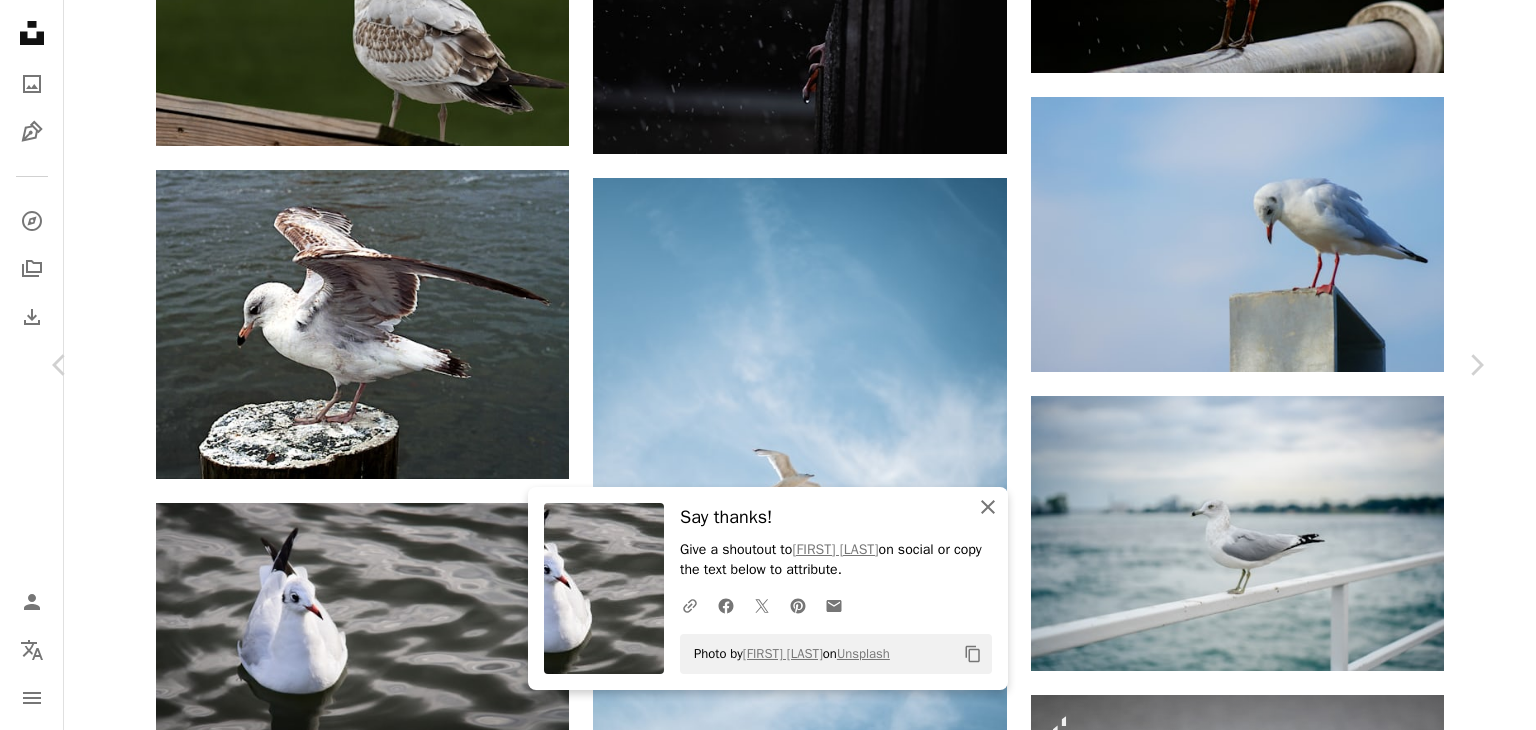 click on "An X shape" 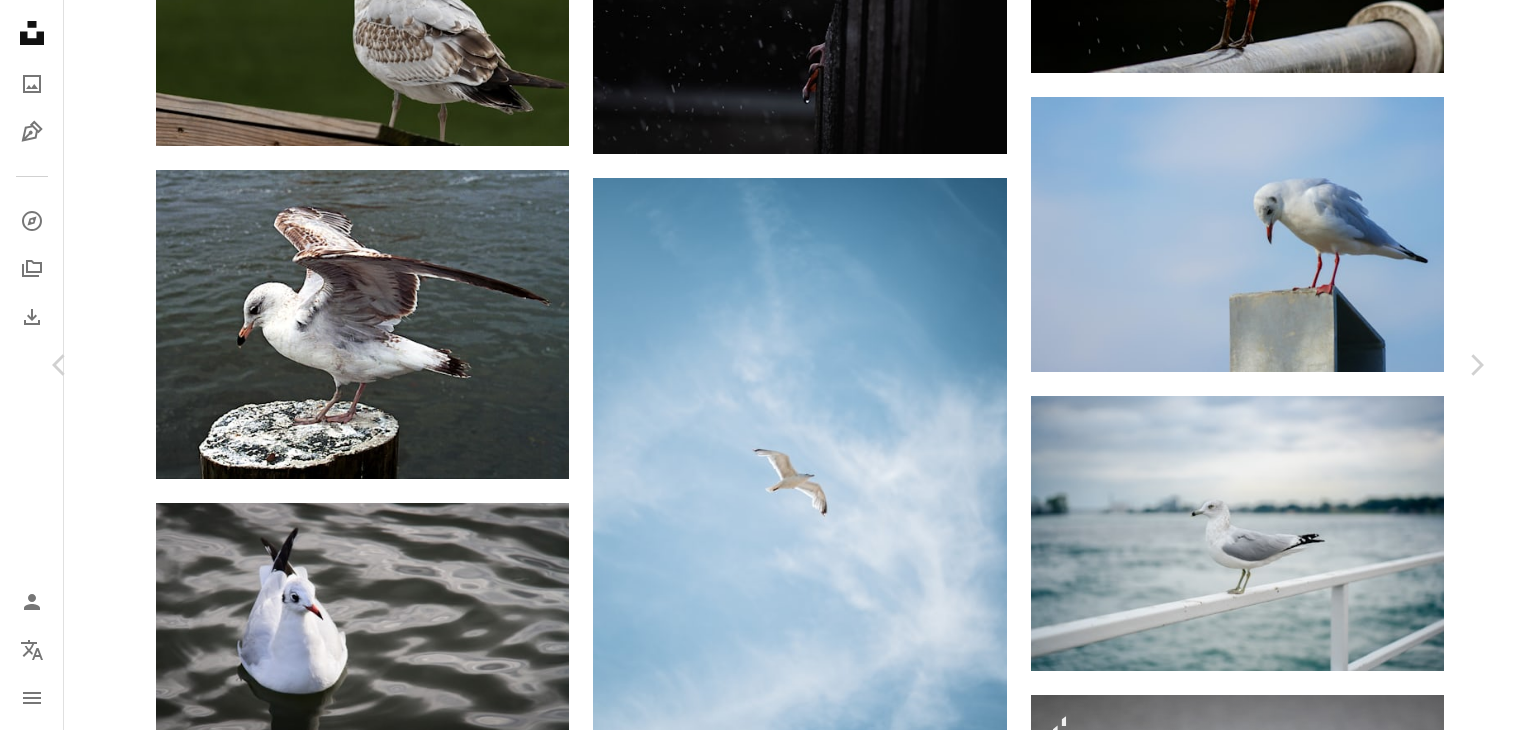 click on "An X shape" at bounding box center [20, 20] 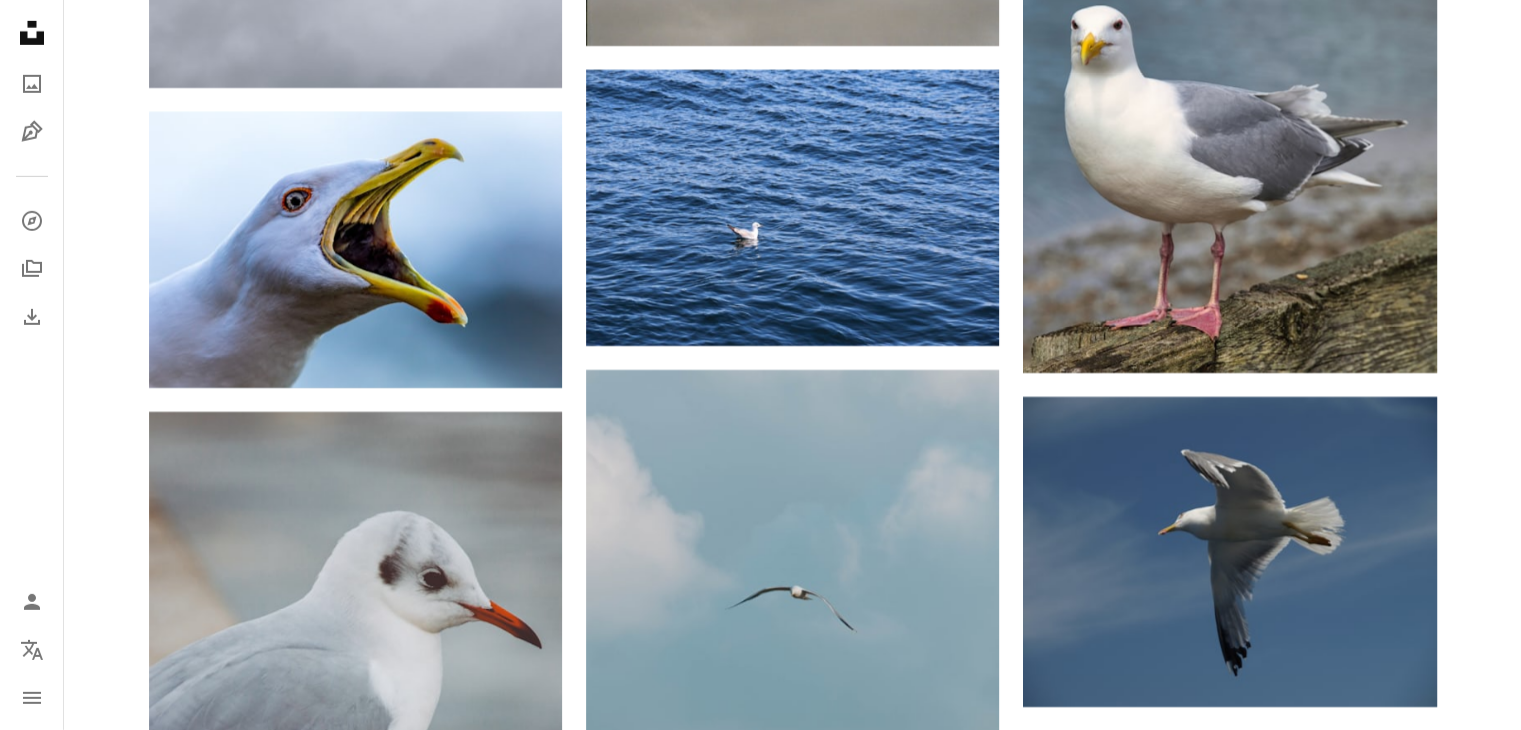 scroll, scrollTop: 29296, scrollLeft: 0, axis: vertical 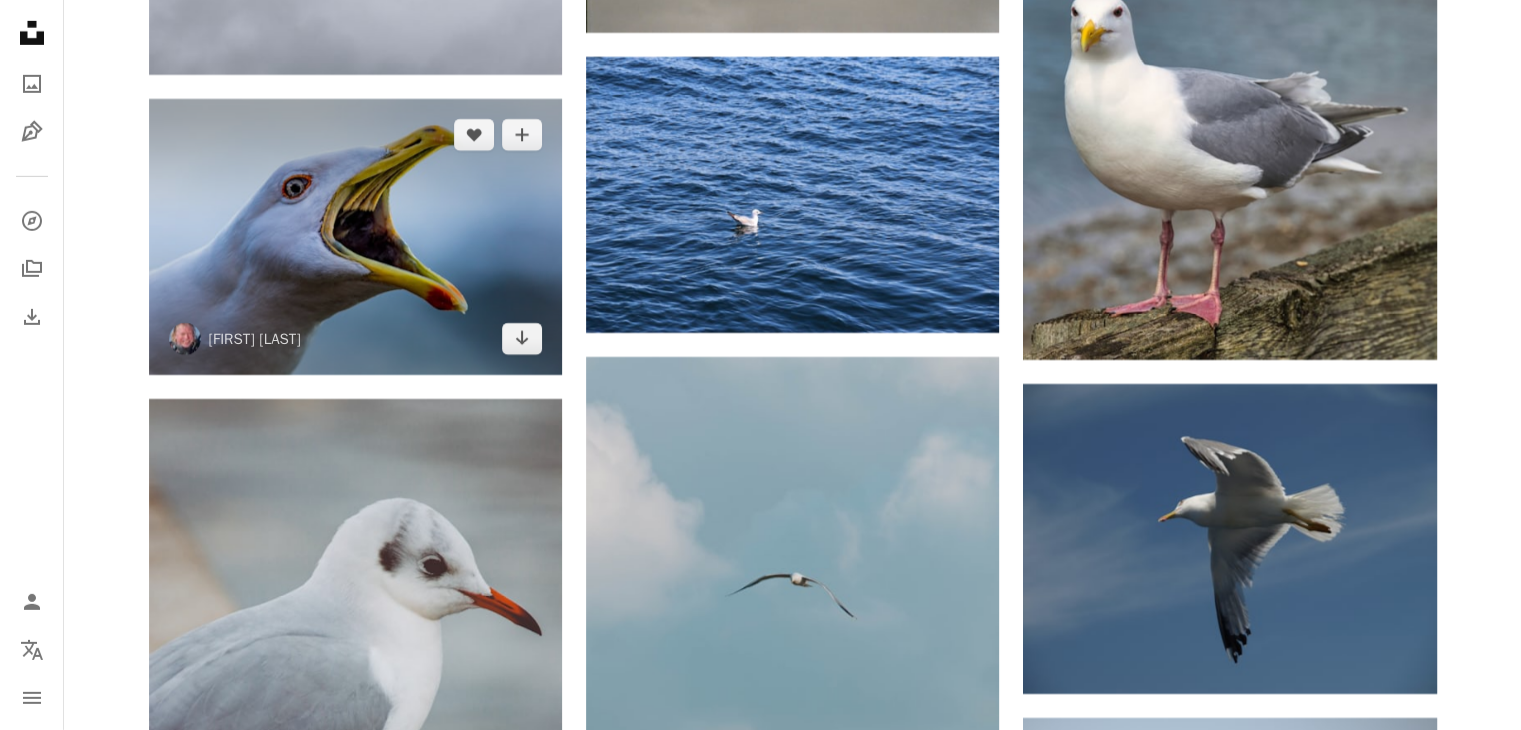 click at bounding box center [355, 236] 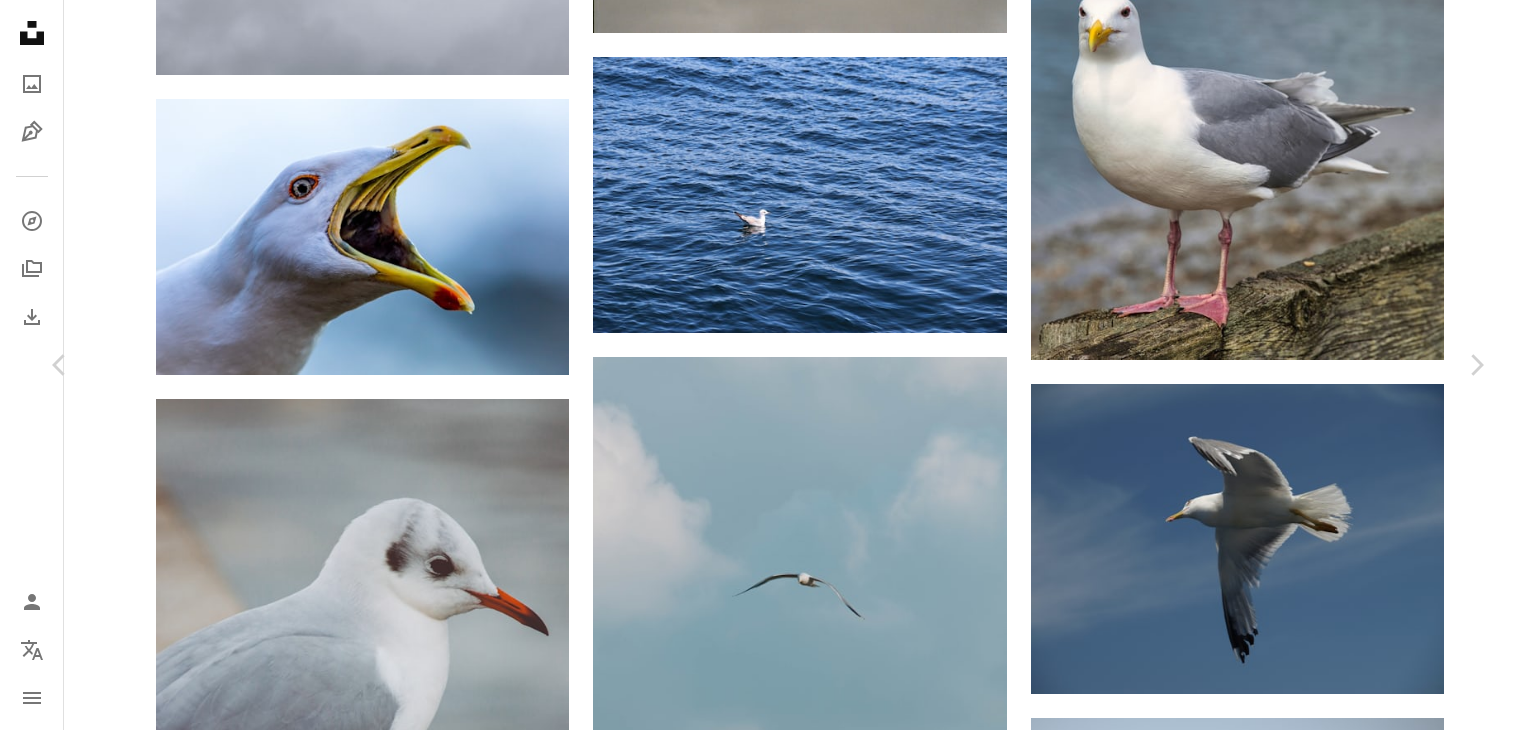click on "Chevron down" 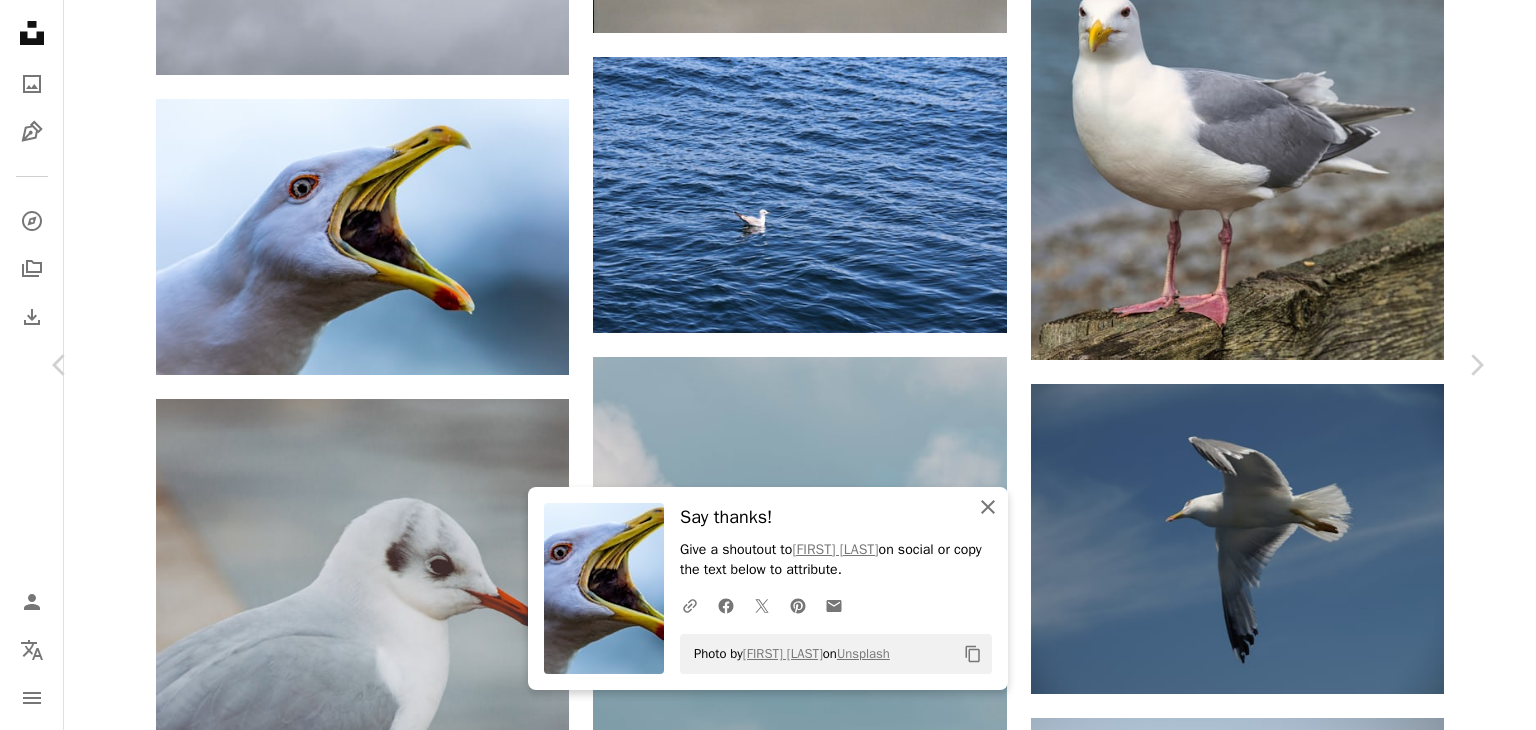 click on "An X shape" 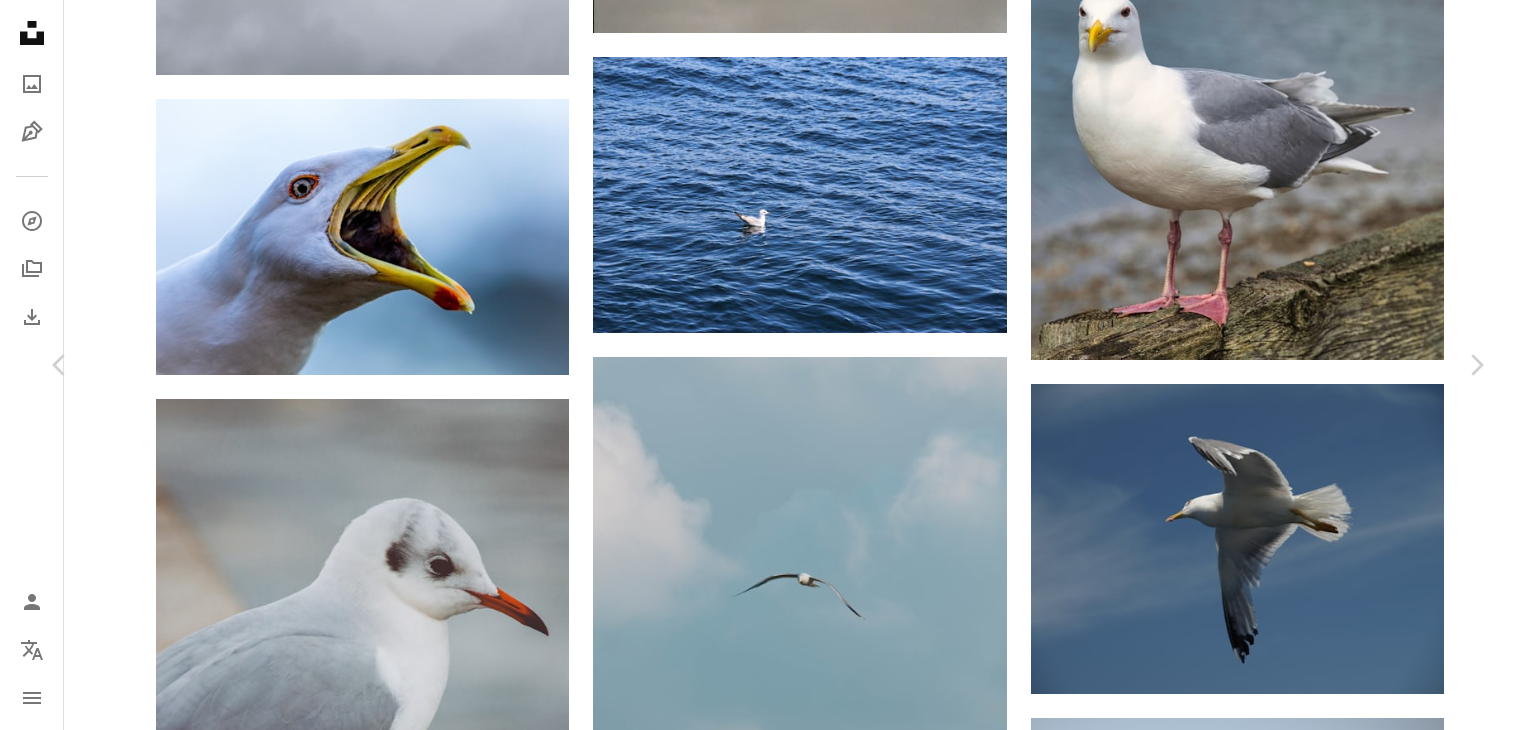 click on "An X shape" at bounding box center (20, 20) 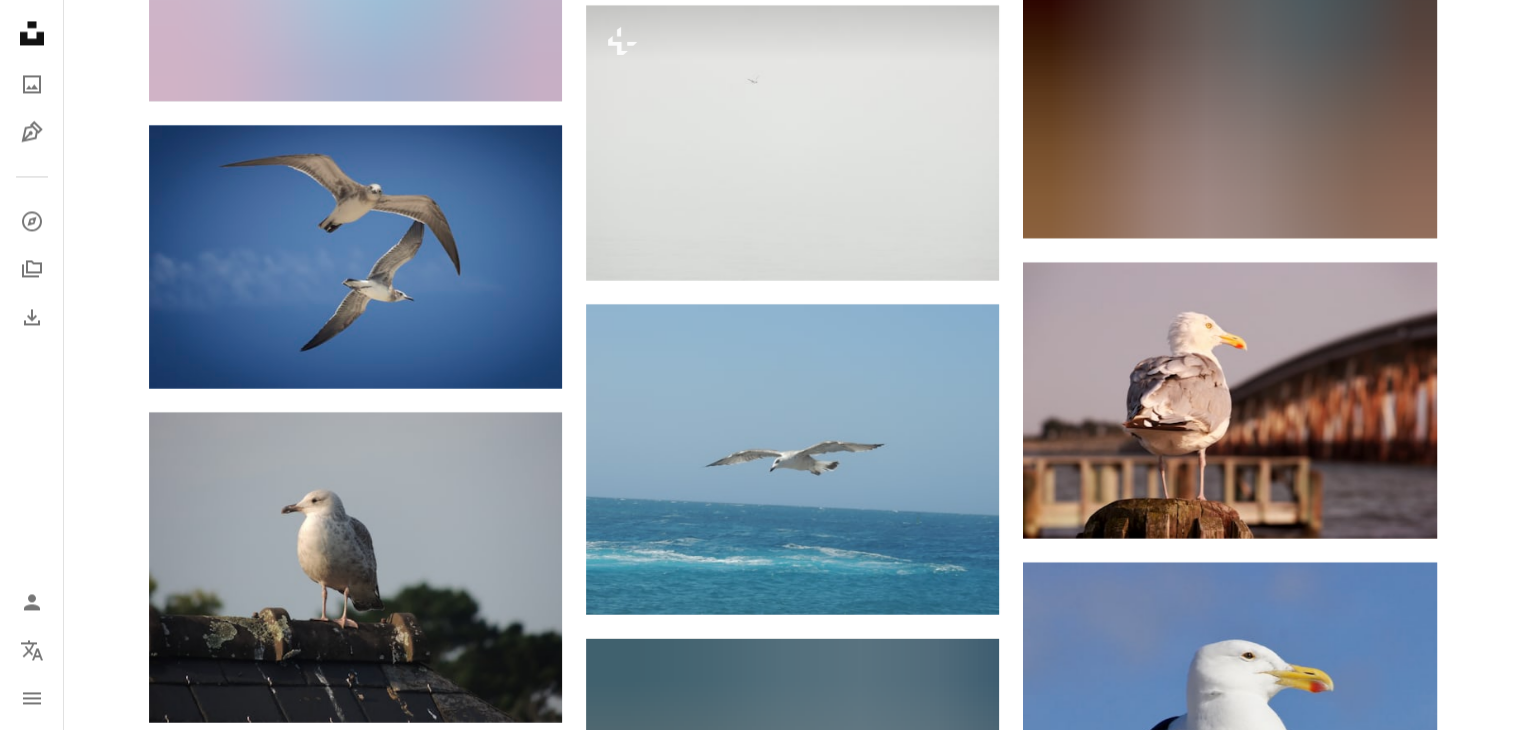 scroll, scrollTop: 33802, scrollLeft: 0, axis: vertical 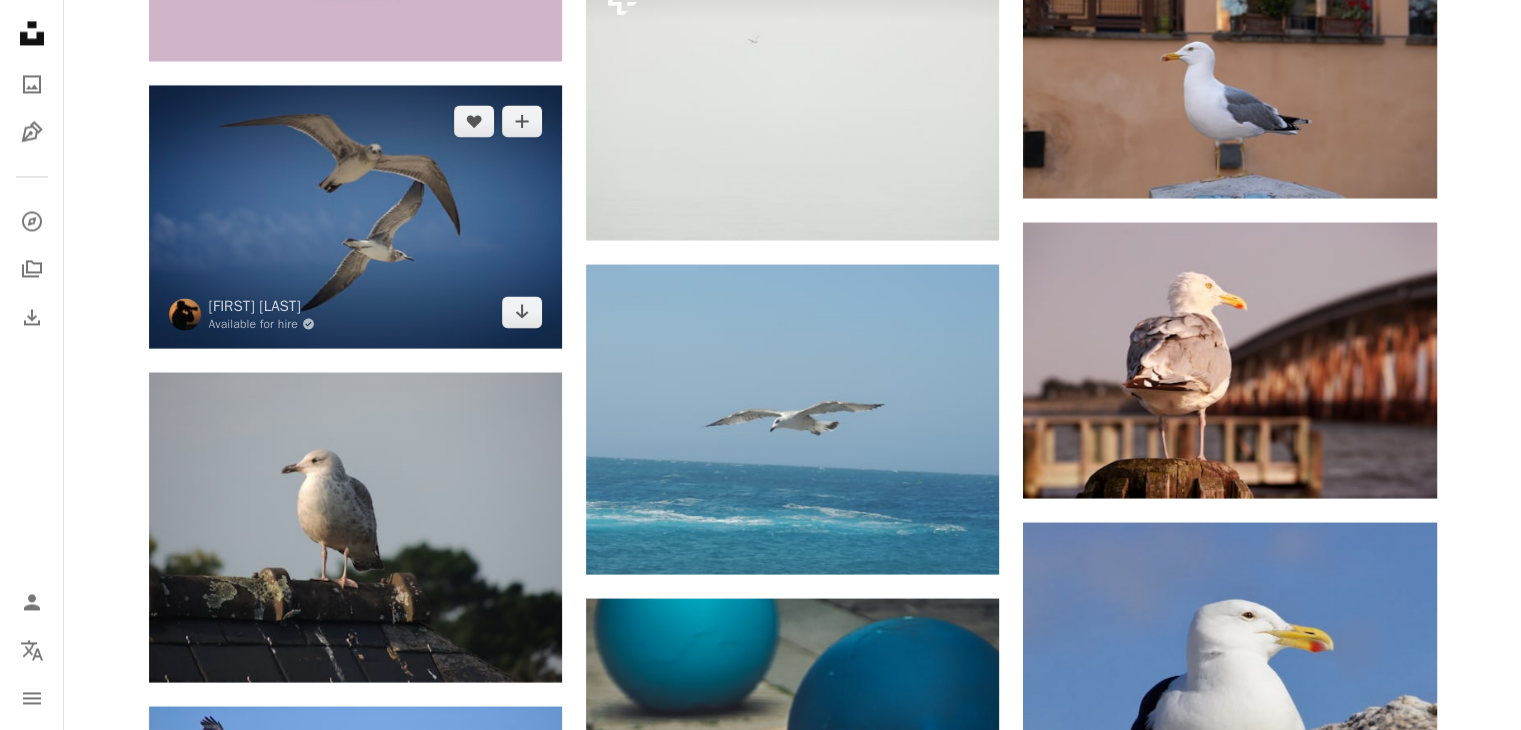 click at bounding box center (355, 216) 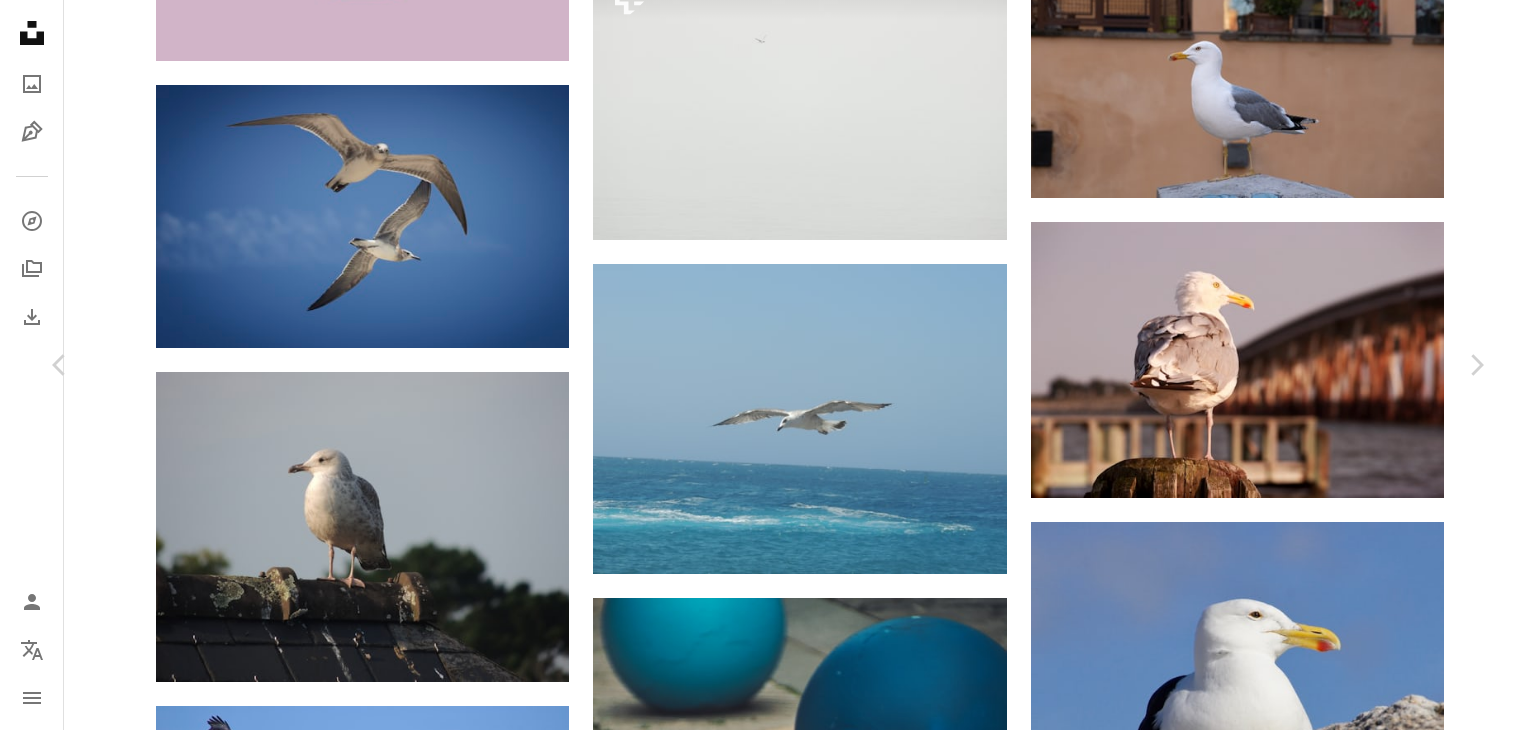 click on "Chevron down" 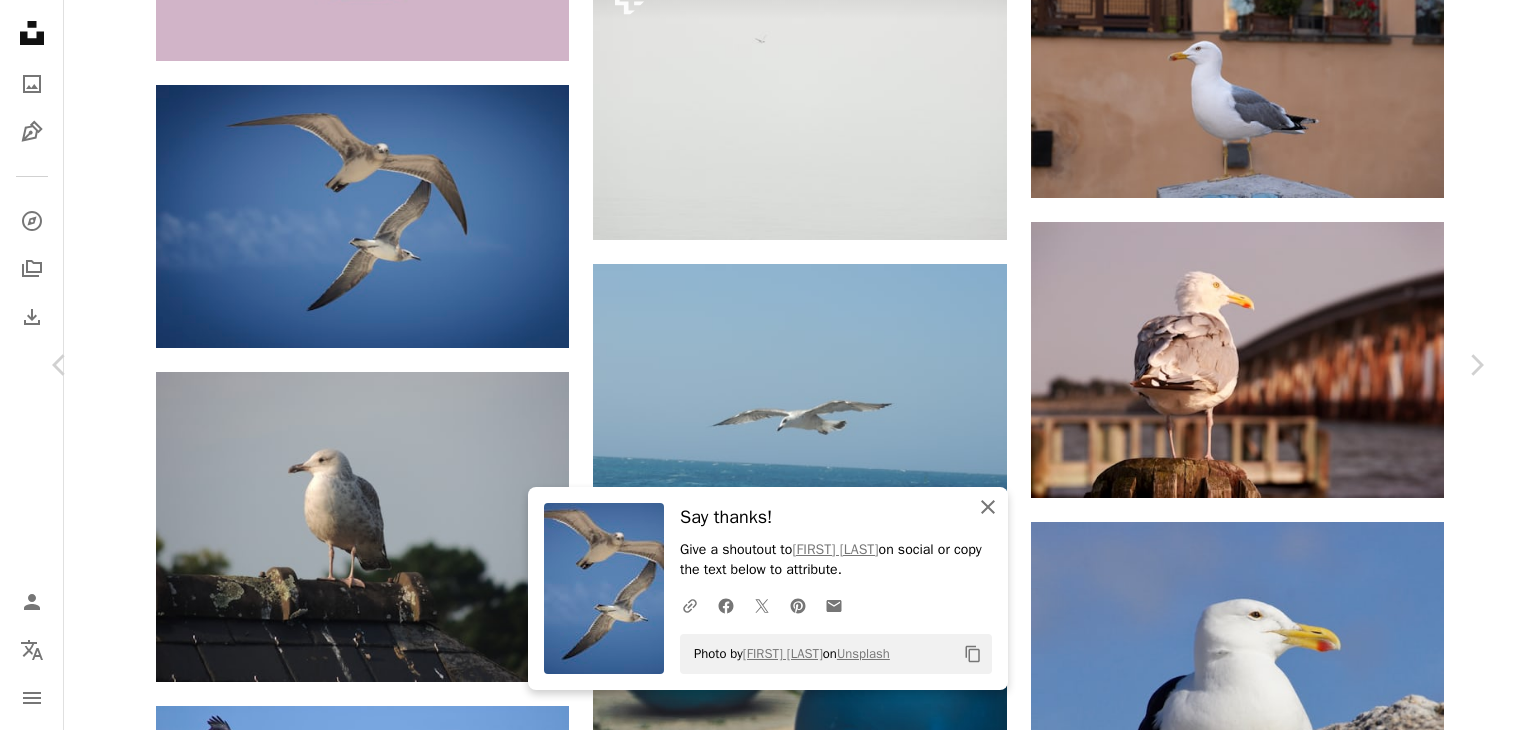 click on "An X shape" 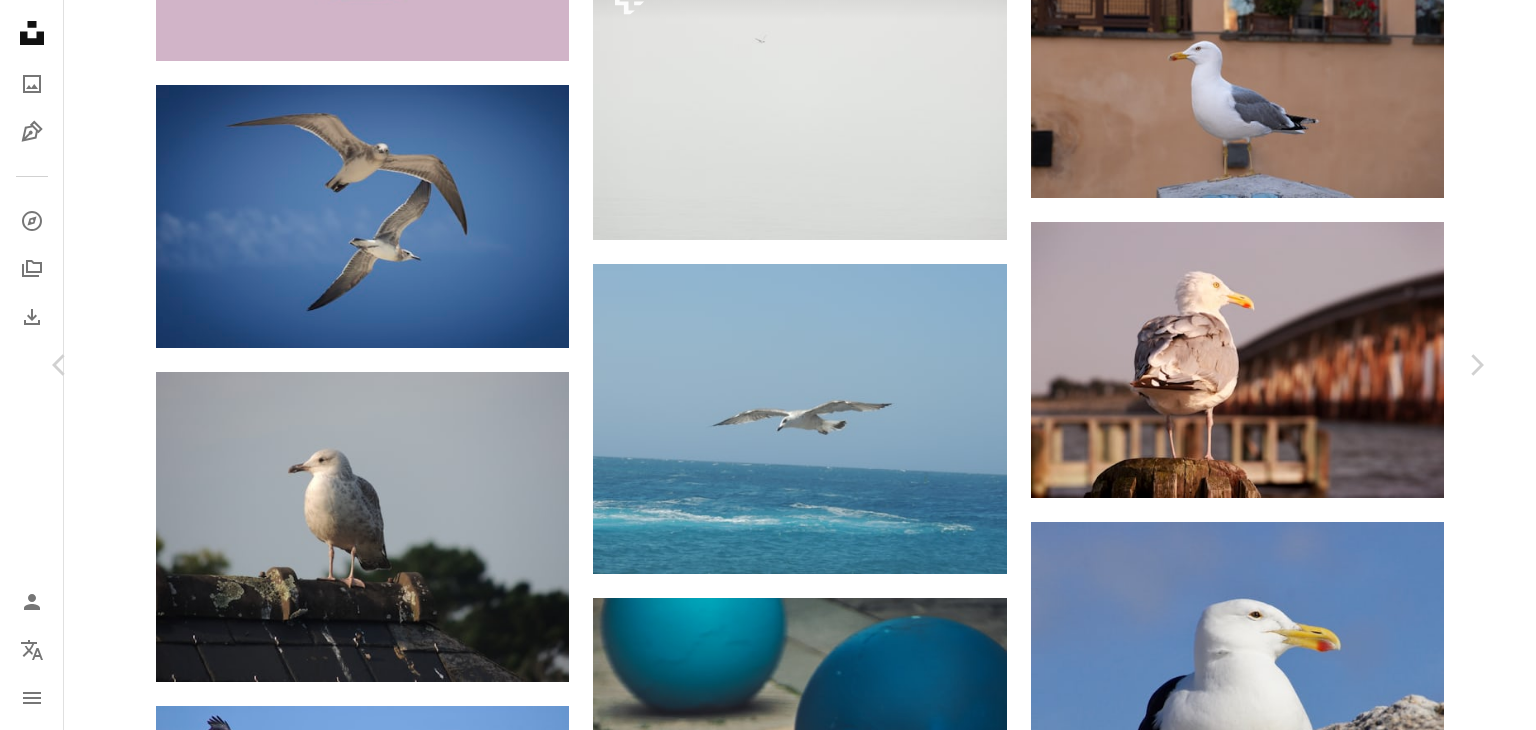 click on "An X shape" at bounding box center [20, 20] 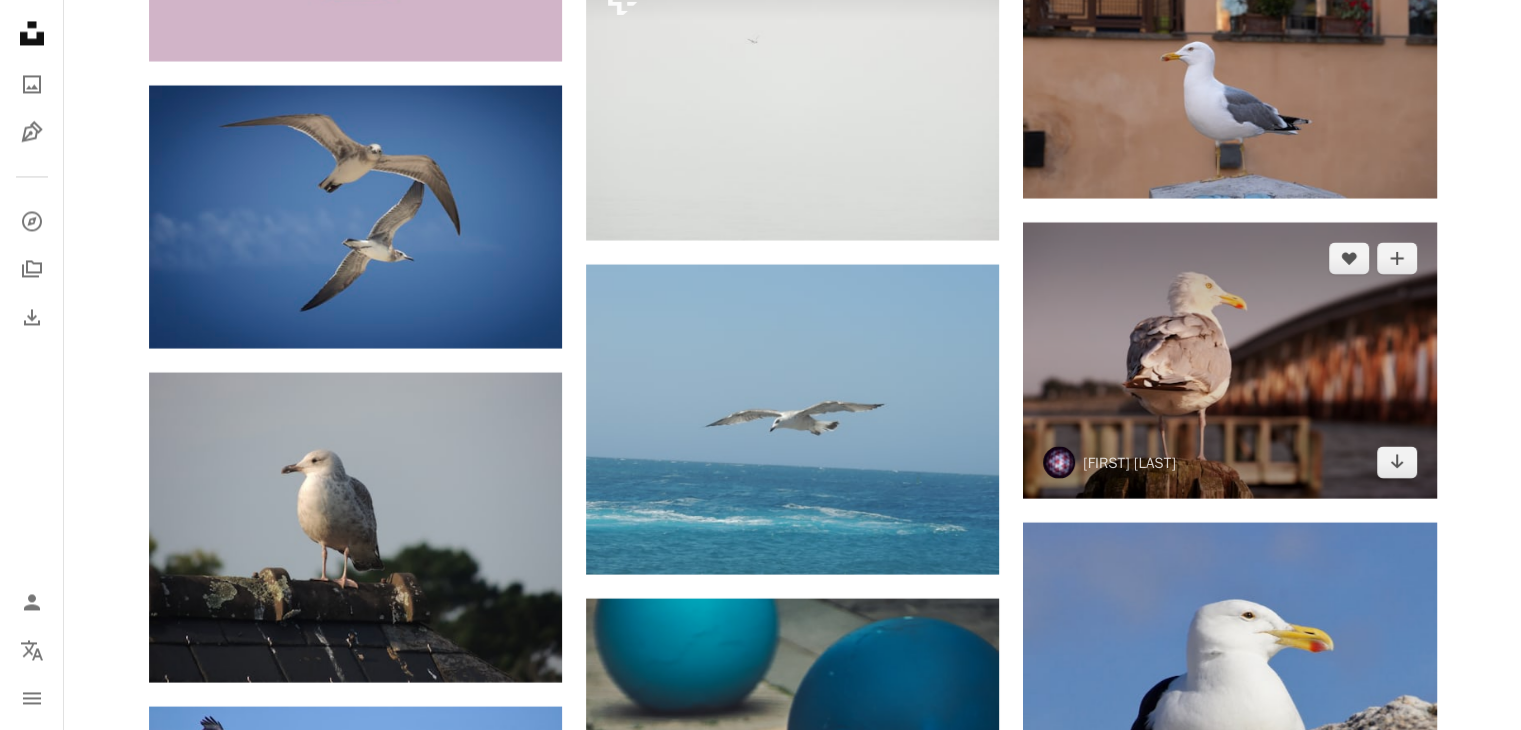 click at bounding box center [1229, 360] 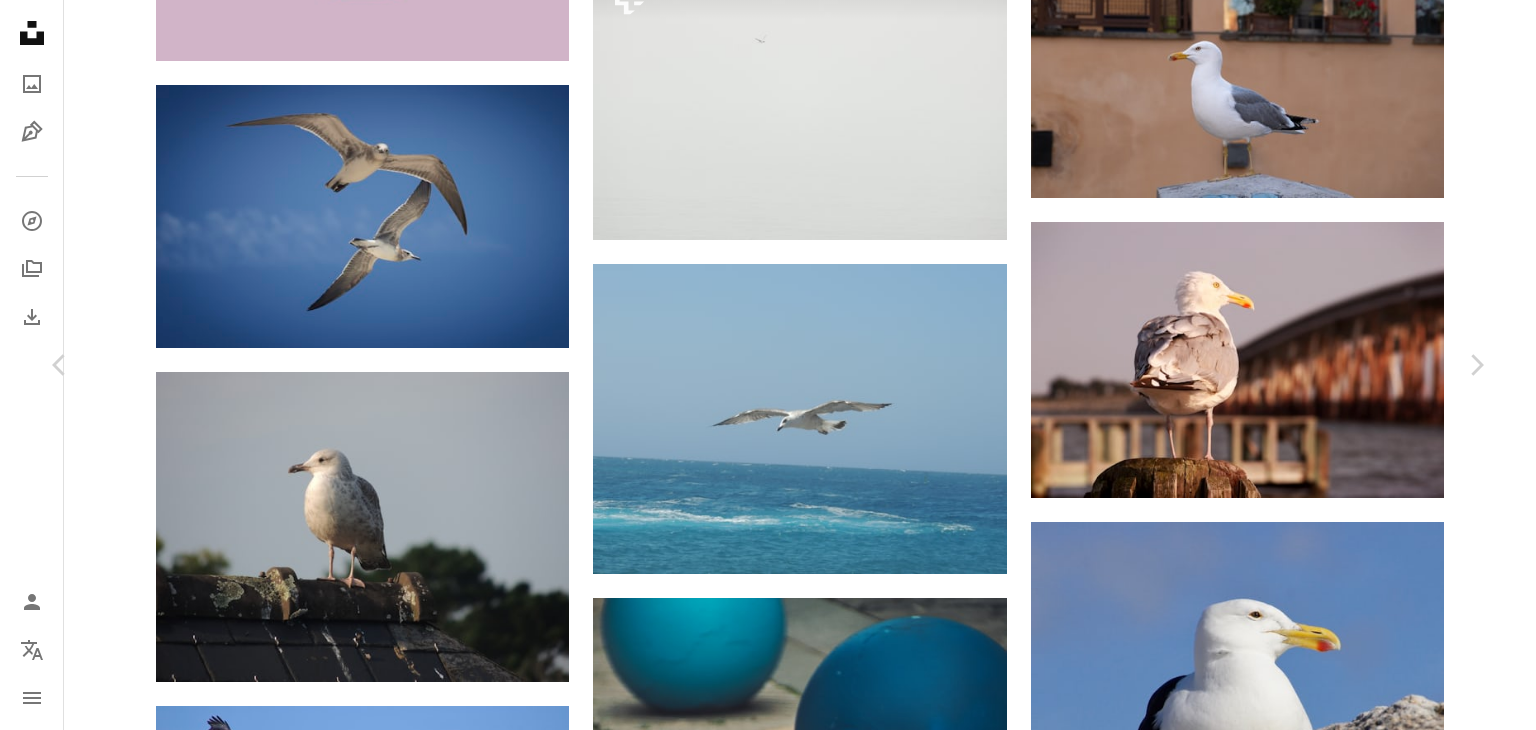 click on "Chevron down" 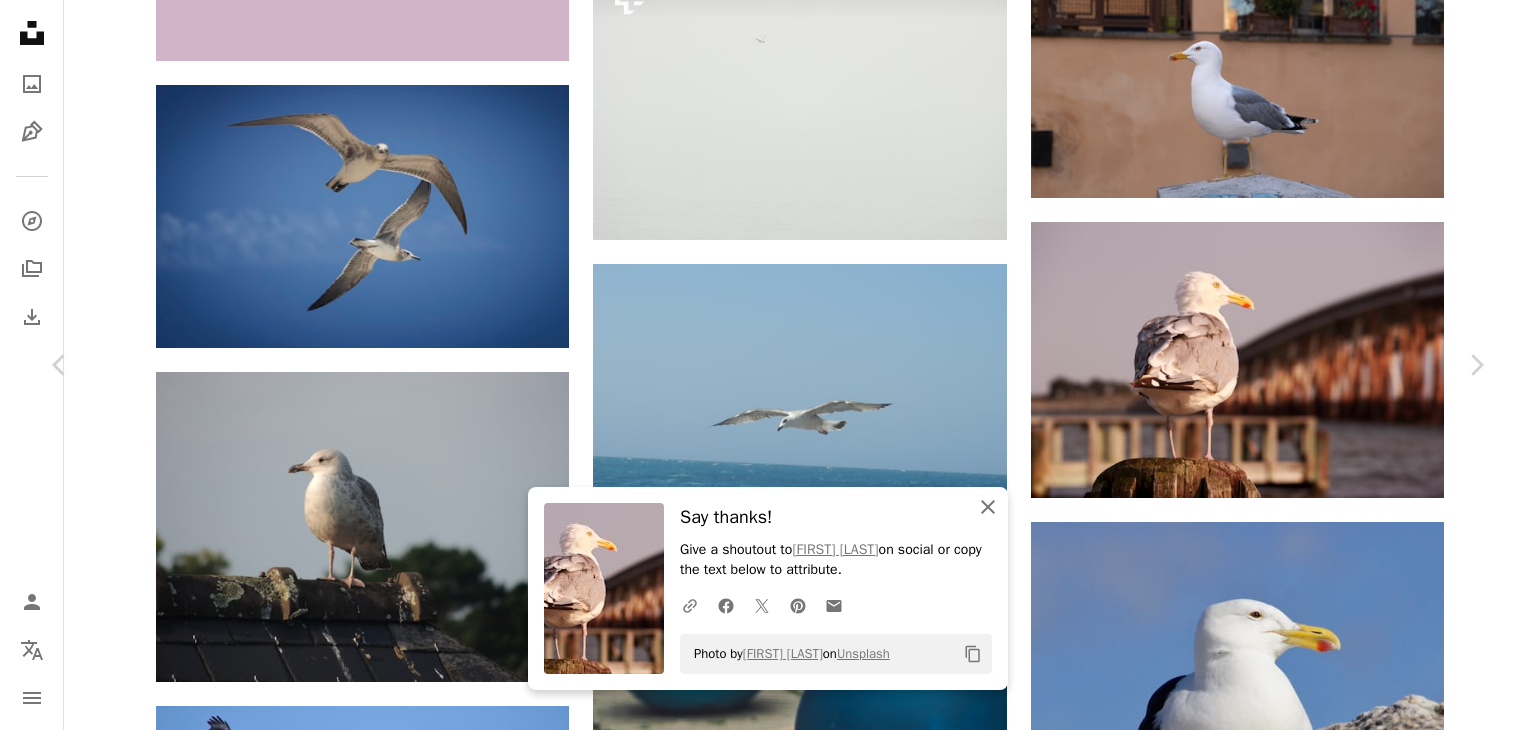 click on "An X shape" 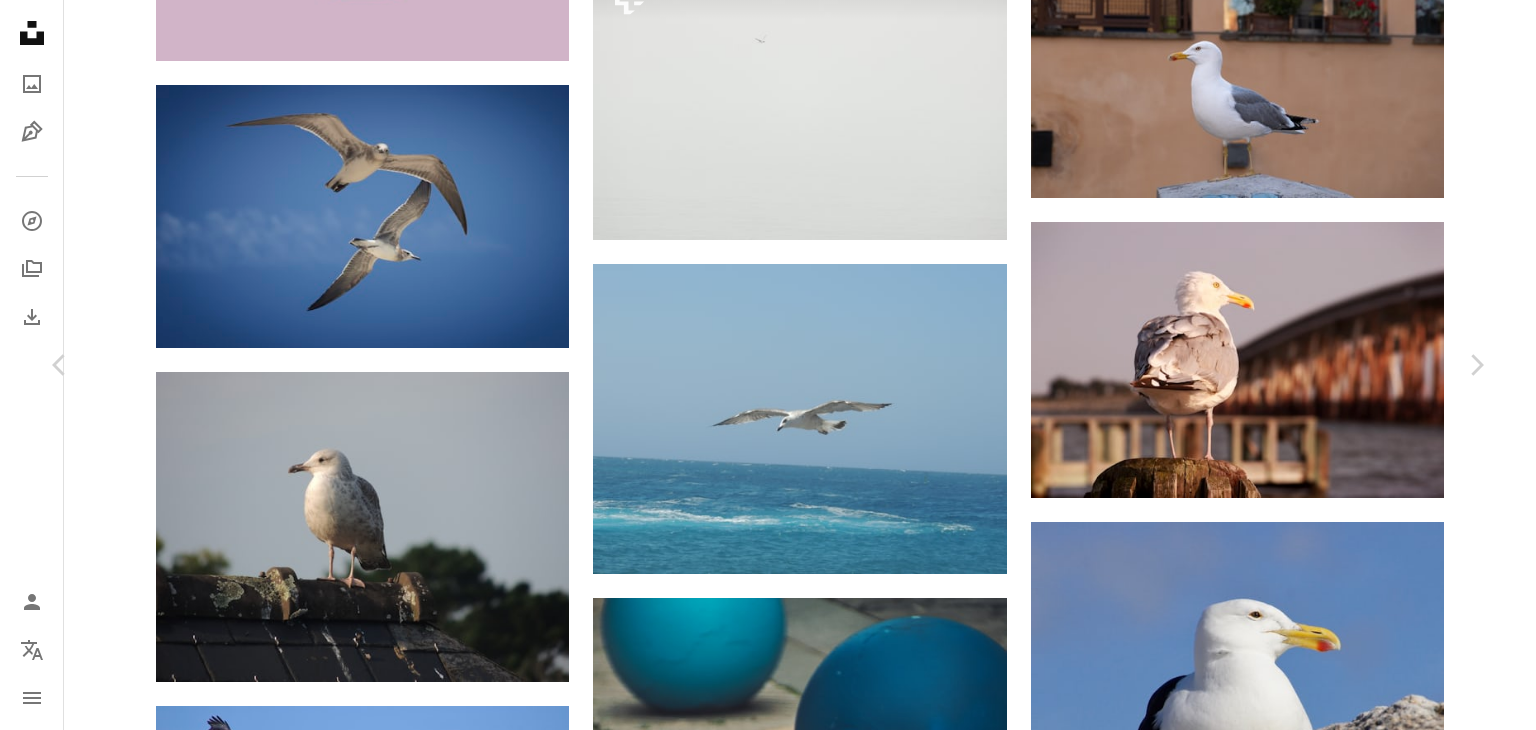 click on "An X shape" at bounding box center [20, 20] 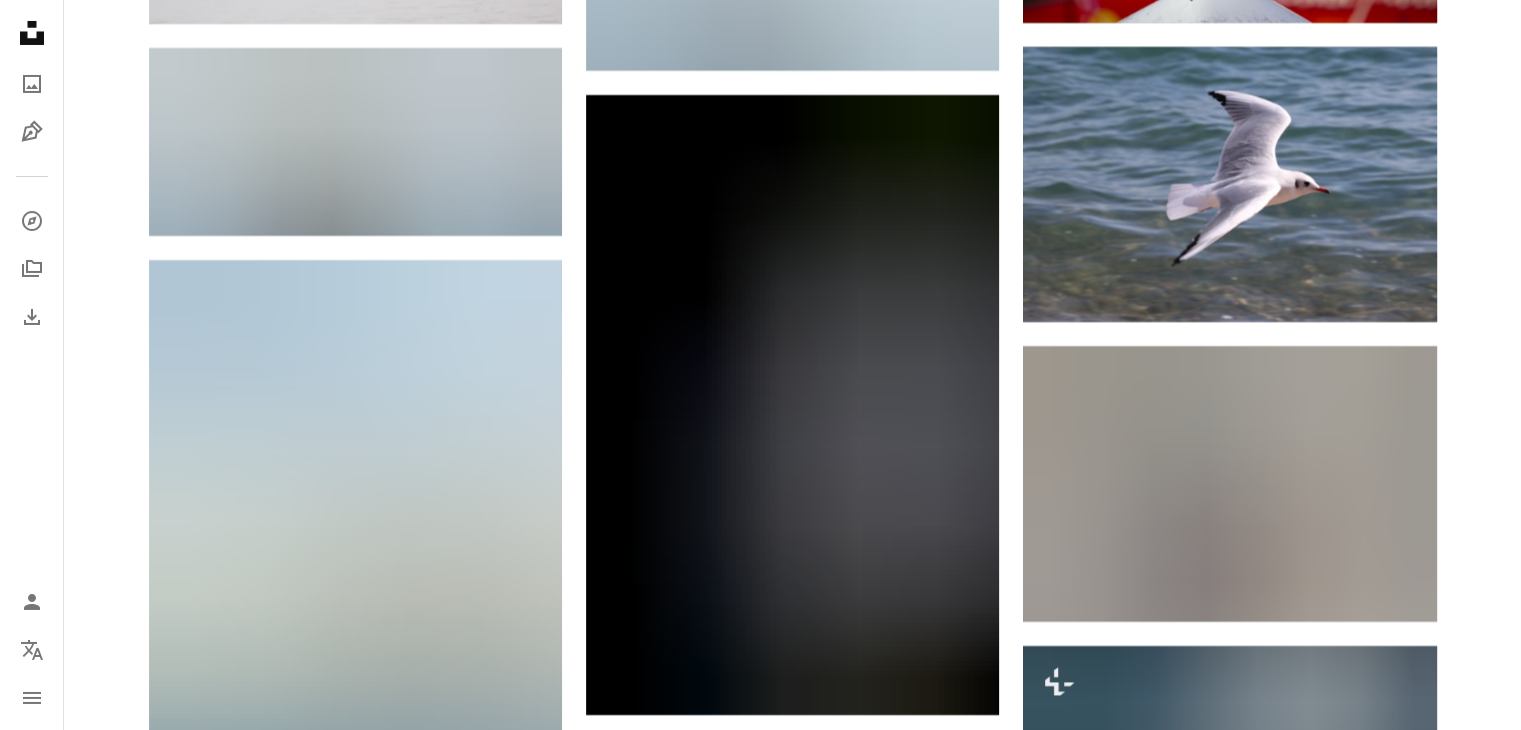scroll, scrollTop: 37748, scrollLeft: 0, axis: vertical 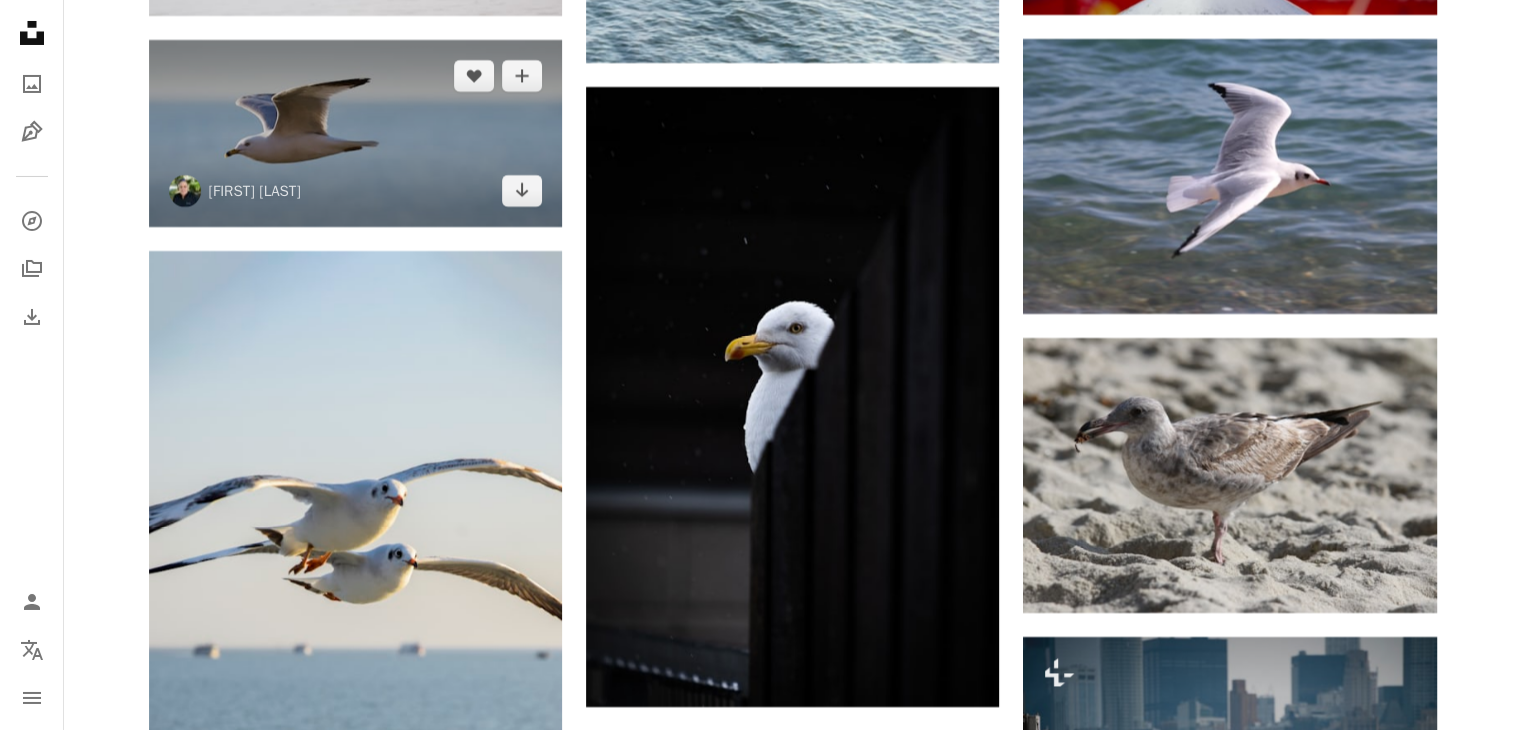 click at bounding box center (355, 134) 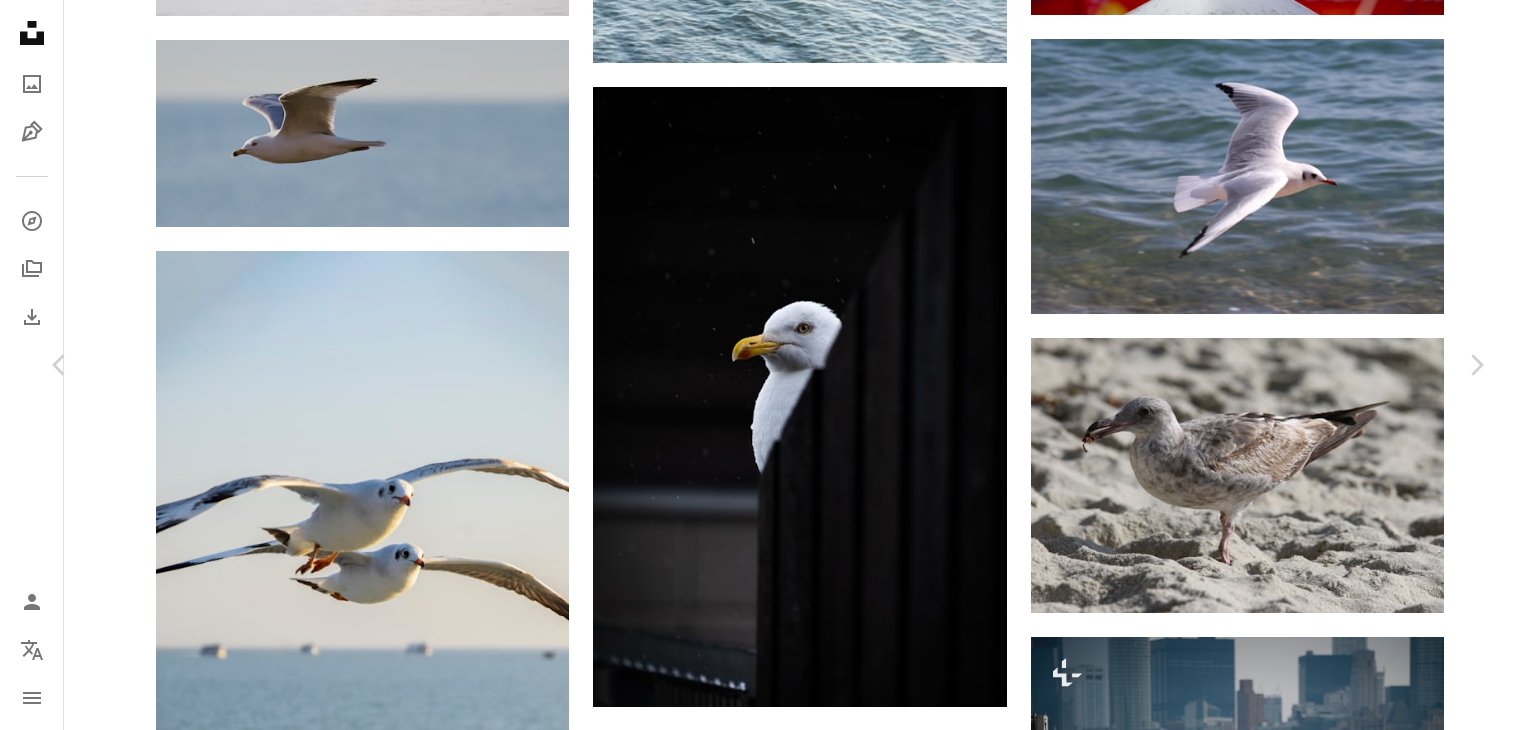 click on "Chevron down" 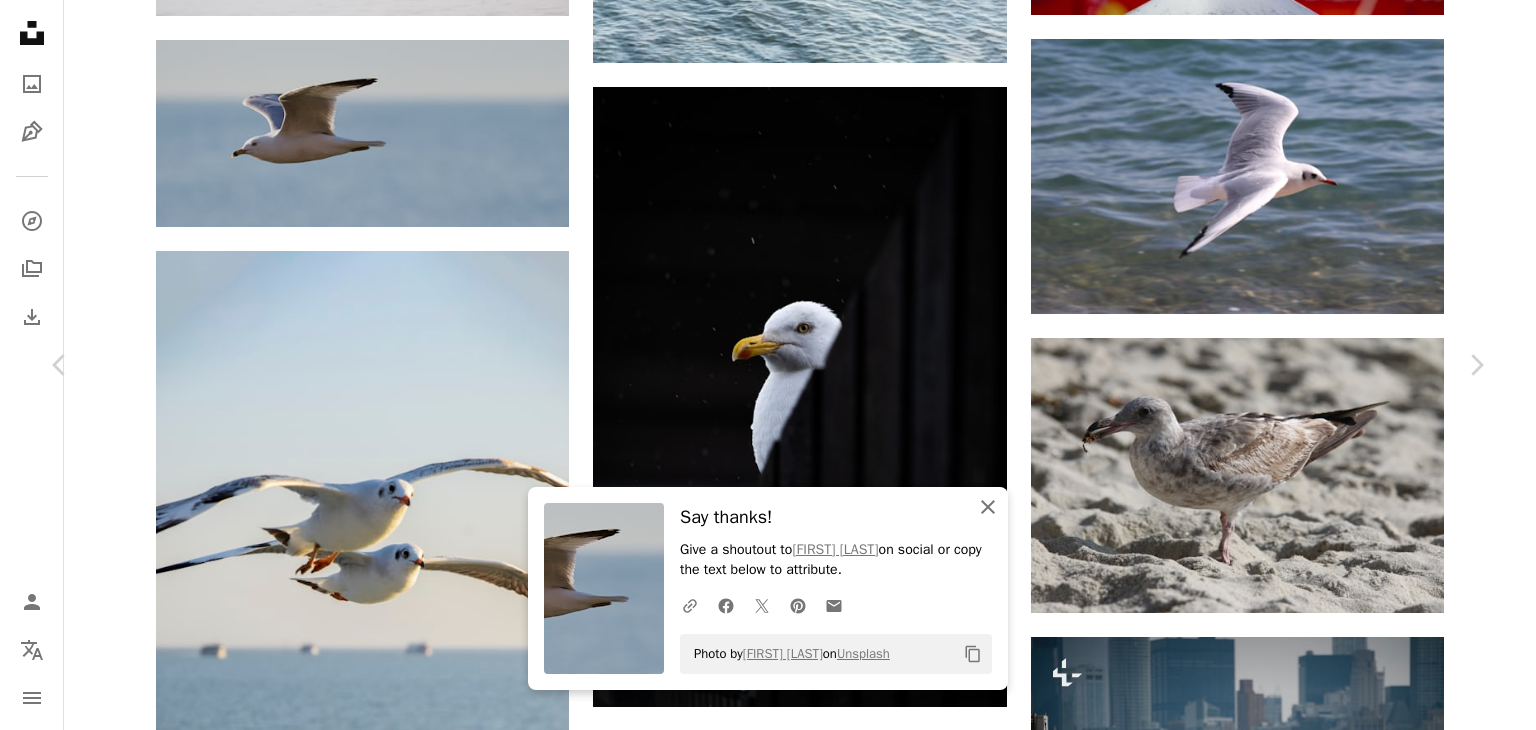 click on "An X shape" 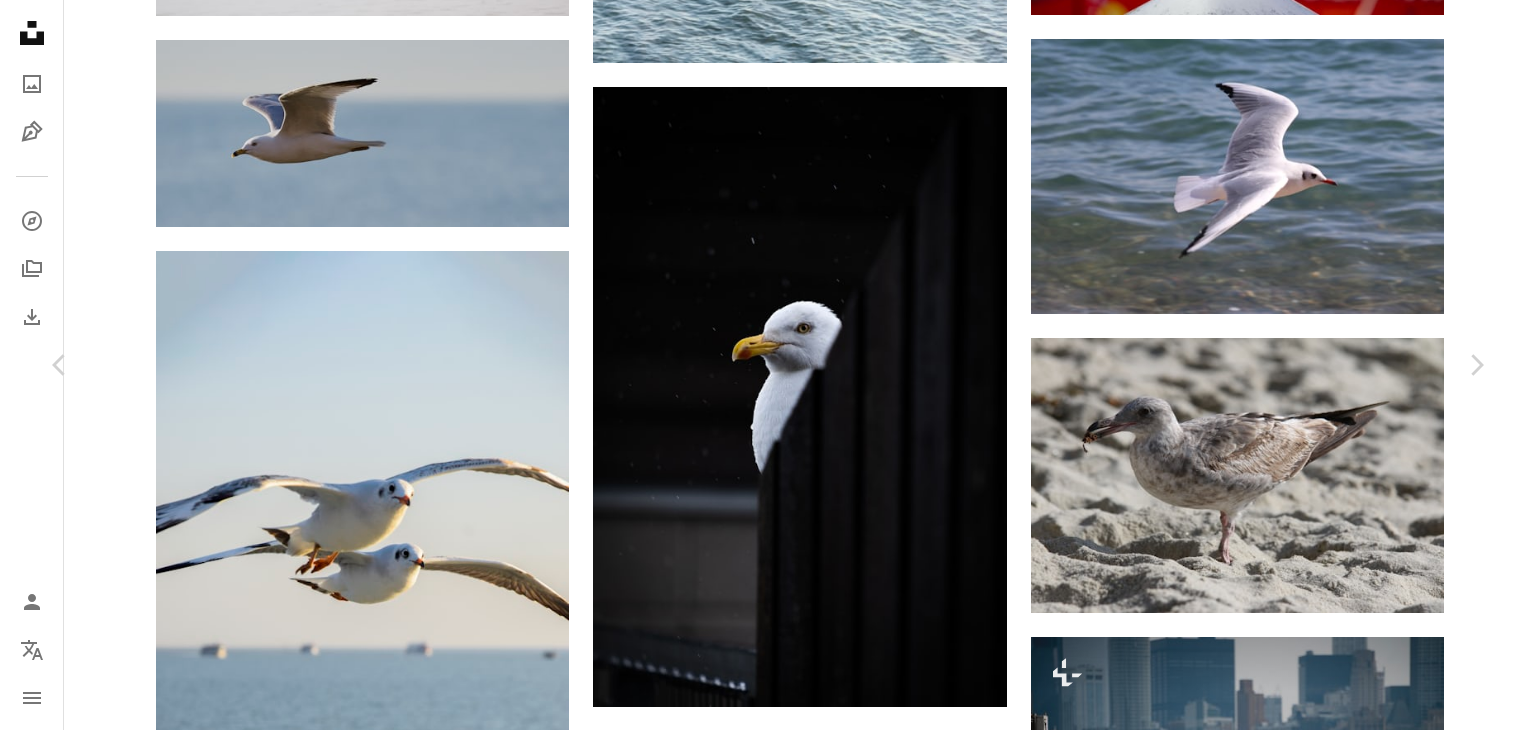 click on "An X shape" at bounding box center [20, 20] 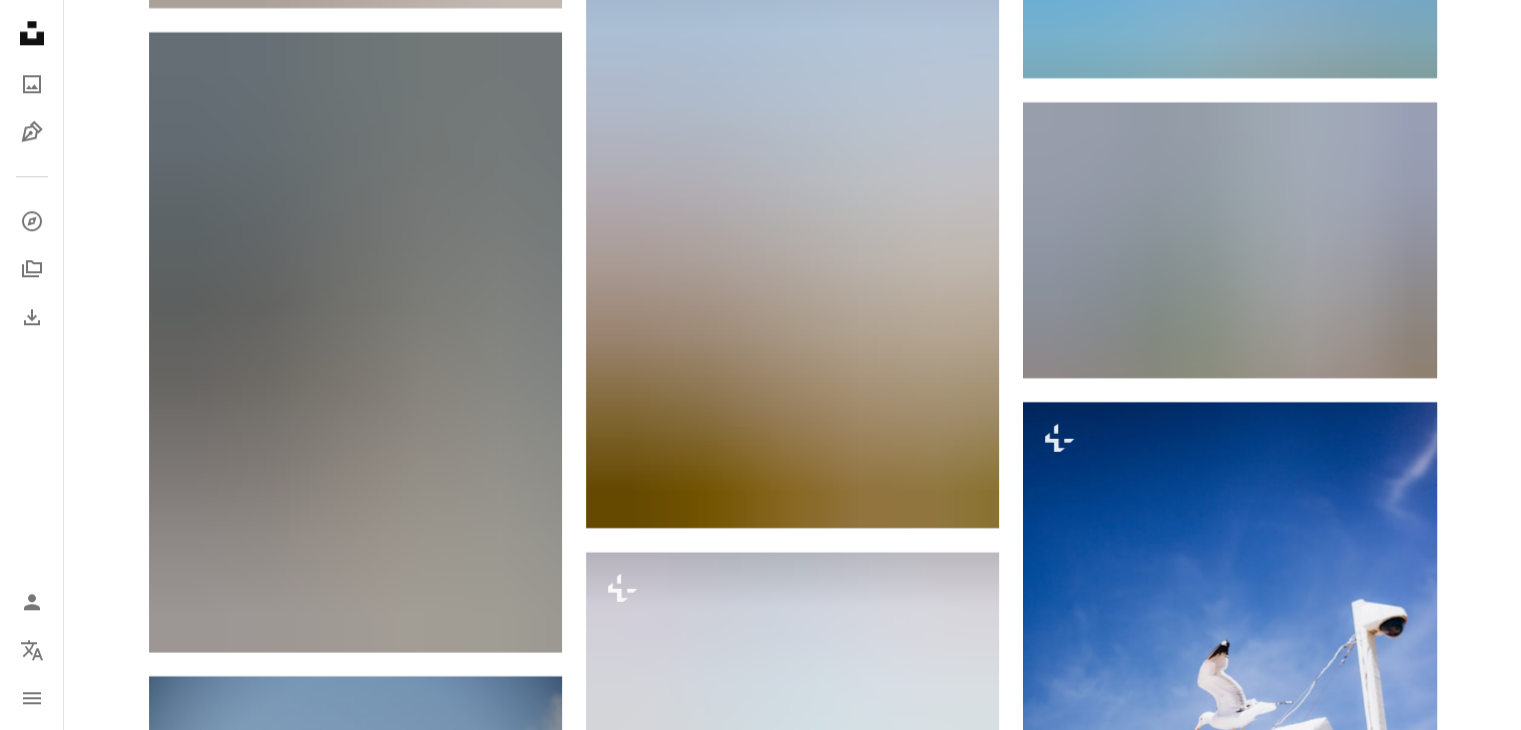 scroll, scrollTop: 47880, scrollLeft: 0, axis: vertical 